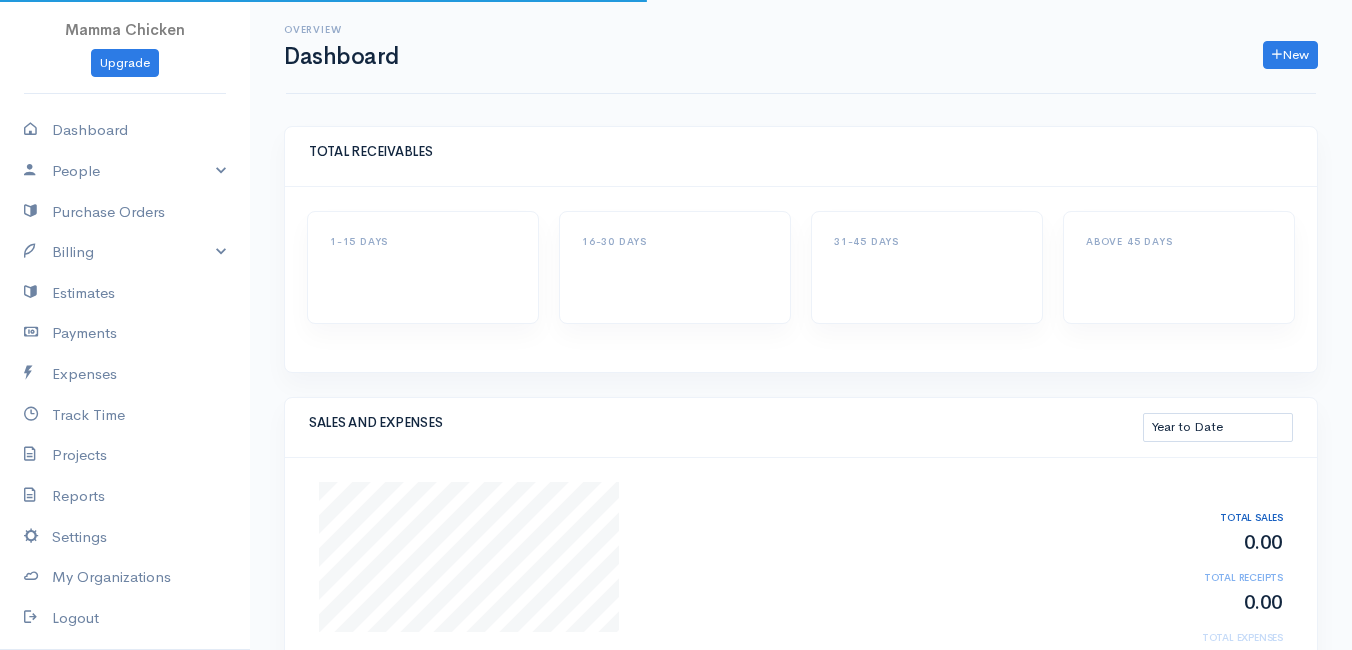 select on "thistoyear" 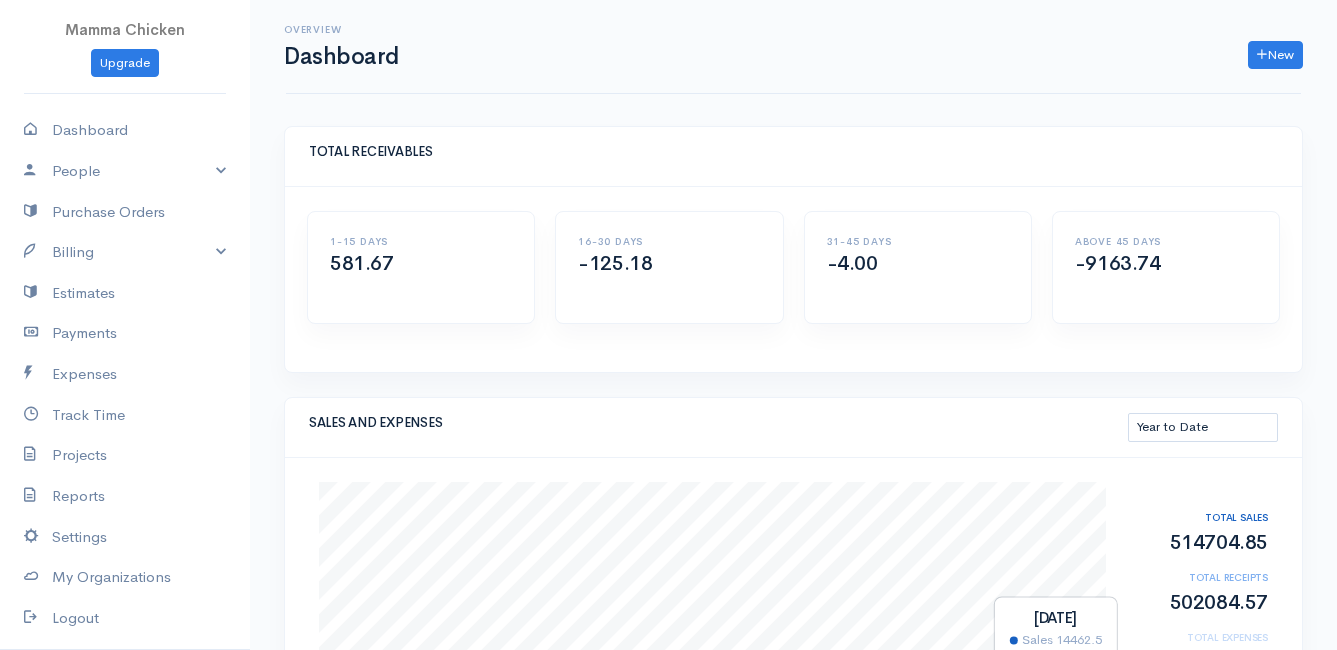 scroll, scrollTop: 200, scrollLeft: 0, axis: vertical 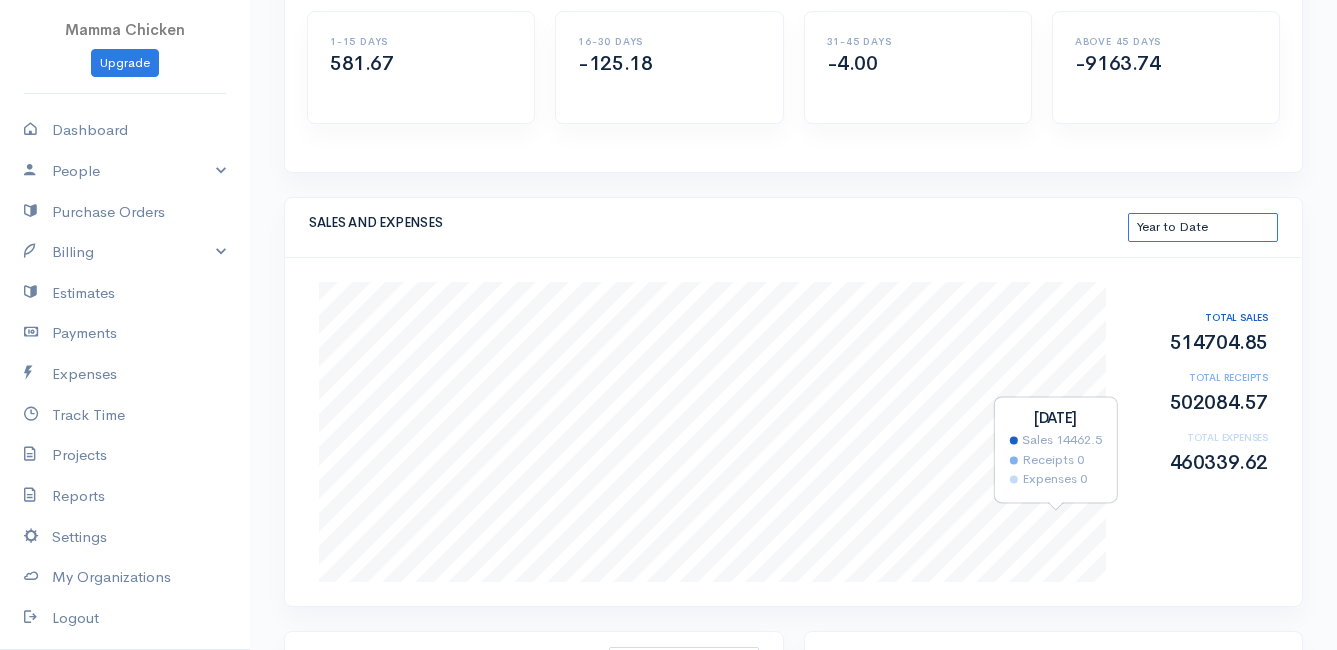 click on "This Month Last 30 Days Last 3 Months Last 12 Months Year to Date" at bounding box center (1203, 227) 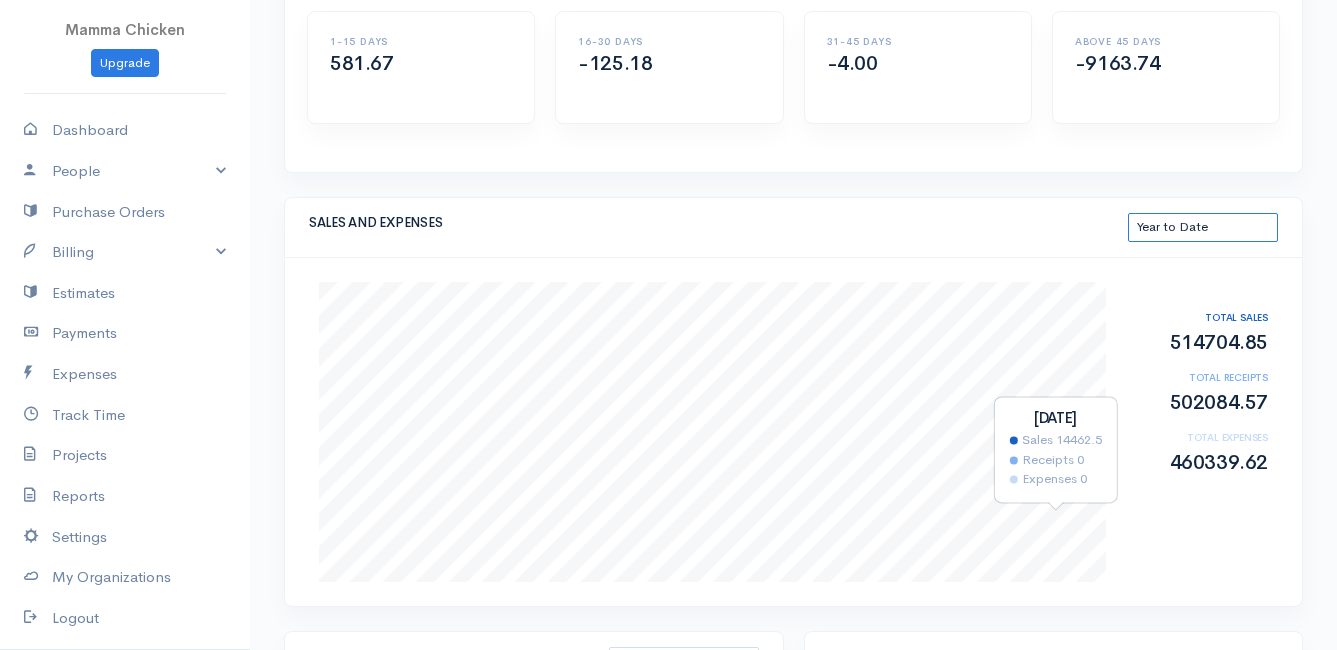 select on "365" 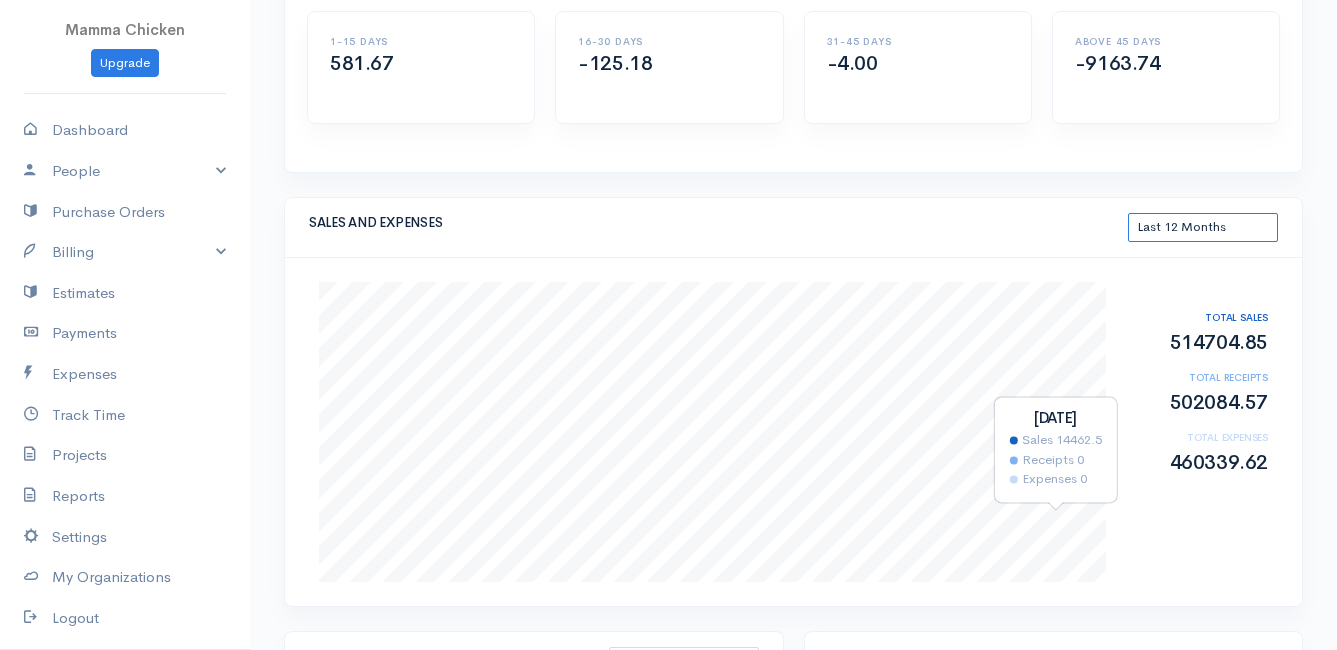 click on "This Month Last 30 Days Last 3 Months Last 12 Months Year to Date" at bounding box center [1203, 227] 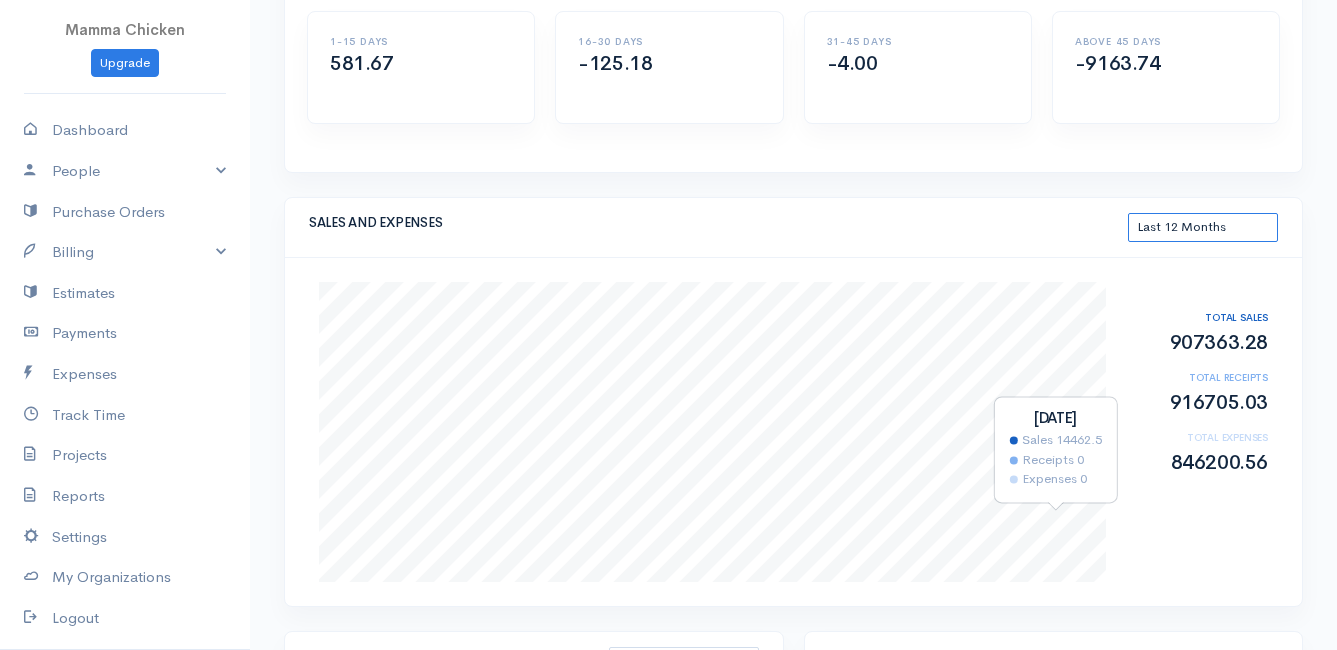 click on "This Month Last 30 Days Last 3 Months Last 12 Months Year to Date" at bounding box center (1203, 227) 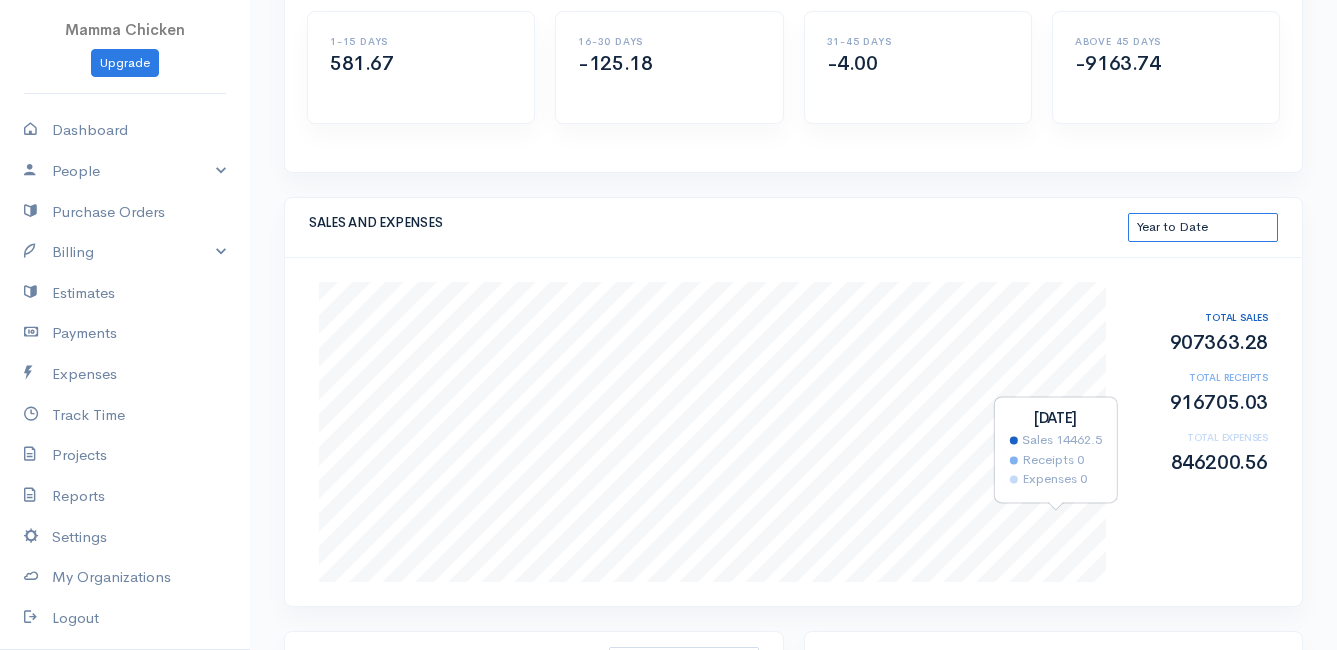 click on "This Month Last 30 Days Last 3 Months Last 12 Months Year to Date" at bounding box center [1203, 227] 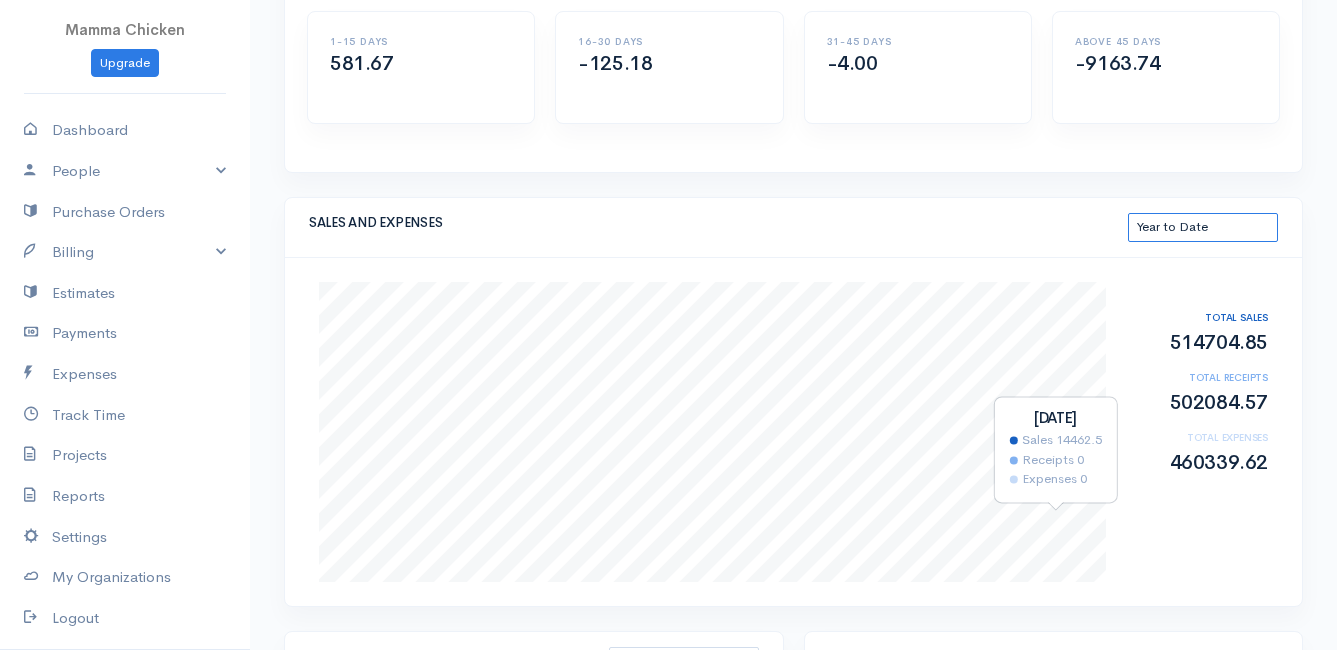 click on "This Month Last 30 Days Last 3 Months Last 12 Months Year to Date" at bounding box center [1203, 227] 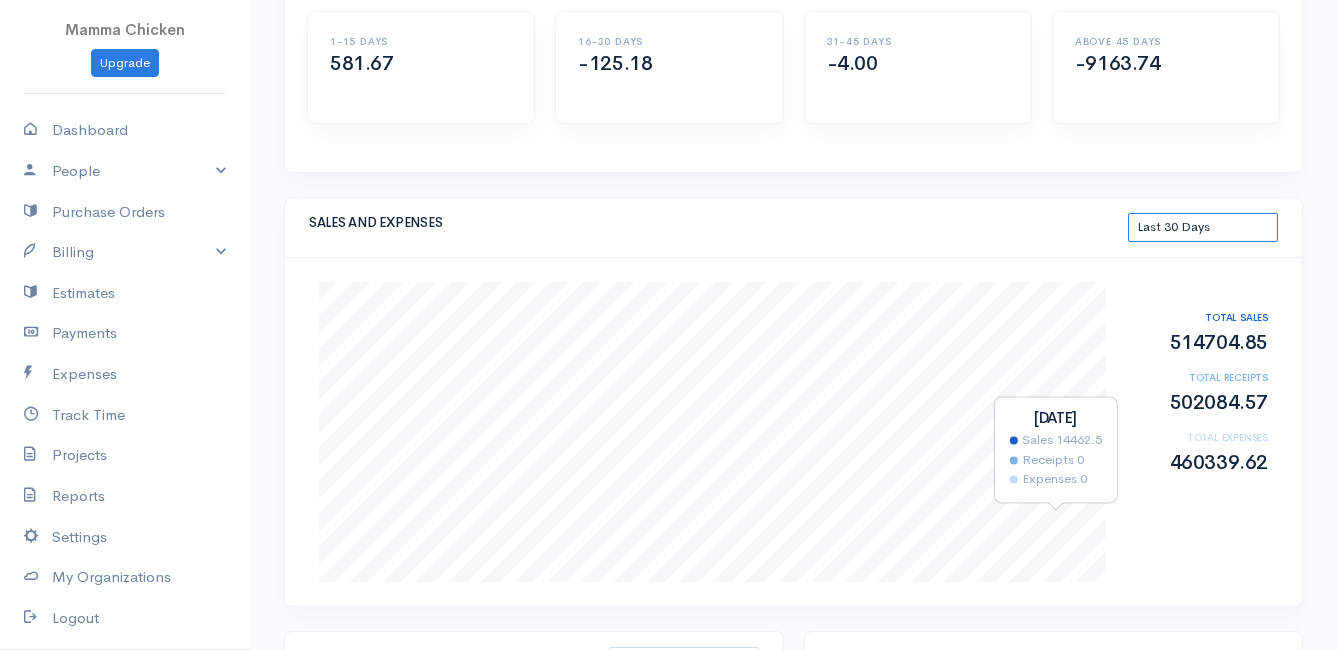 click on "This Month Last 30 Days Last 3 Months Last 12 Months Year to Date" at bounding box center (1203, 227) 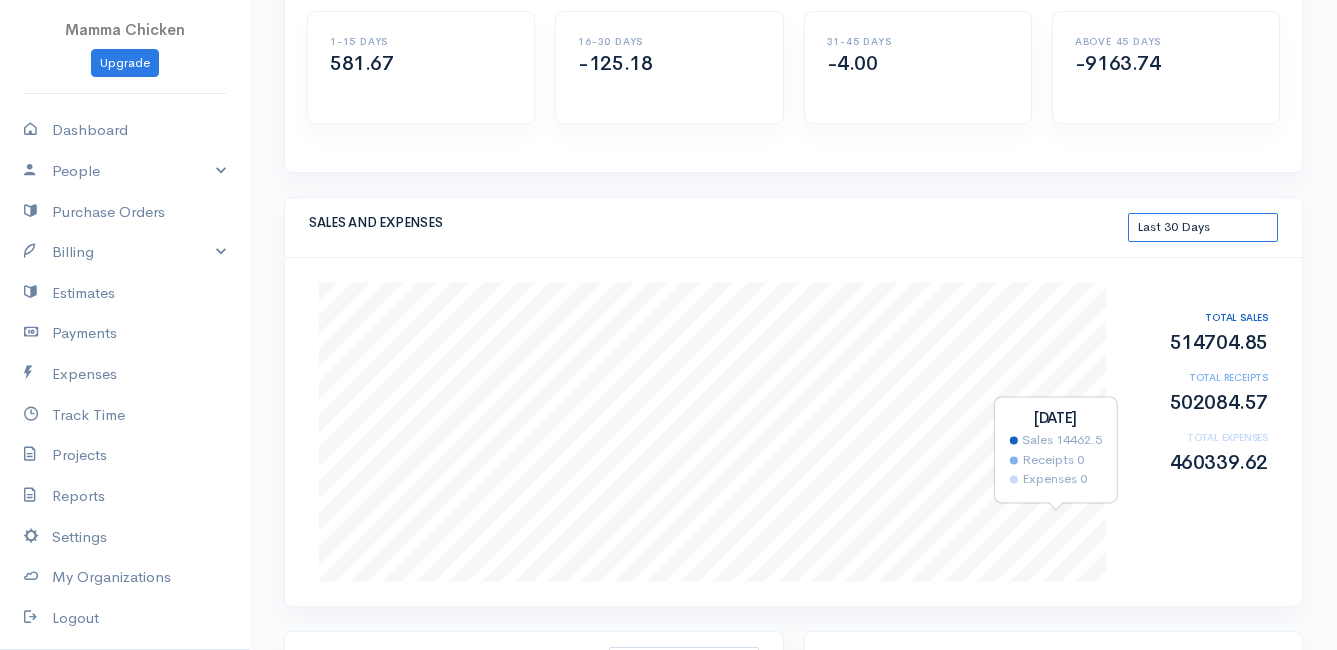 select on "30" 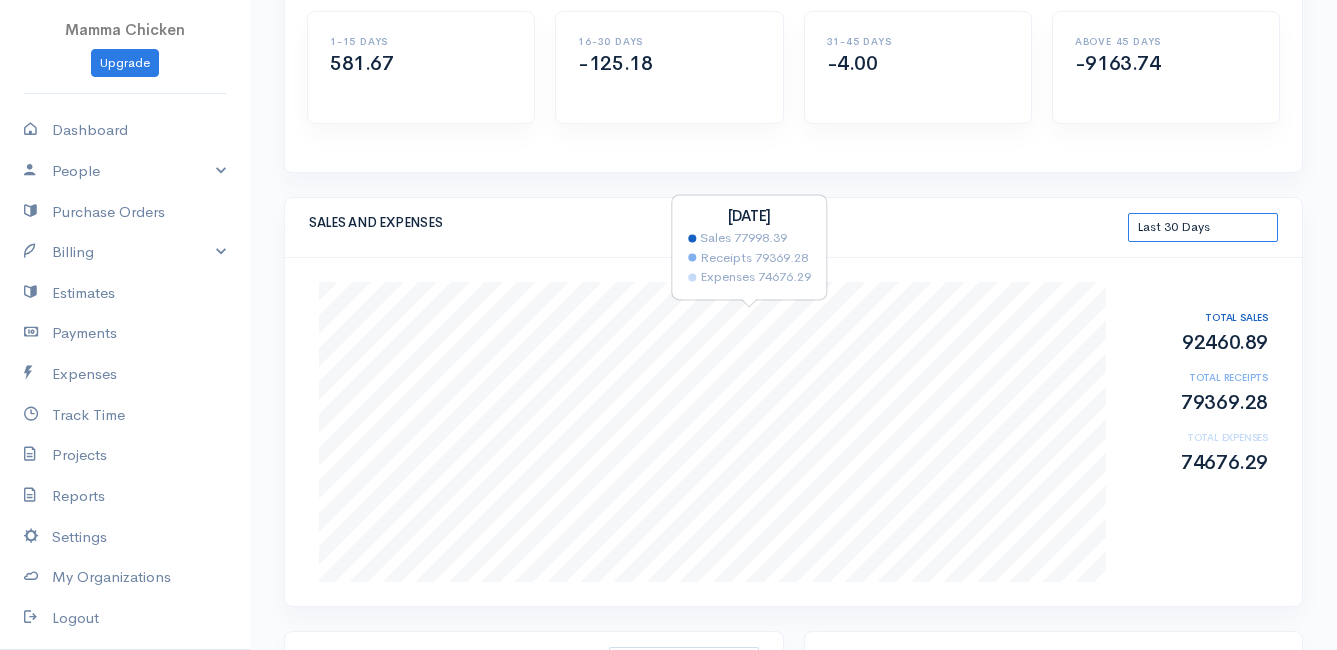 click on "This Month Last 30 Days Last 3 Months Last 12 Months Year to Date" at bounding box center [1203, 227] 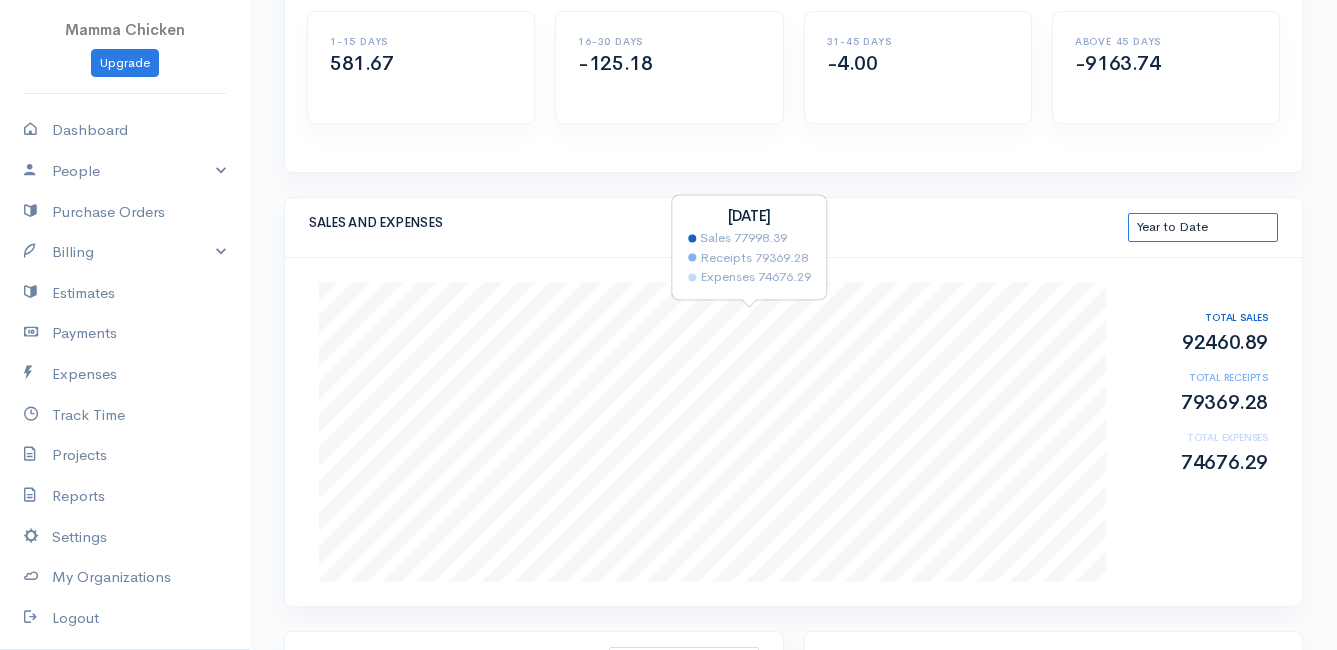 click on "This Month Last 30 Days Last 3 Months Last 12 Months Year to Date" at bounding box center [1203, 227] 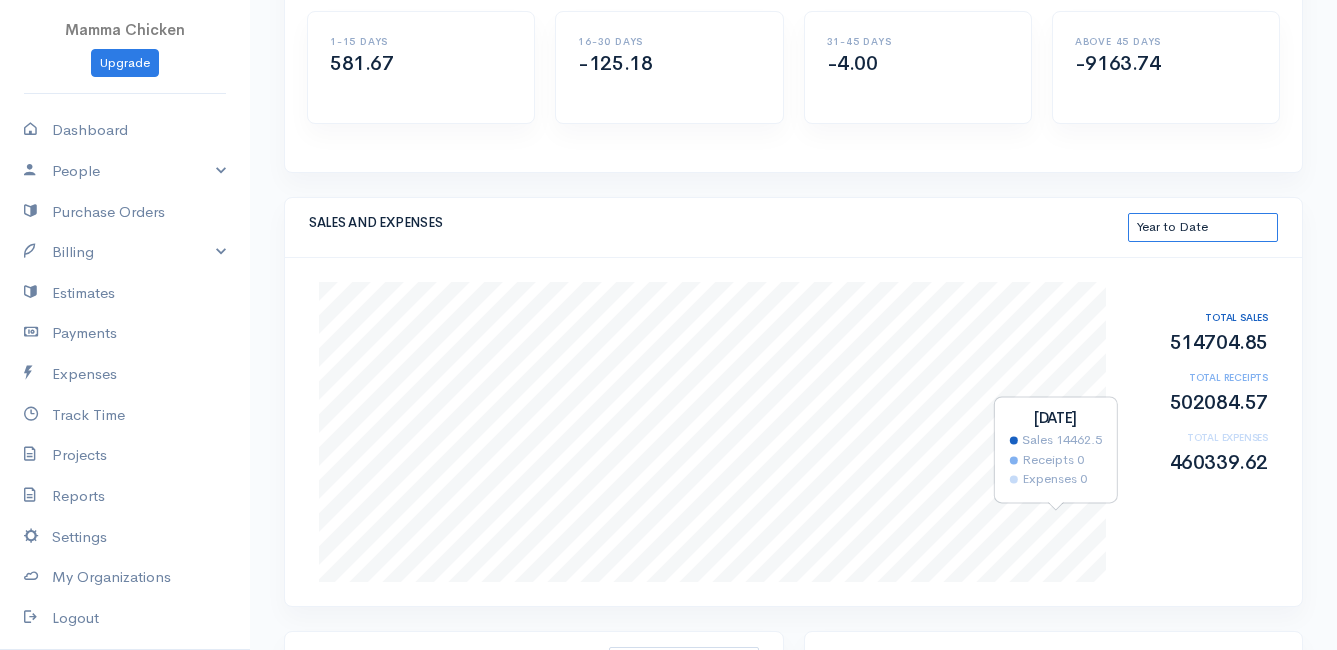 click on "This Month Last 30 Days Last 3 Months Last 12 Months Year to Date" at bounding box center (1203, 227) 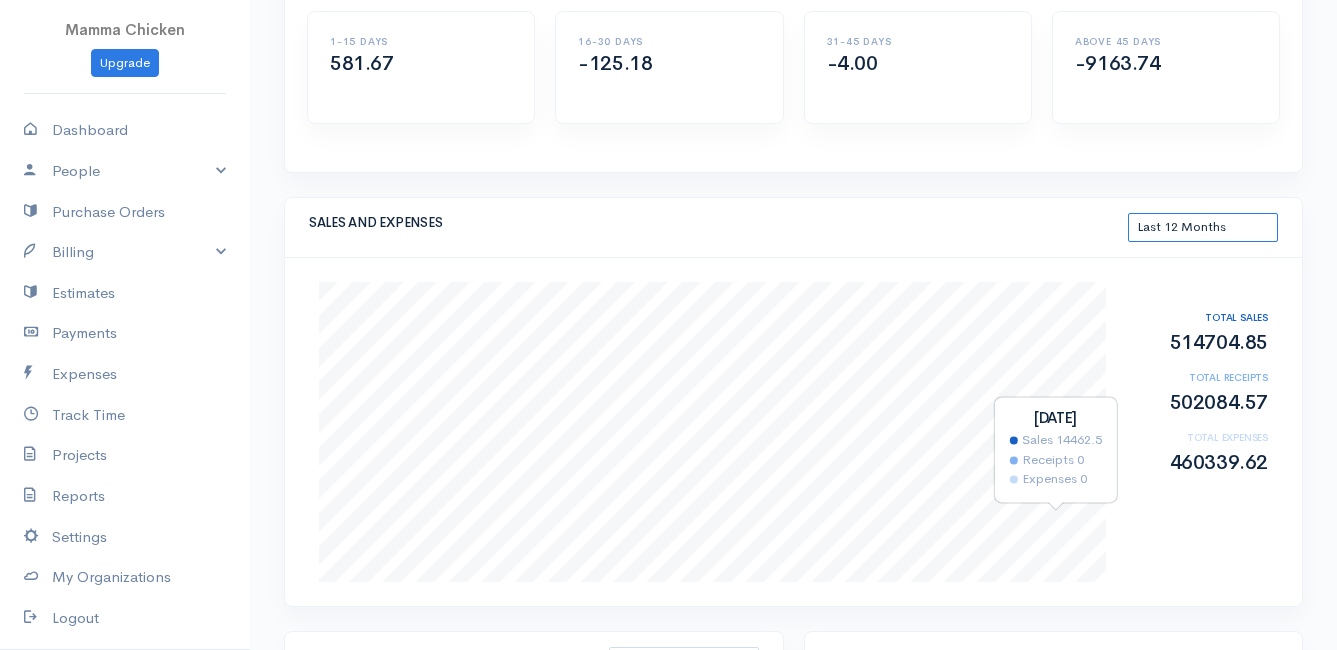 click on "This Month Last 30 Days Last 3 Months Last 12 Months Year to Date" at bounding box center (1203, 227) 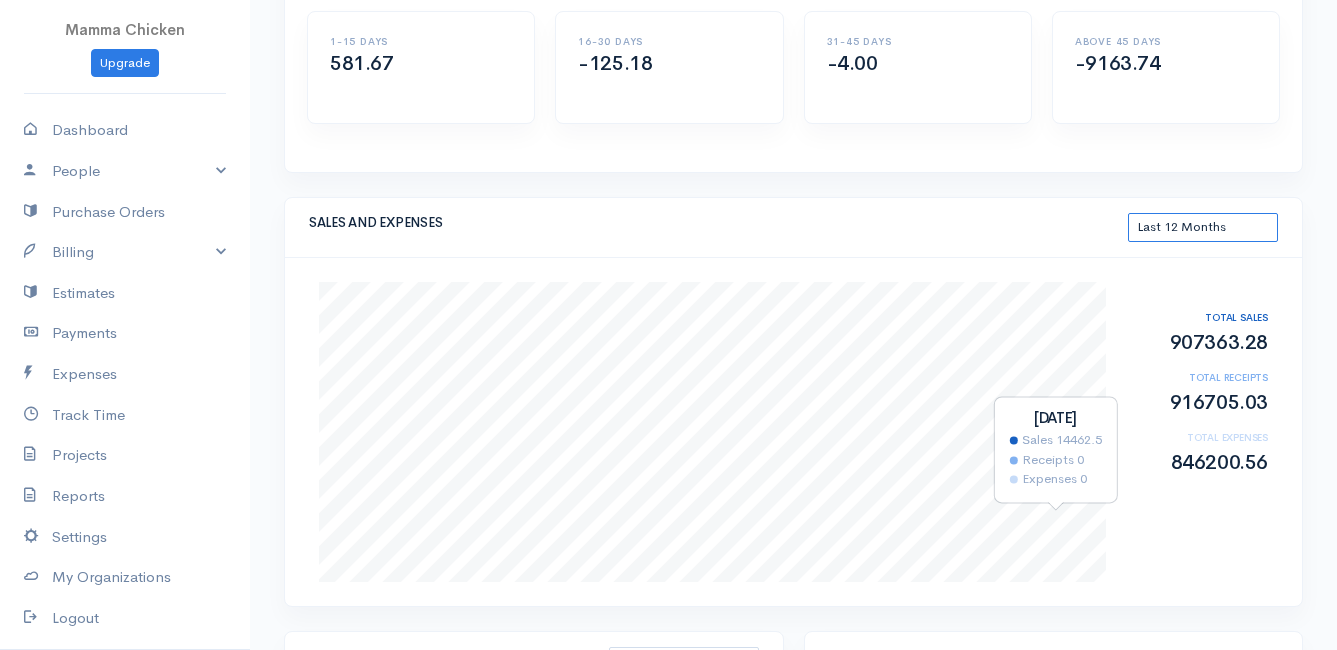 click on "This Month Last 30 Days Last 3 Months Last 12 Months Year to Date" at bounding box center [1203, 227] 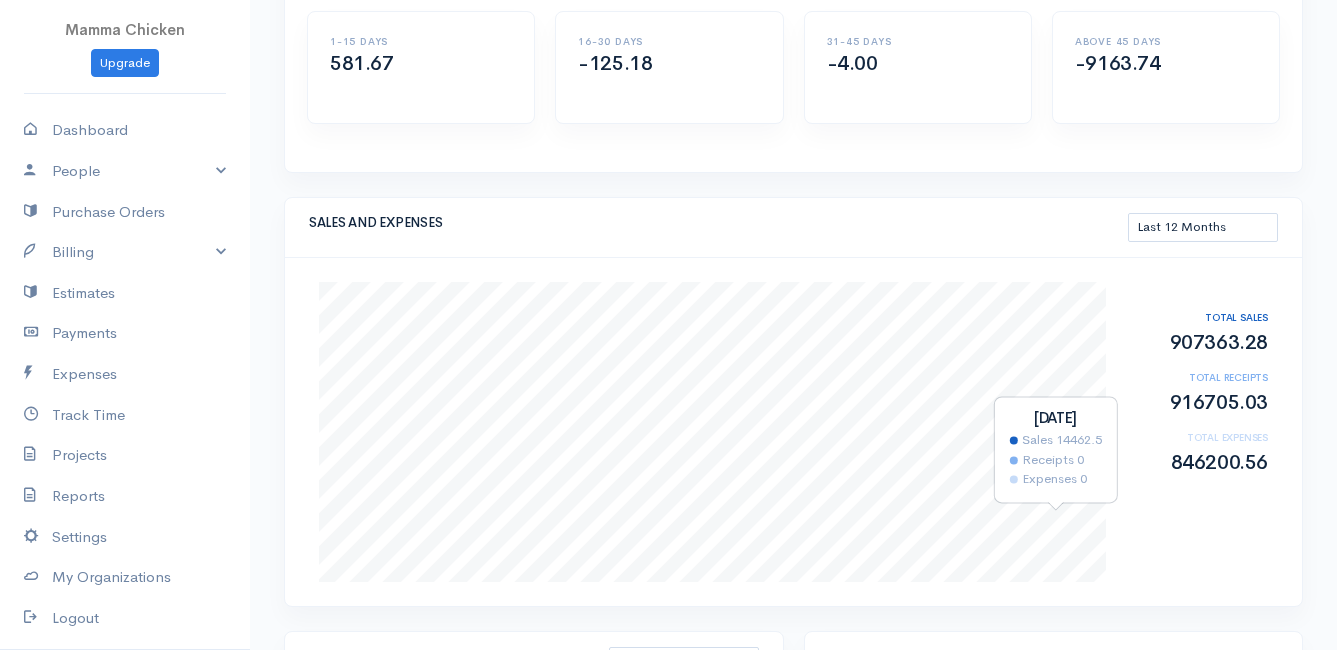 click on "SALES AND EXPENSES This Month Last 30 Days Last 3 Months Last 12 Months Year to Date" at bounding box center (793, 228) 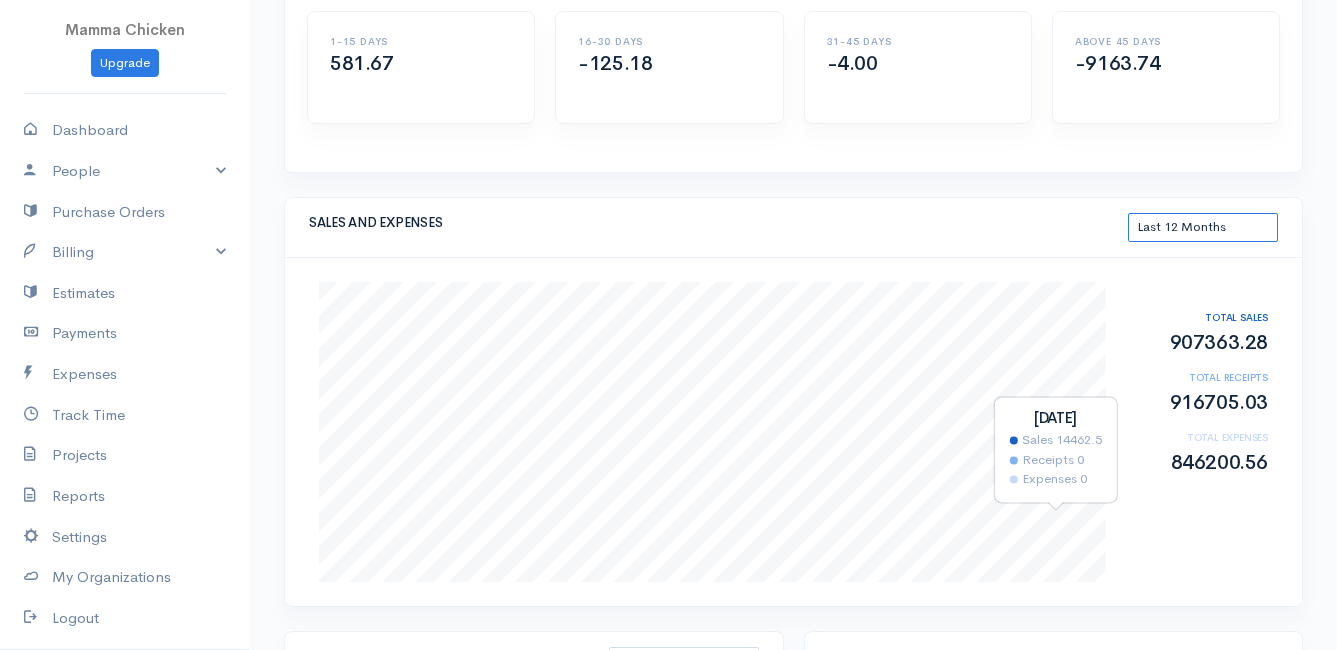 click on "This Month Last 30 Days Last 3 Months Last 12 Months Year to Date" at bounding box center (1203, 227) 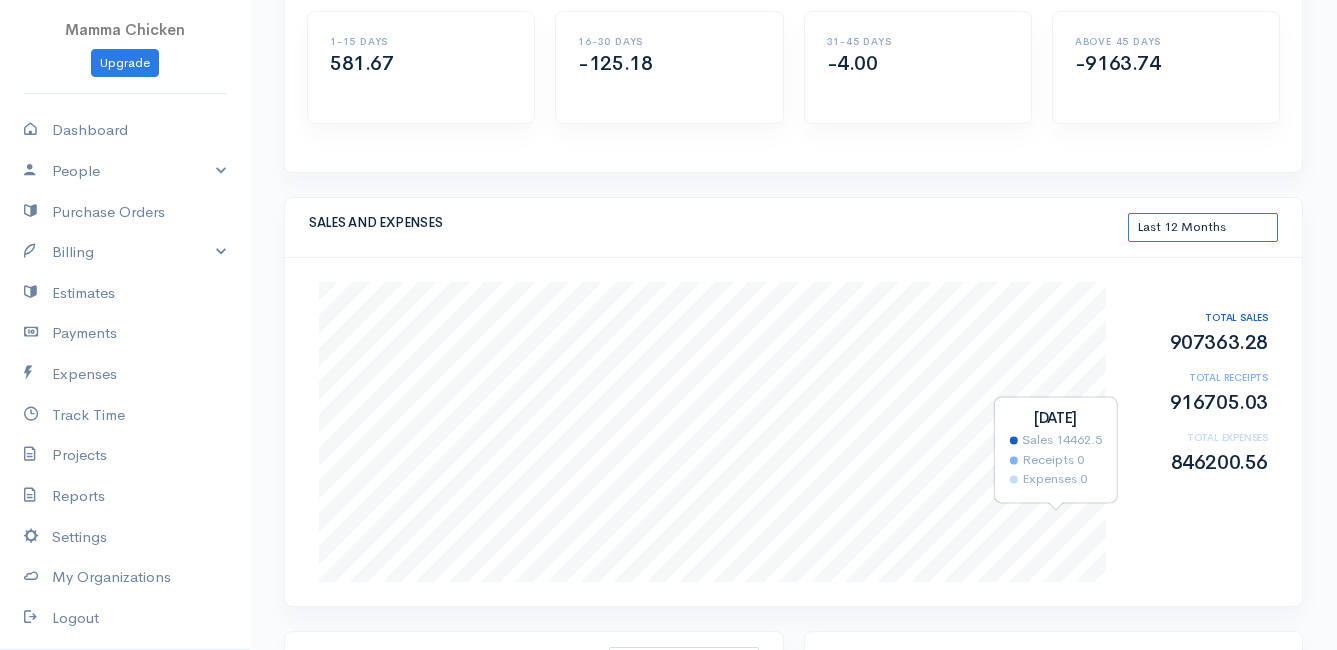 select on "thistoyear" 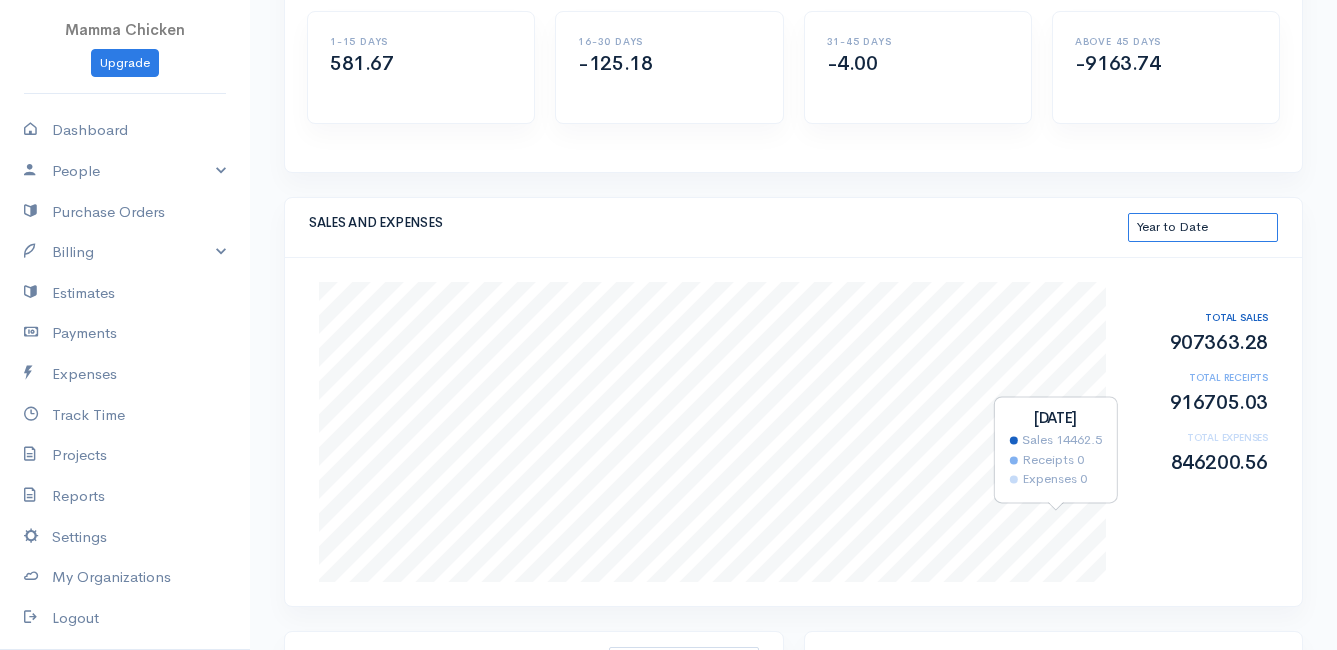 click on "This Month Last 30 Days Last 3 Months Last 12 Months Year to Date" at bounding box center [1203, 227] 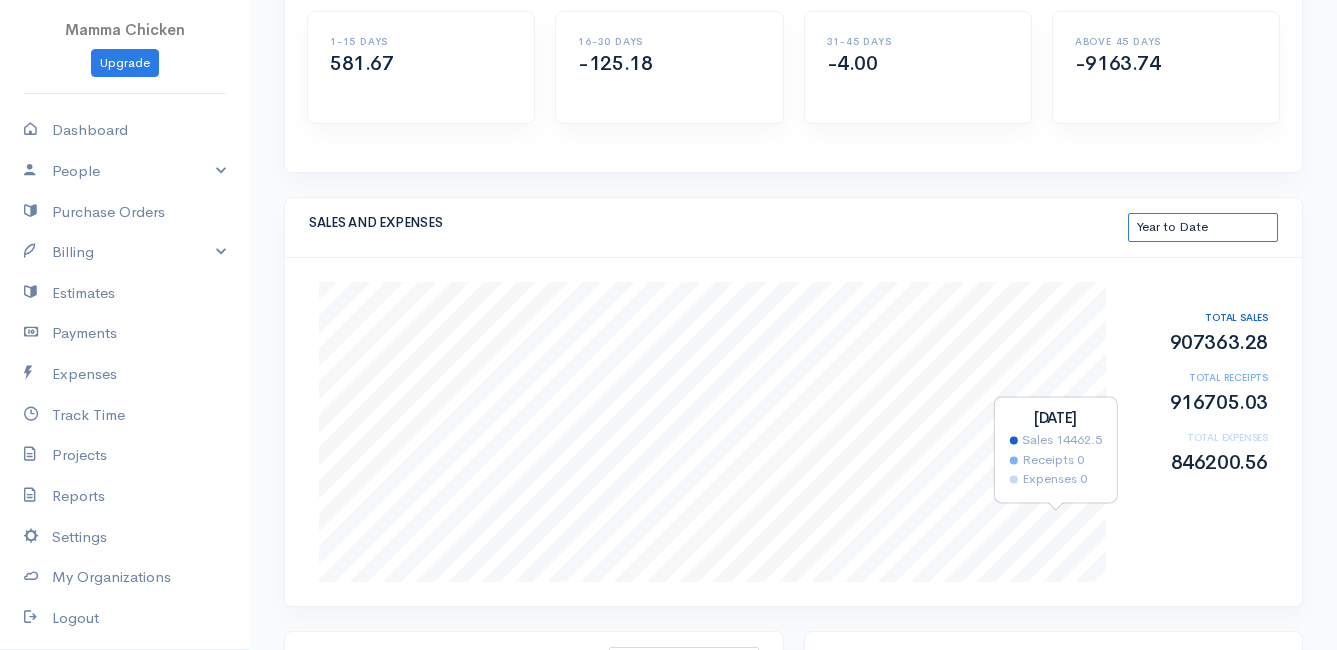 select on "thistoyear" 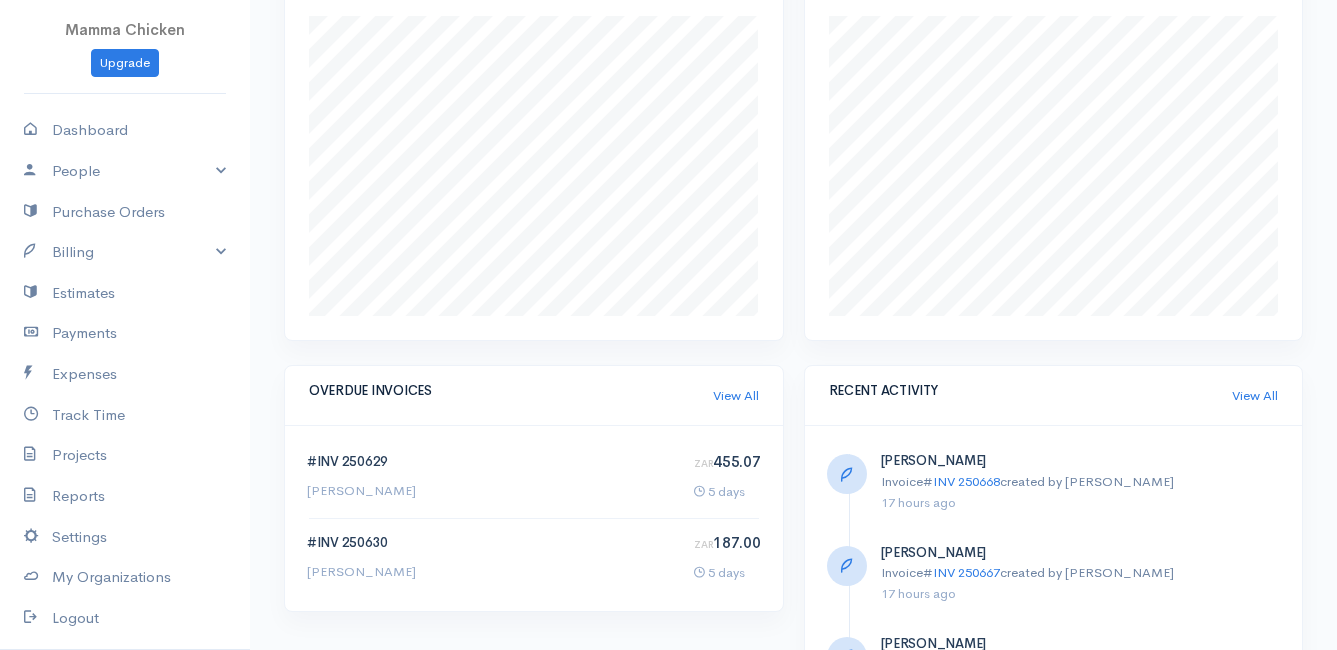scroll, scrollTop: 1000, scrollLeft: 0, axis: vertical 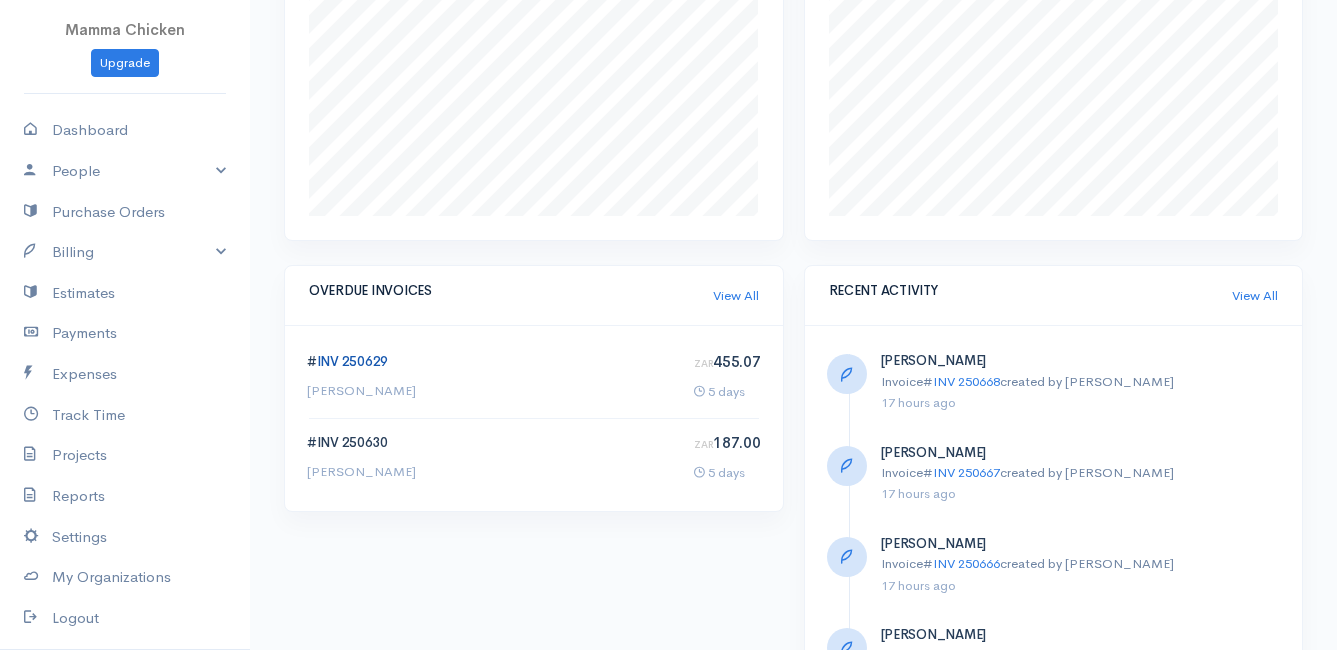 click on "INV 250629" at bounding box center [352, 361] 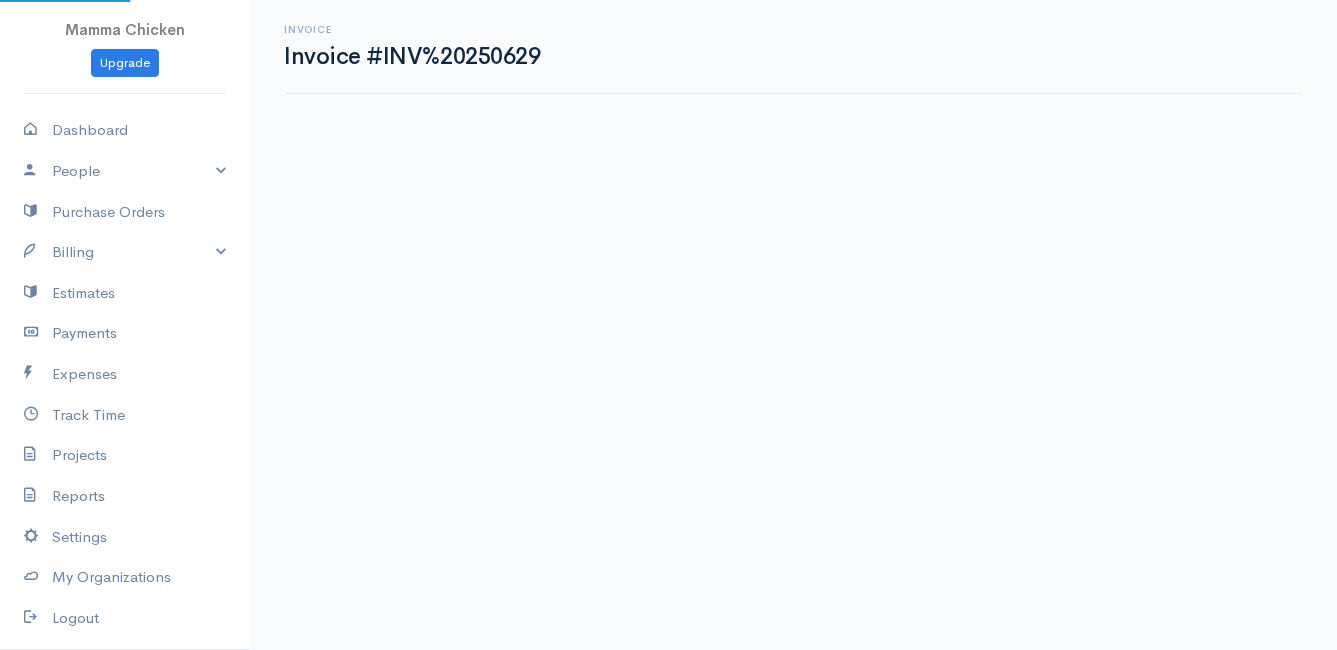 scroll, scrollTop: 0, scrollLeft: 0, axis: both 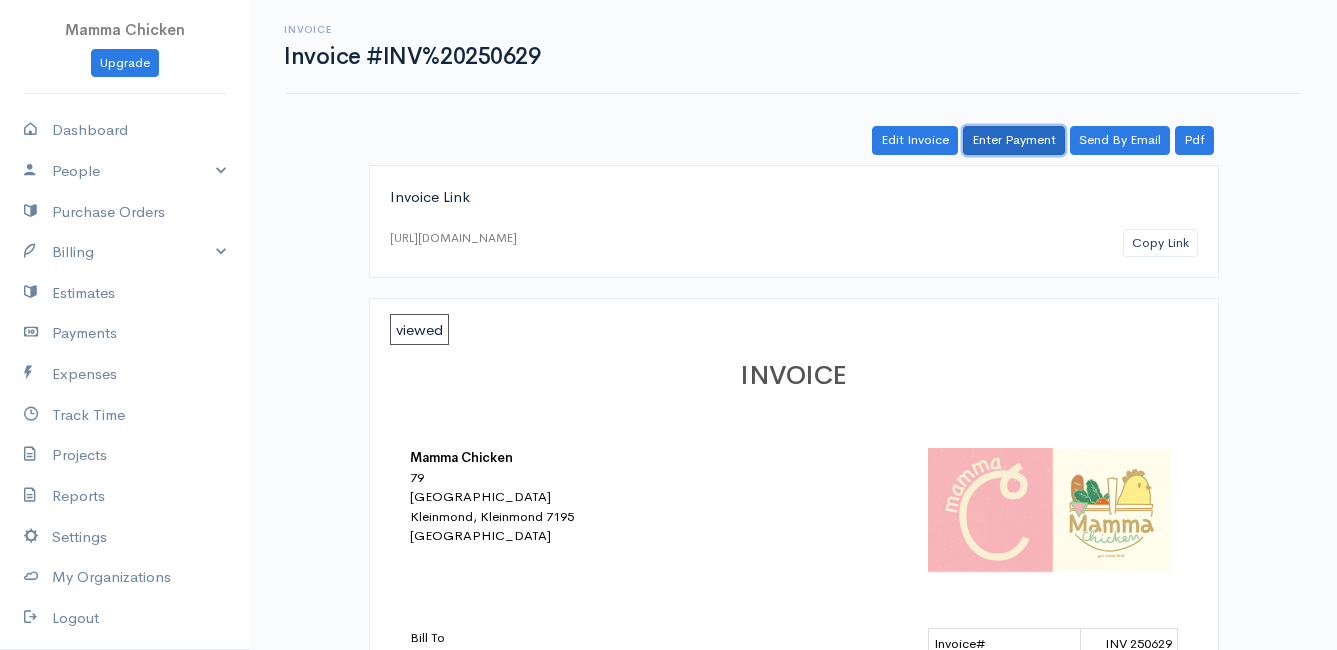 click on "Enter Payment" at bounding box center [1014, 140] 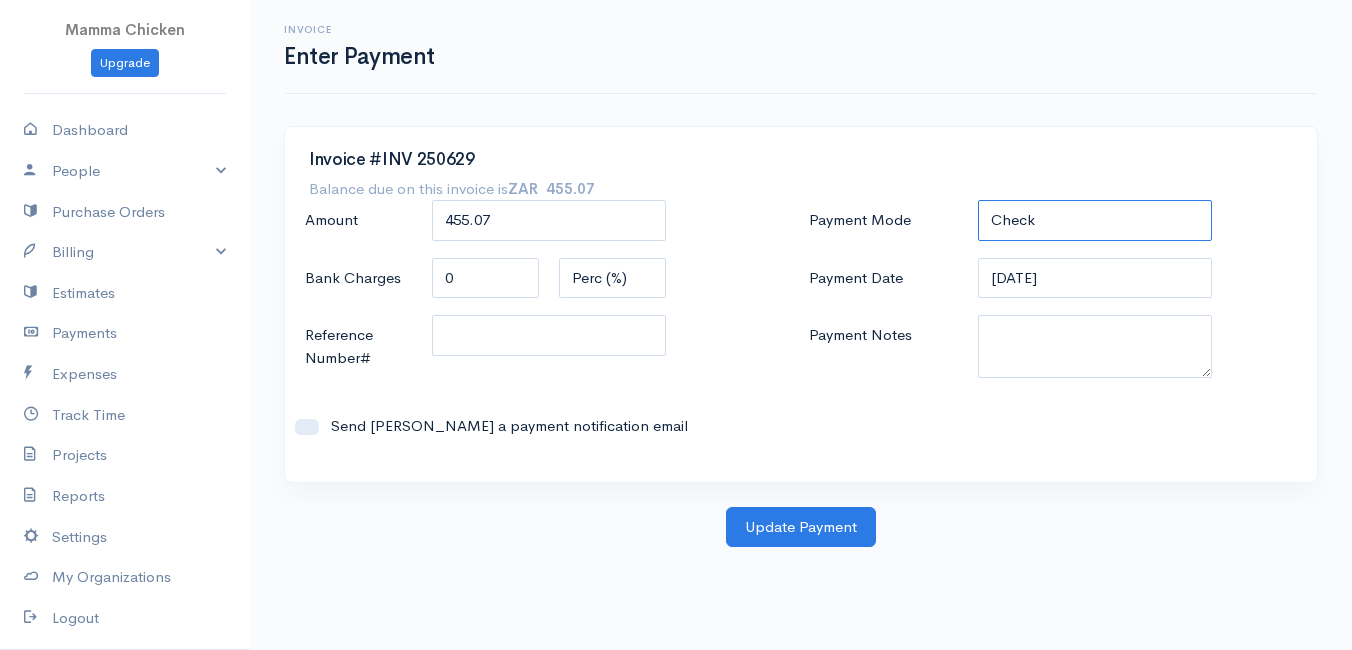 click on "Check Bank Transfer Credit Cash Debit ACH VISA MASTERCARD AMEX DISCOVER DINERS EUROCARD JCB NOVA Credit Card PayPal Google Checkout 2Checkout Amazon" at bounding box center (1095, 220) 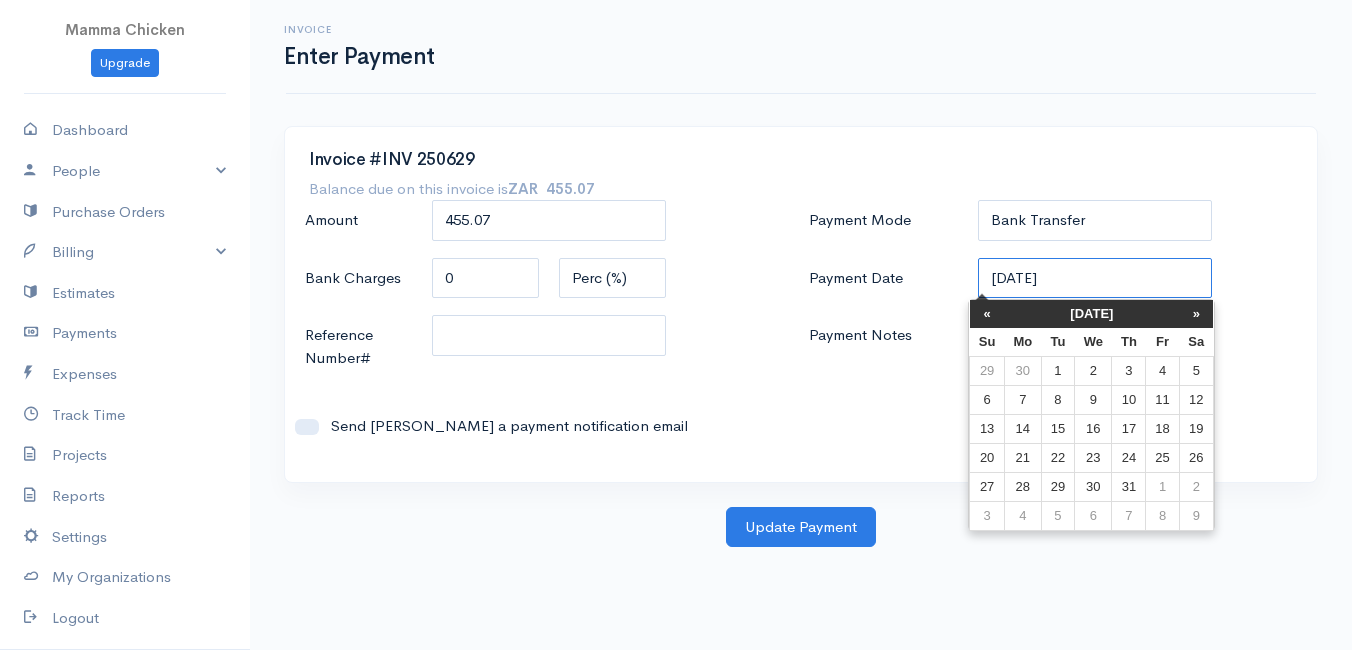 click on "[DATE]" at bounding box center (1095, 278) 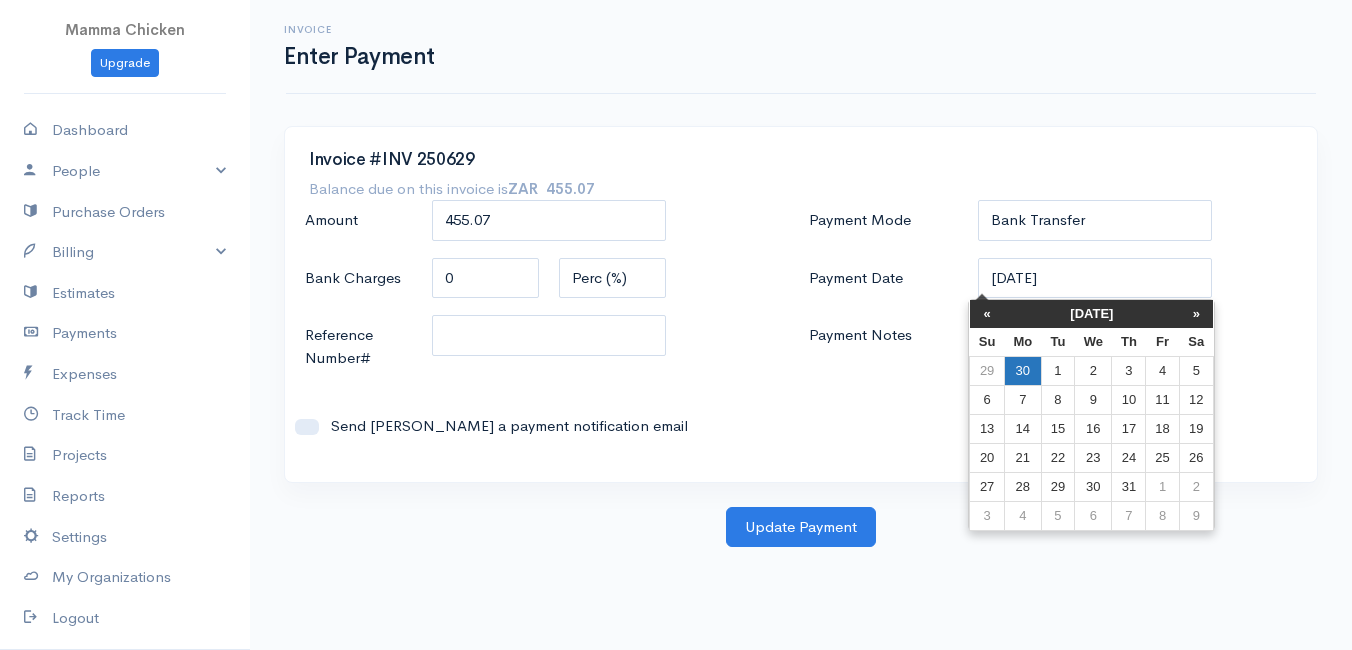 click on "30" at bounding box center (1022, 370) 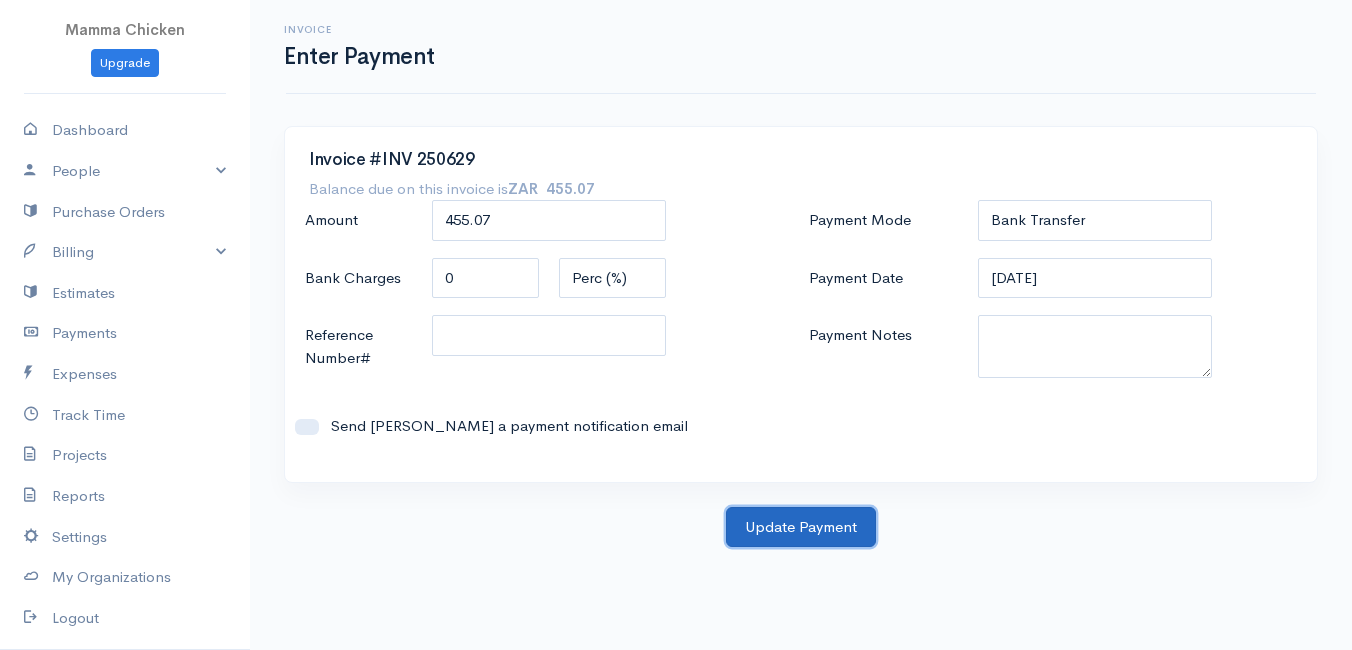 click on "Update Payment" at bounding box center (801, 527) 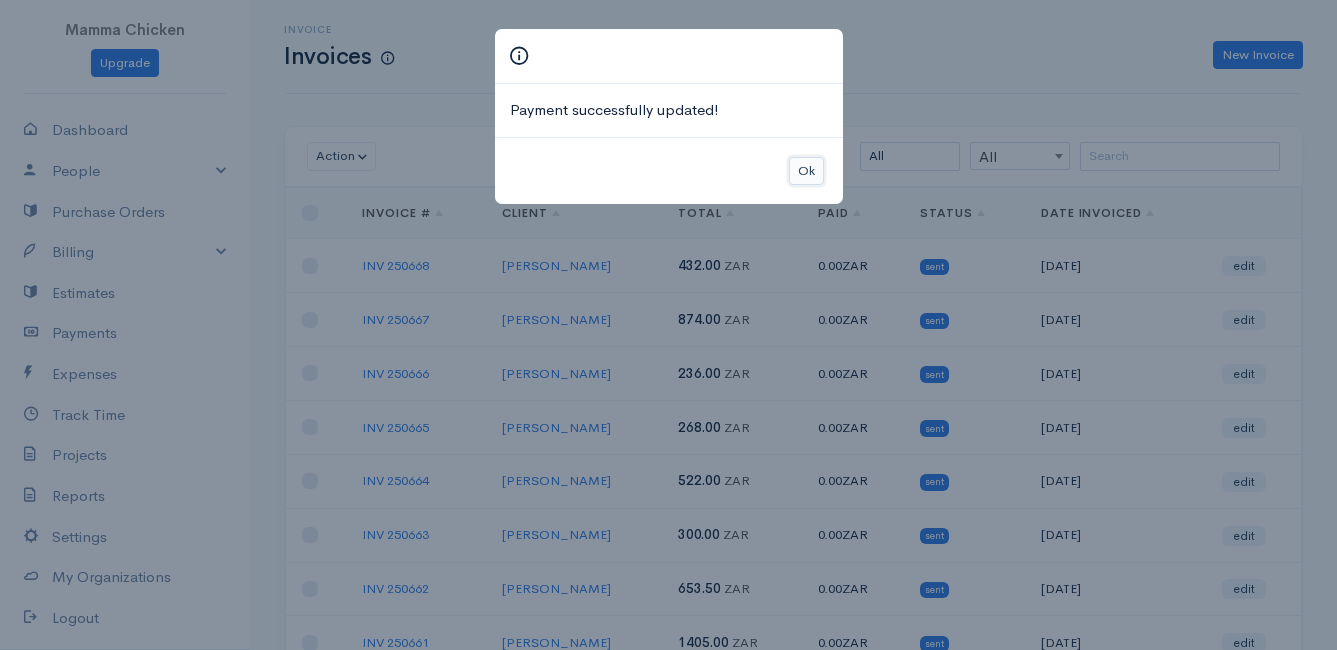 click on "Ok" at bounding box center (806, 171) 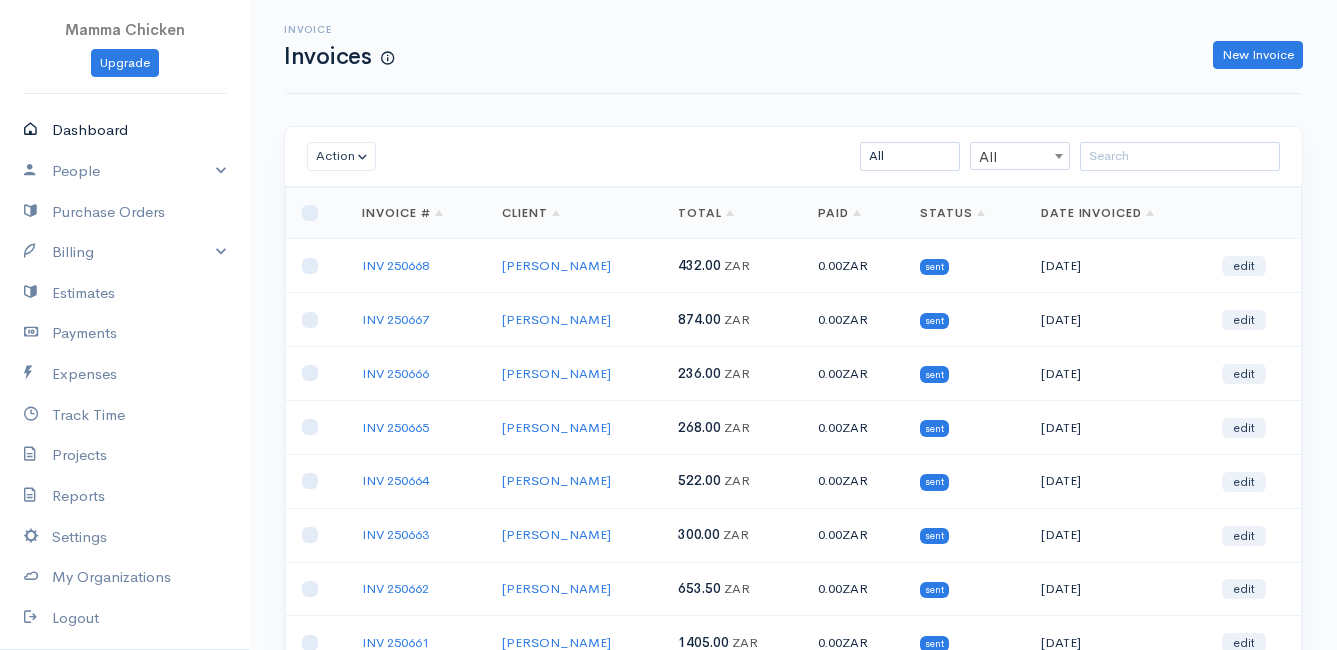 click on "Dashboard" at bounding box center (125, 130) 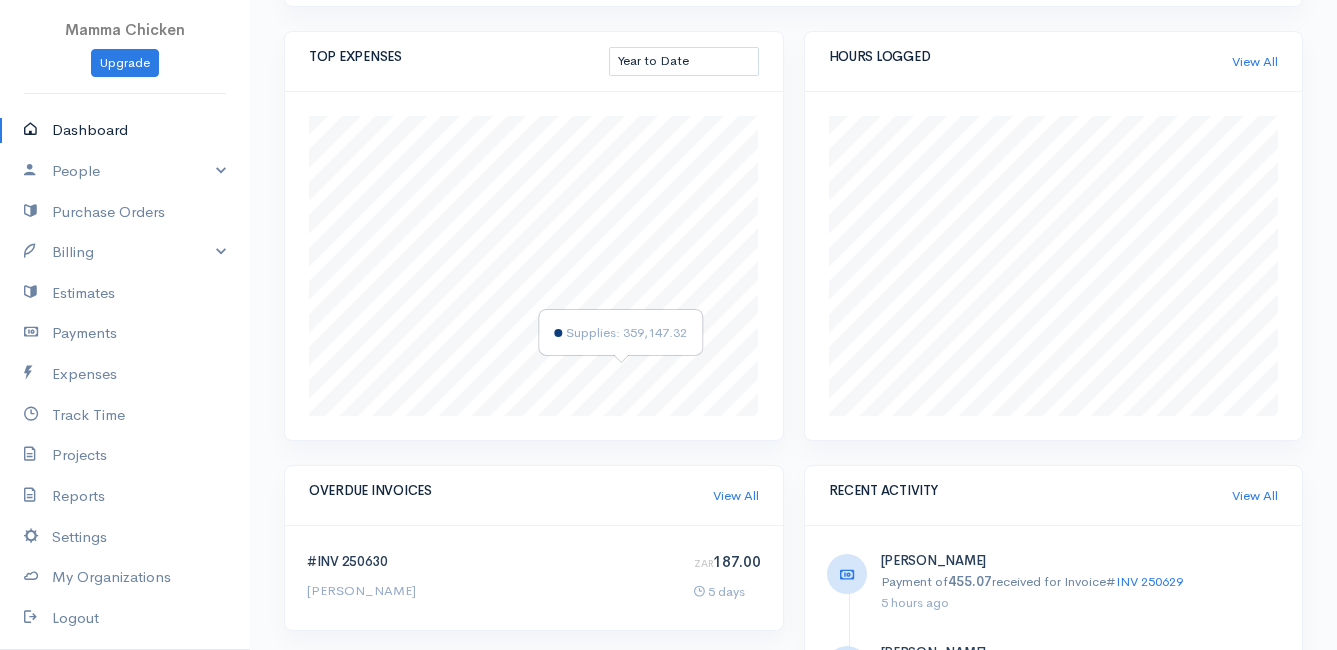 scroll, scrollTop: 900, scrollLeft: 0, axis: vertical 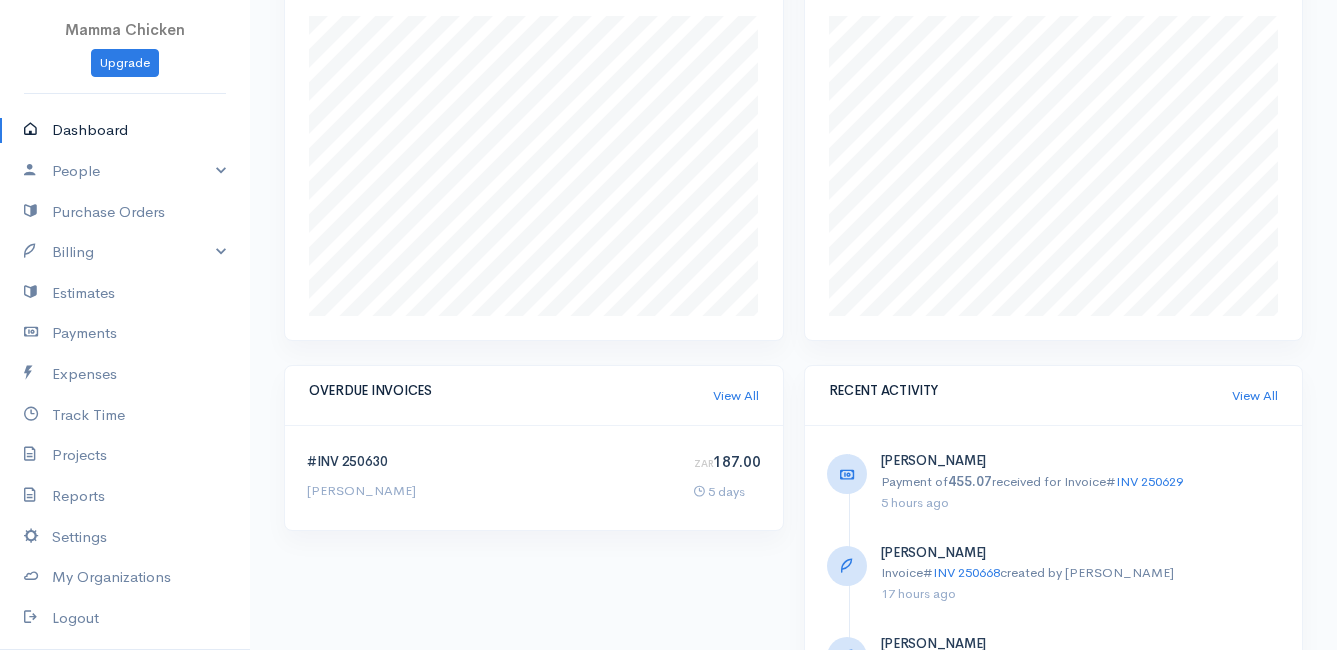 click on "# INV 250630 [PERSON_NAME] ZAR  187.00 5 days" at bounding box center (534, 478) 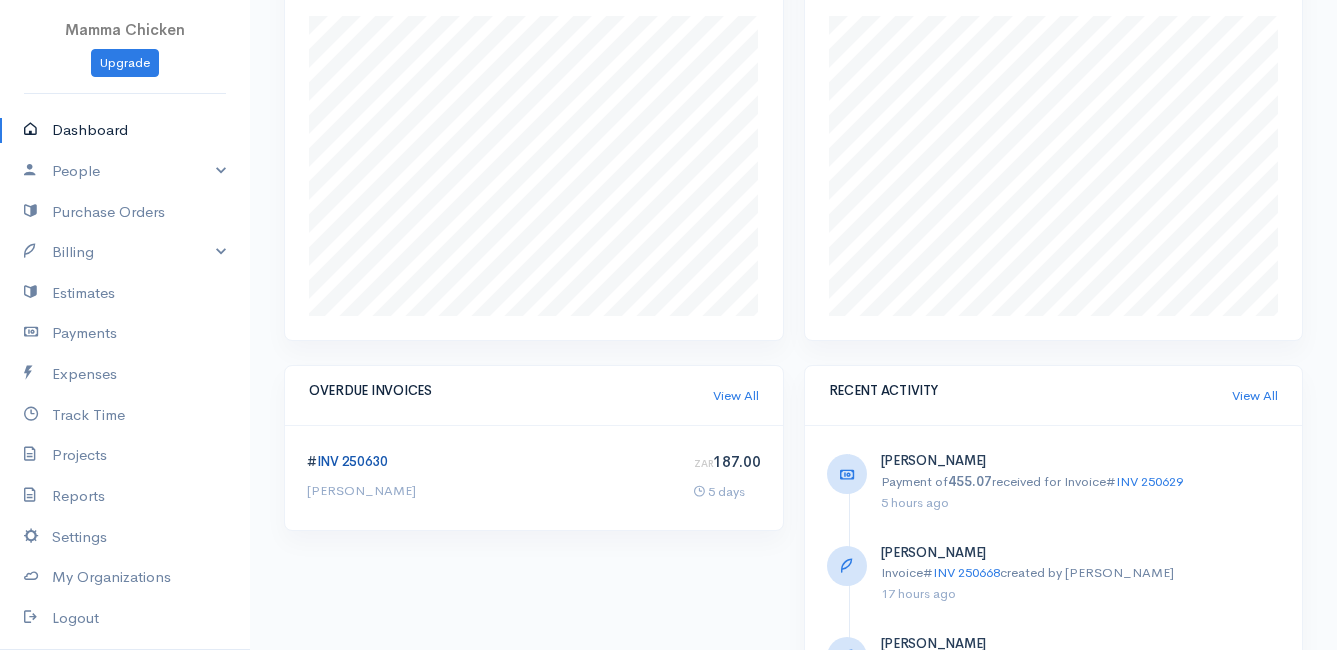 click on "INV 250630" at bounding box center (352, 461) 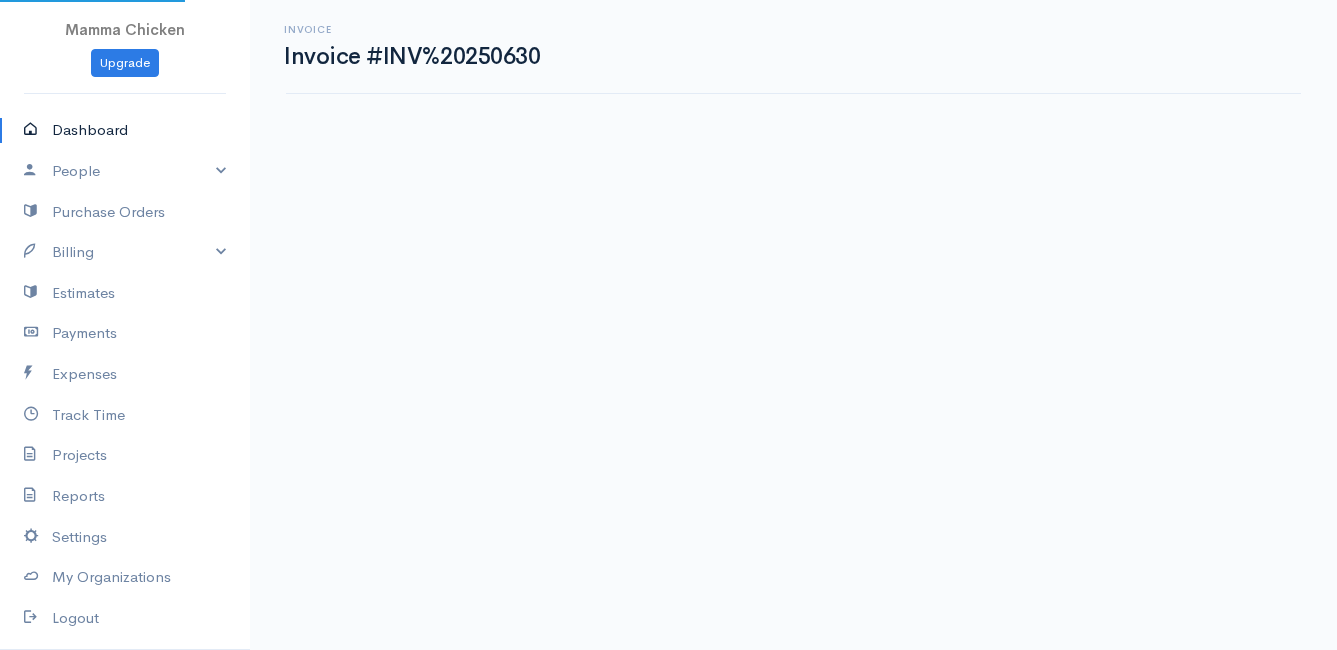 scroll, scrollTop: 0, scrollLeft: 0, axis: both 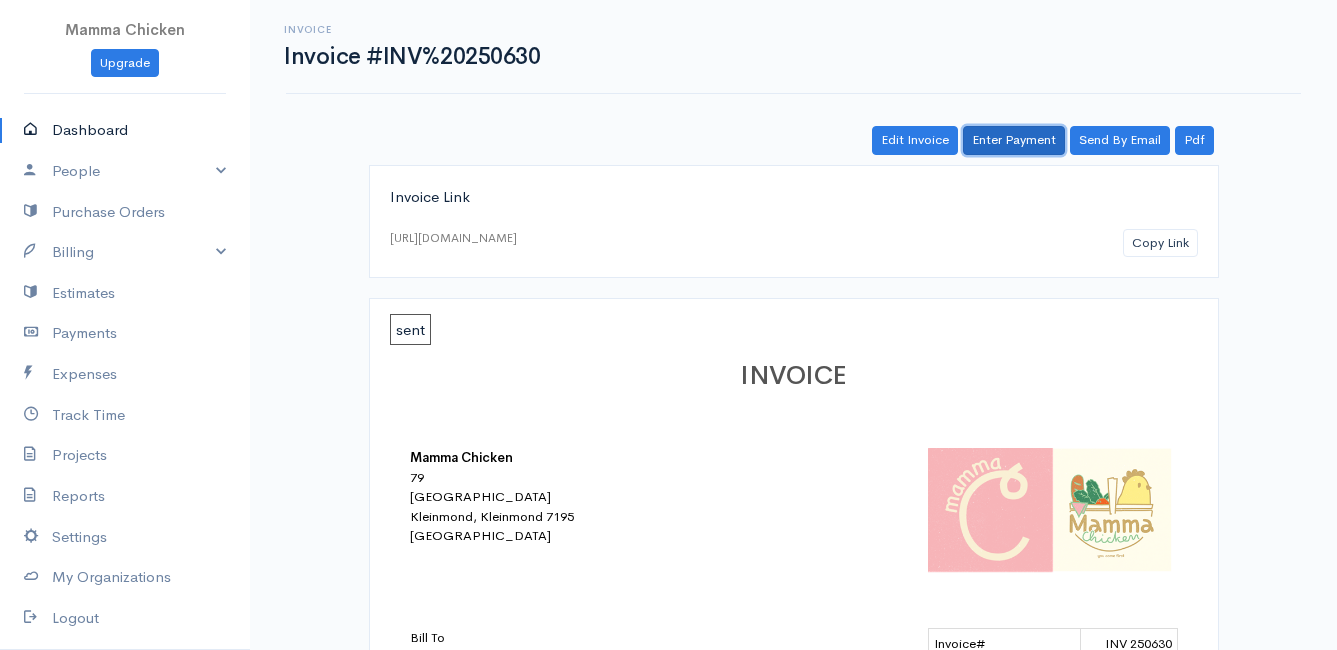 click on "Enter Payment" at bounding box center (1014, 140) 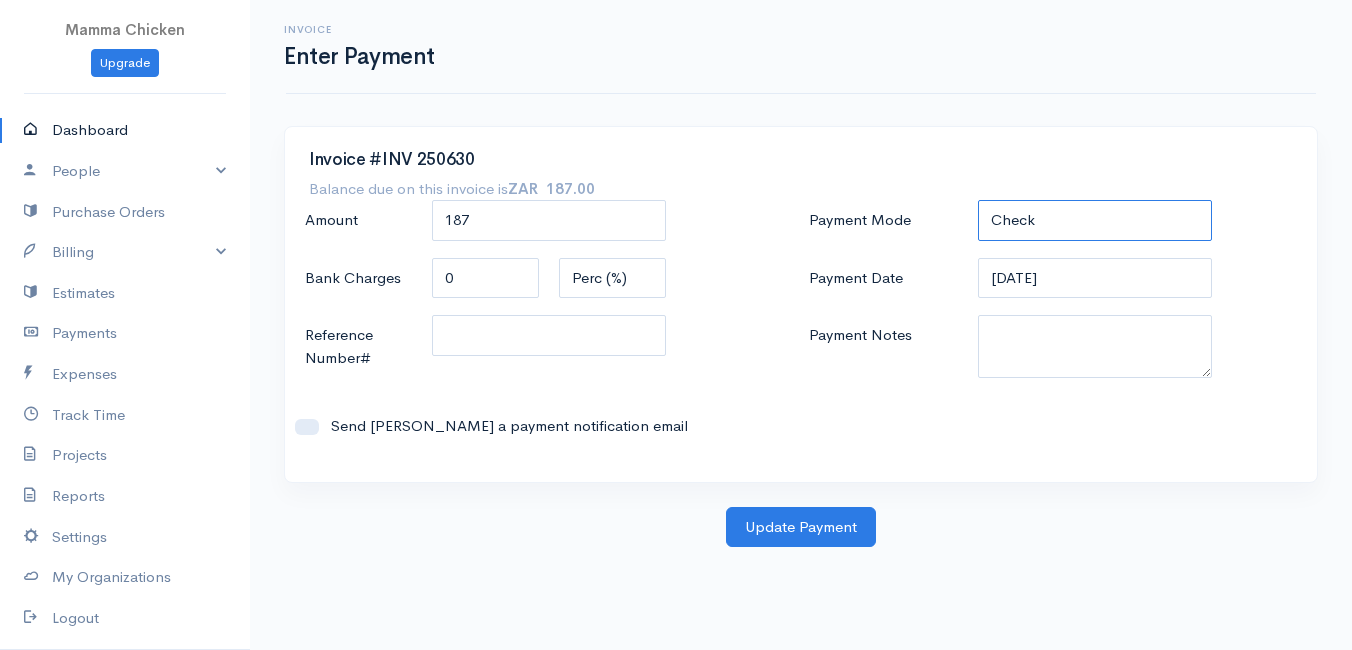 click on "Check Bank Transfer Credit Cash Debit ACH VISA MASTERCARD AMEX DISCOVER DINERS EUROCARD JCB NOVA Credit Card PayPal Google Checkout 2Checkout Amazon" at bounding box center (1095, 220) 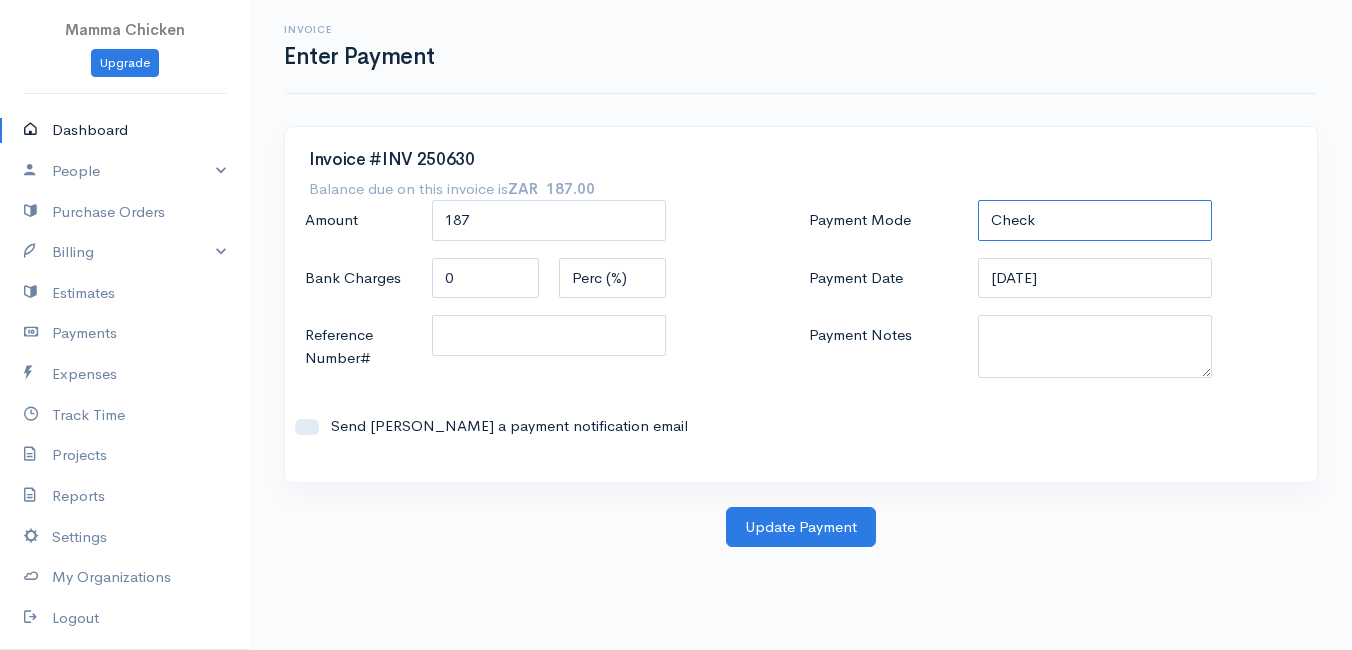 select on "Bank Transfer" 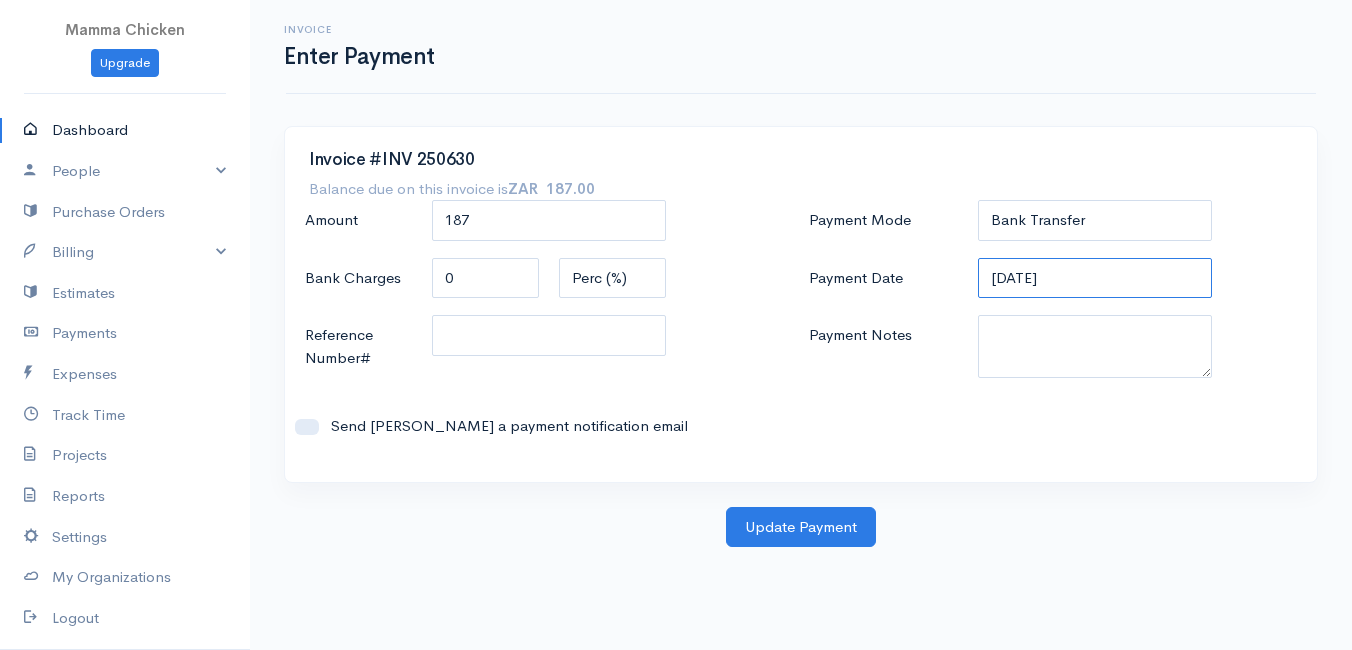 click on "[DATE]" at bounding box center (1095, 278) 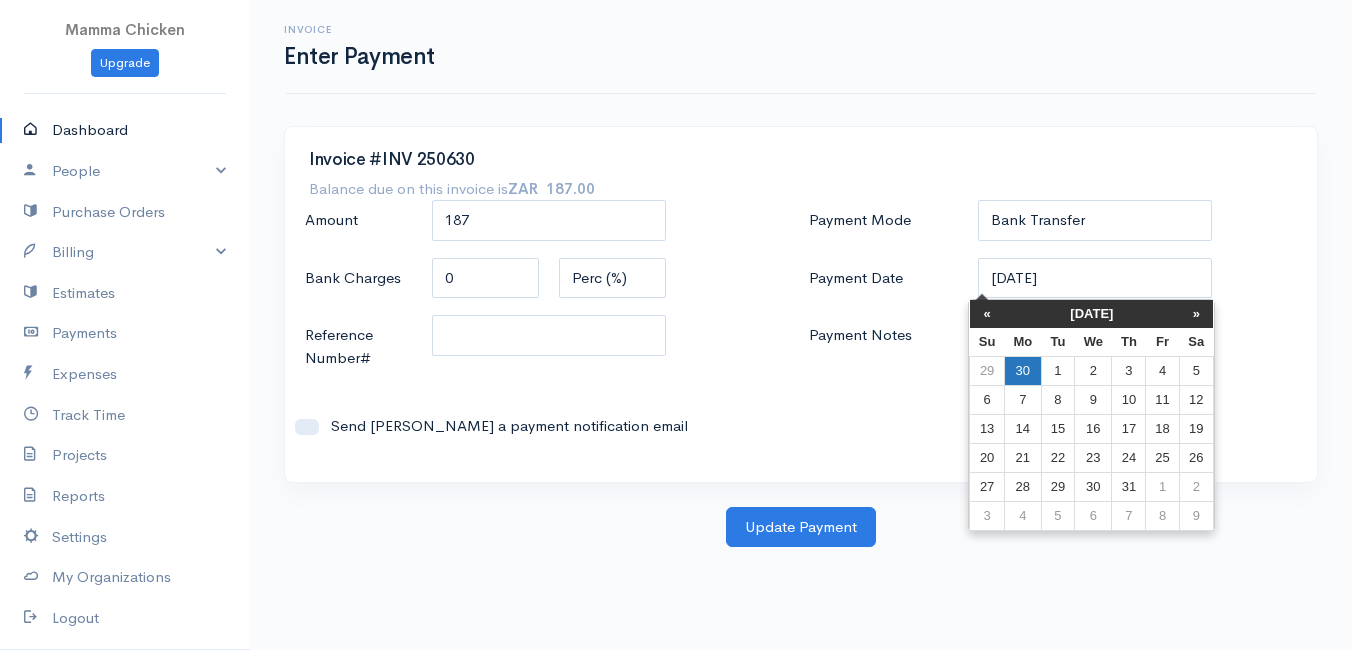 click on "30" at bounding box center [1022, 370] 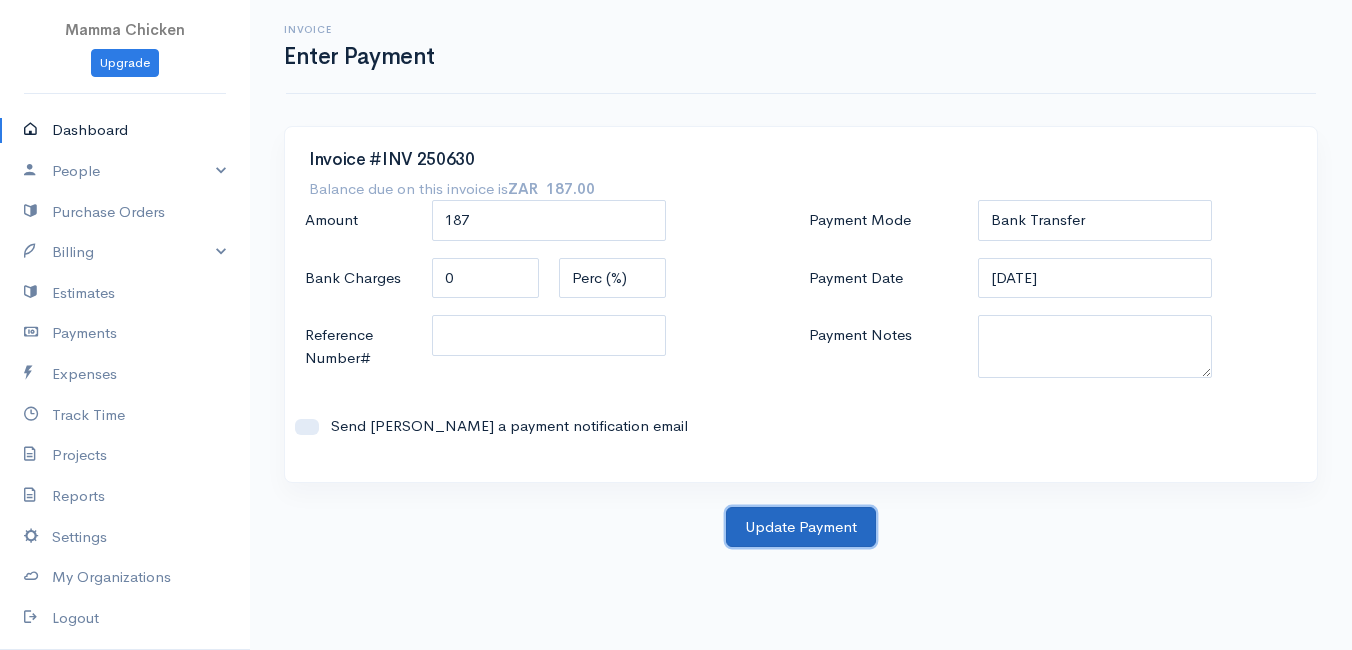 click on "Update Payment" at bounding box center (801, 527) 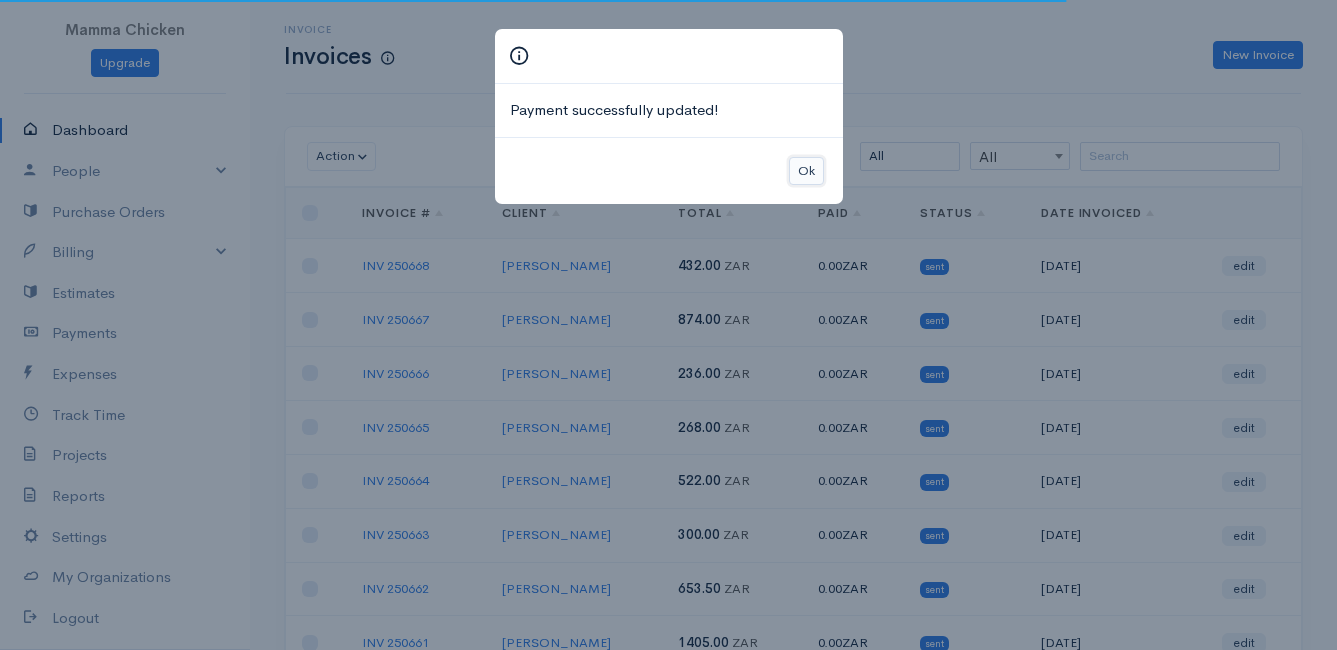click on "Ok" at bounding box center (806, 171) 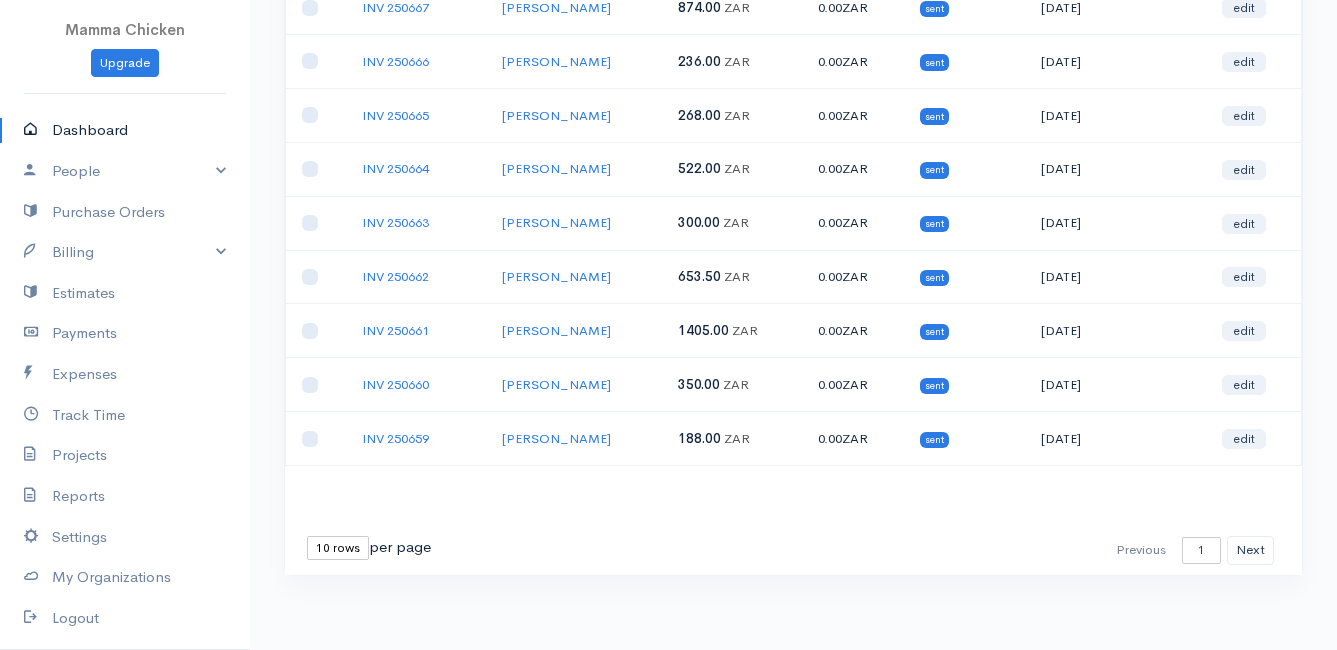 scroll, scrollTop: 0, scrollLeft: 0, axis: both 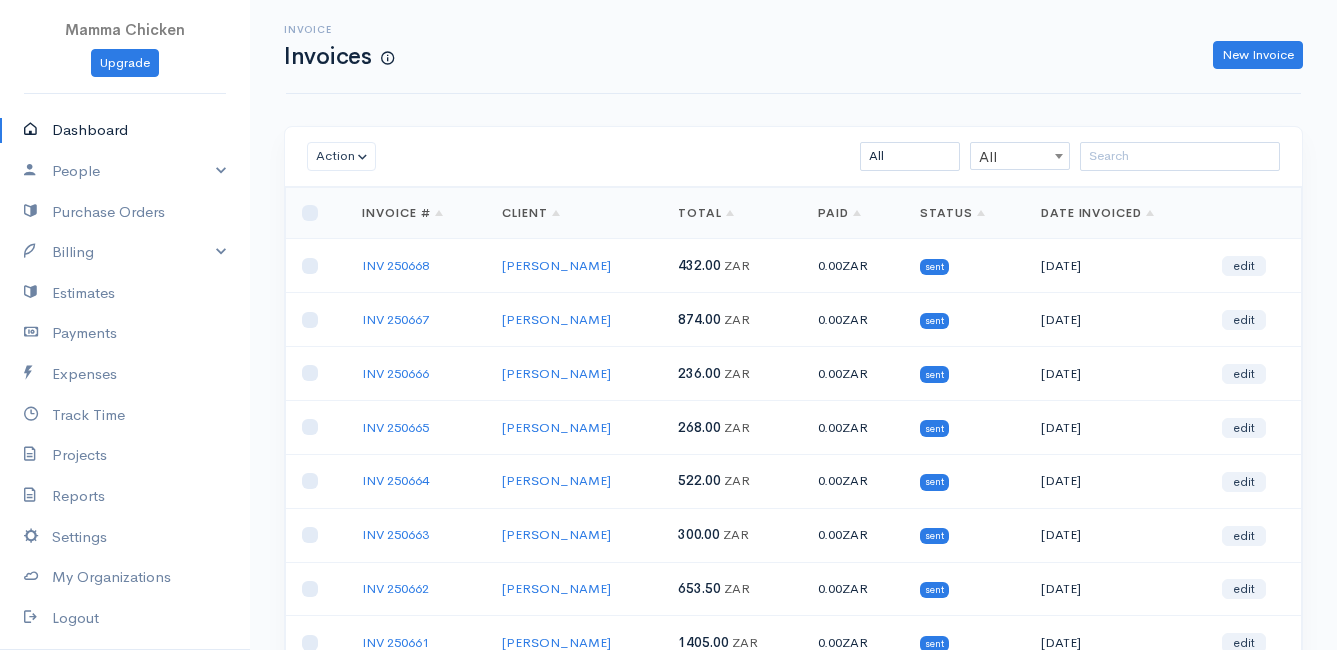 click on "Dashboard" at bounding box center [125, 130] 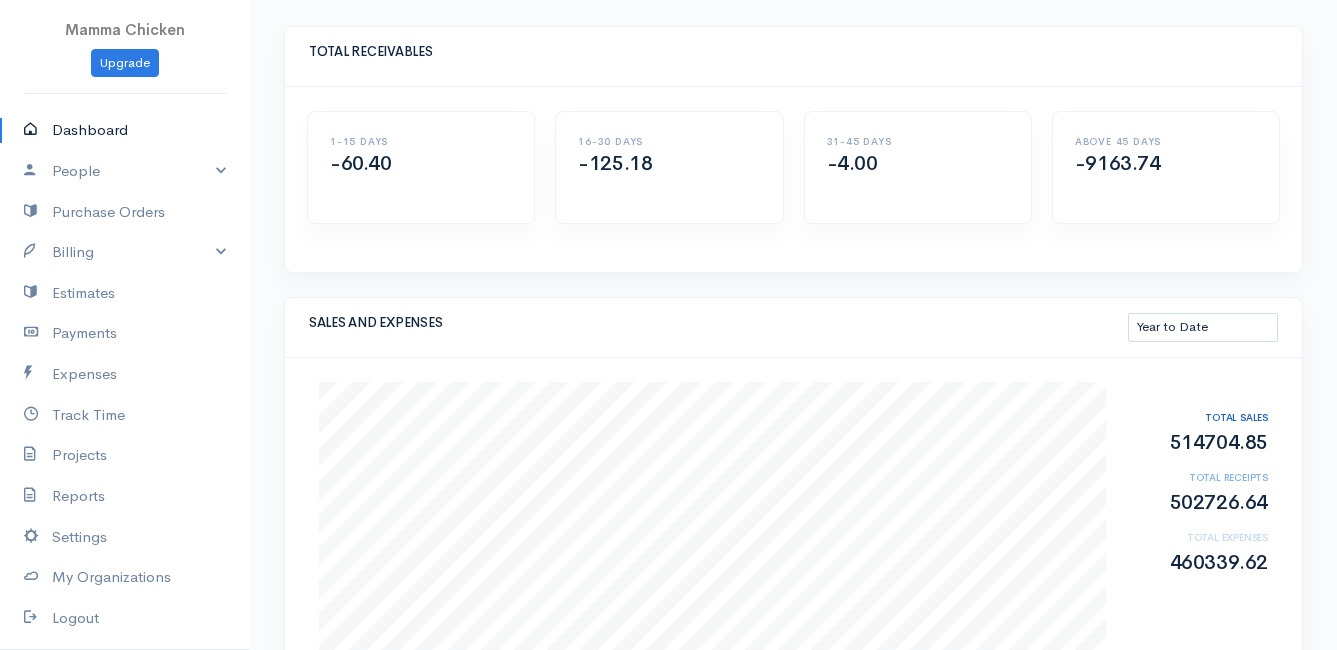 scroll, scrollTop: 0, scrollLeft: 0, axis: both 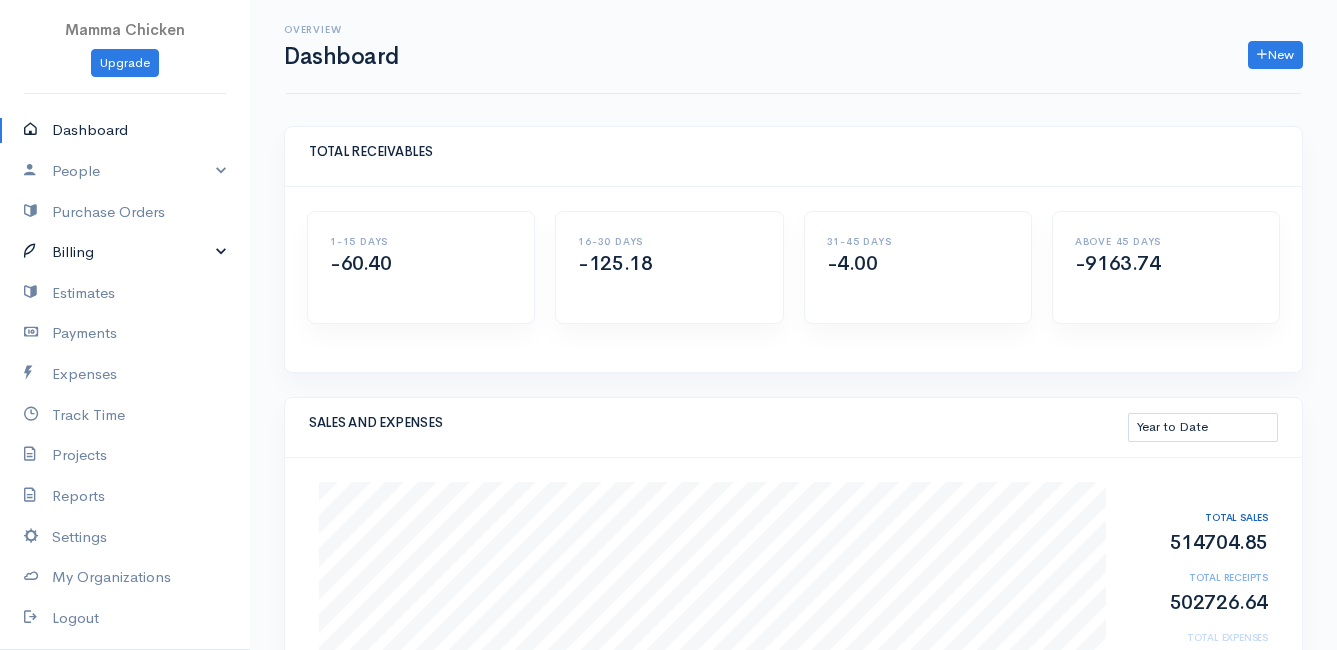 click on "Billing" at bounding box center (125, 252) 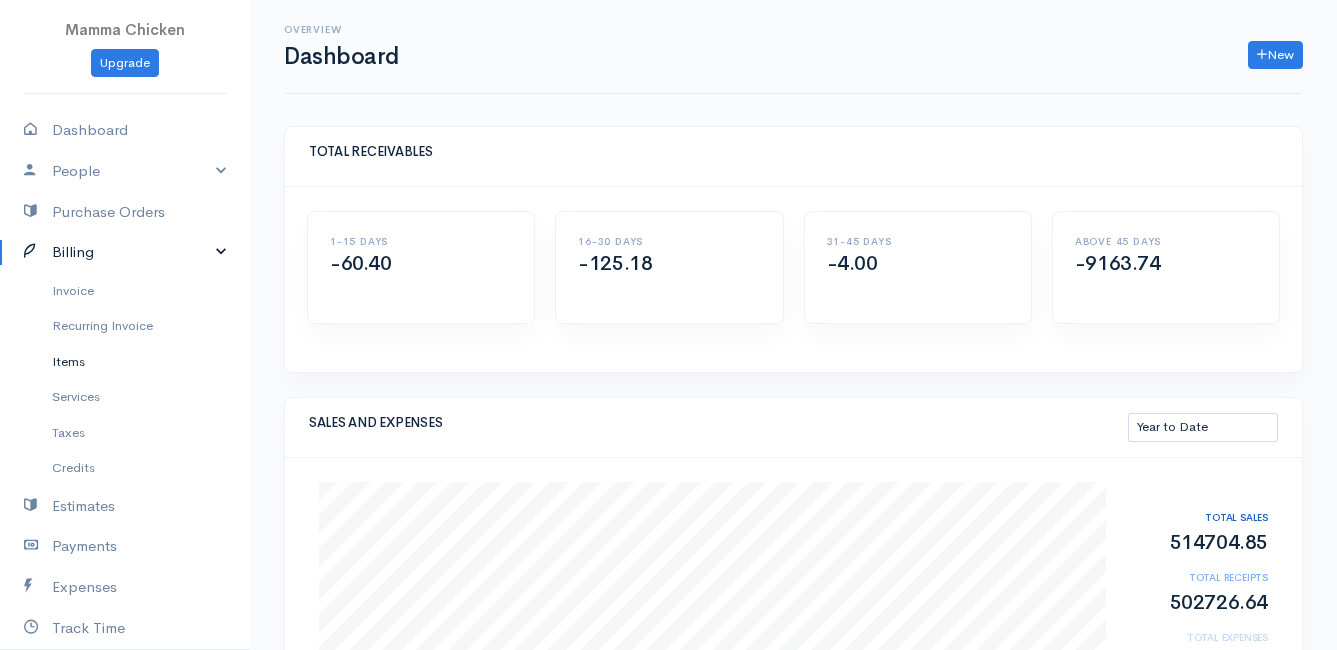 click on "Items" at bounding box center (125, 362) 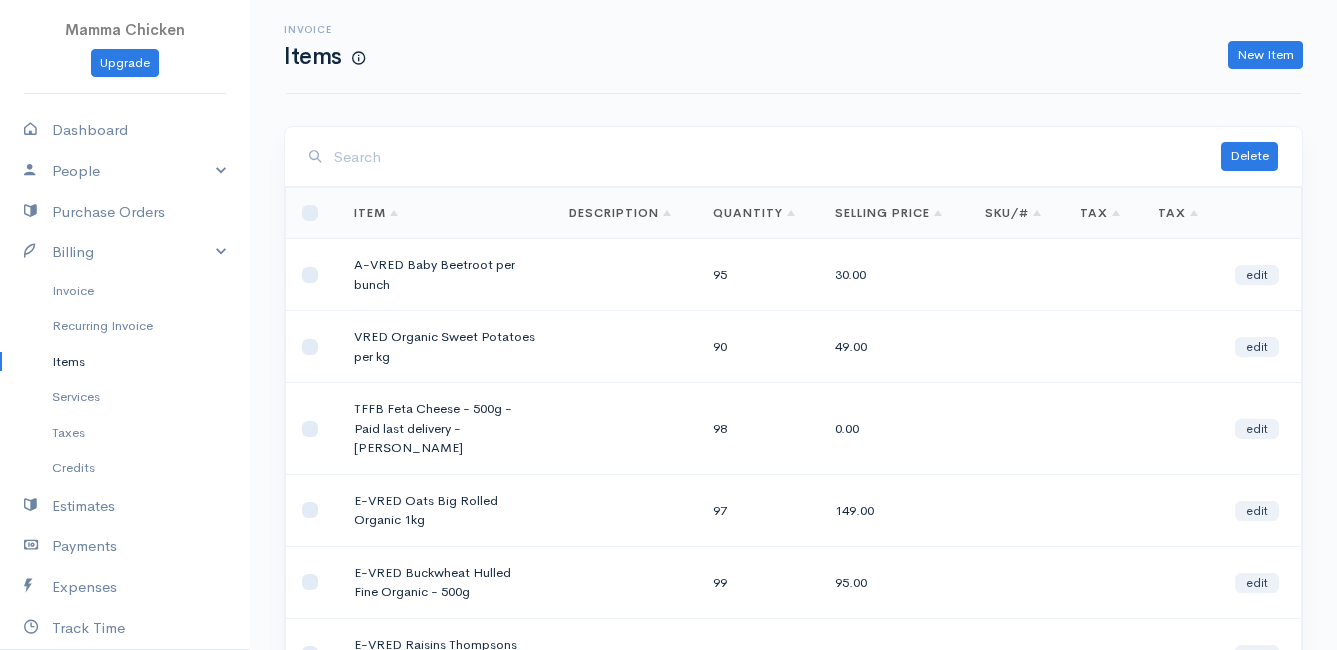 click at bounding box center [777, 157] 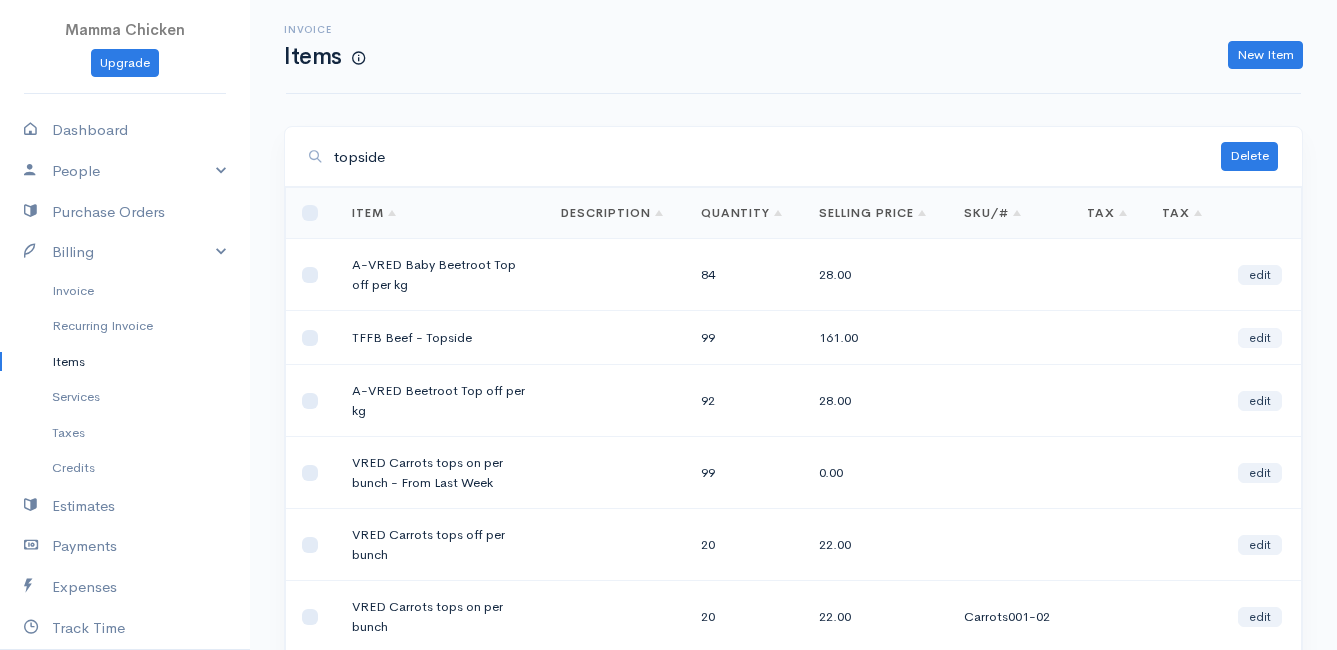 type on "topside" 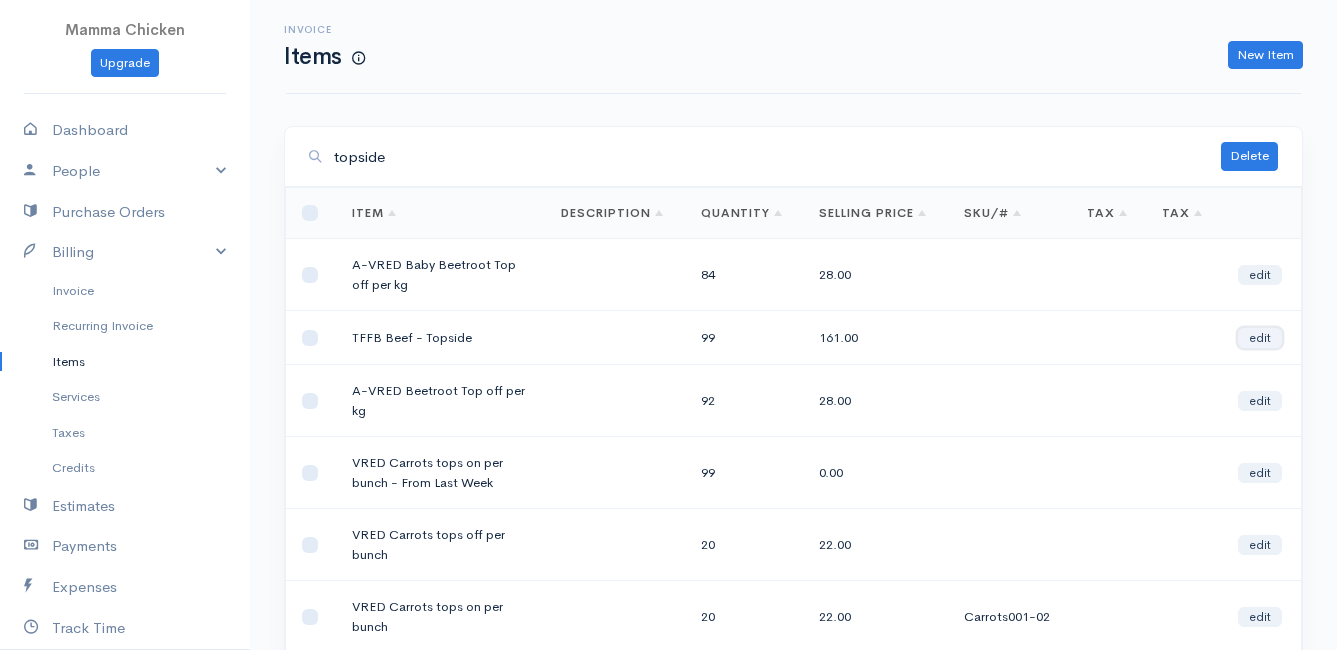 click on "edit" at bounding box center [1260, 338] 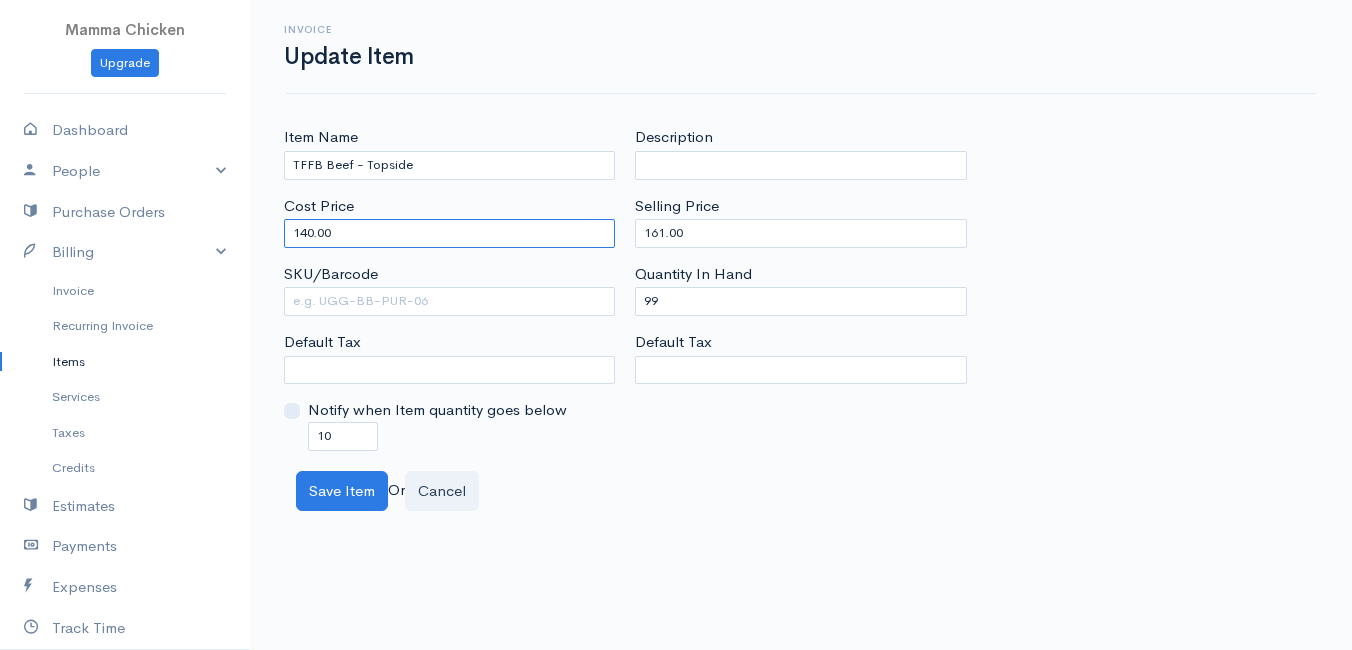 drag, startPoint x: 362, startPoint y: 234, endPoint x: 252, endPoint y: 235, distance: 110.00455 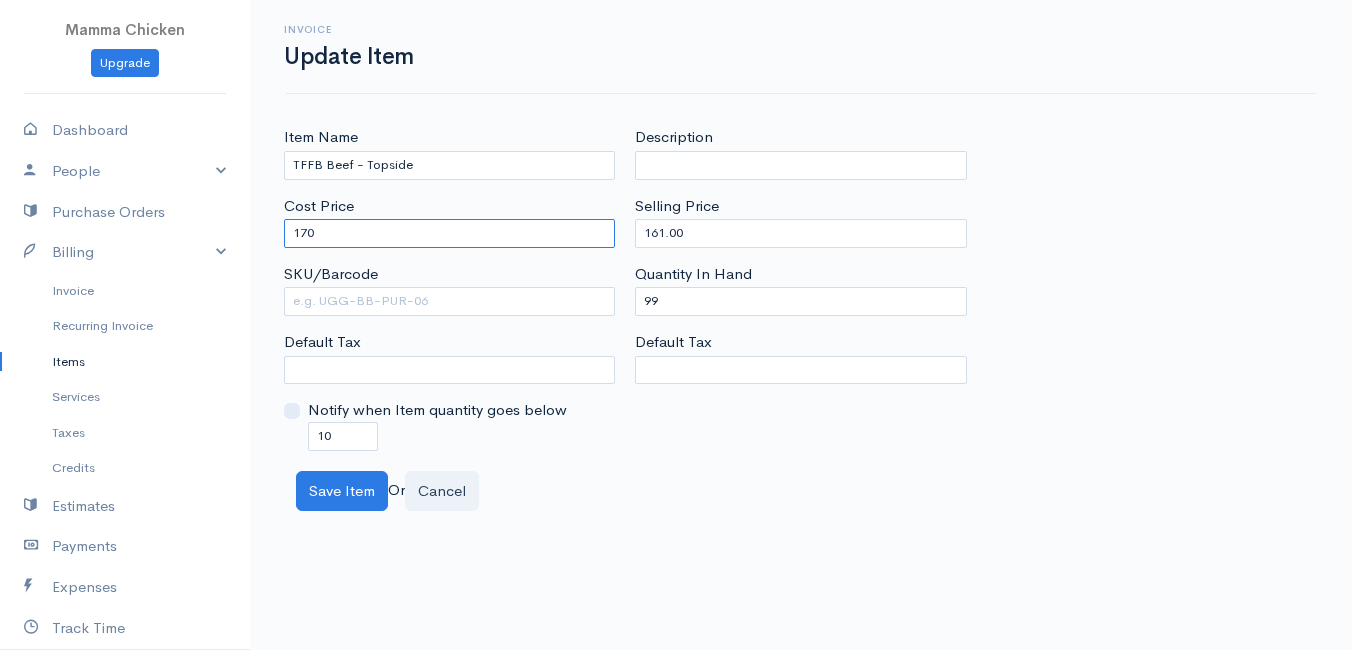 type on "170" 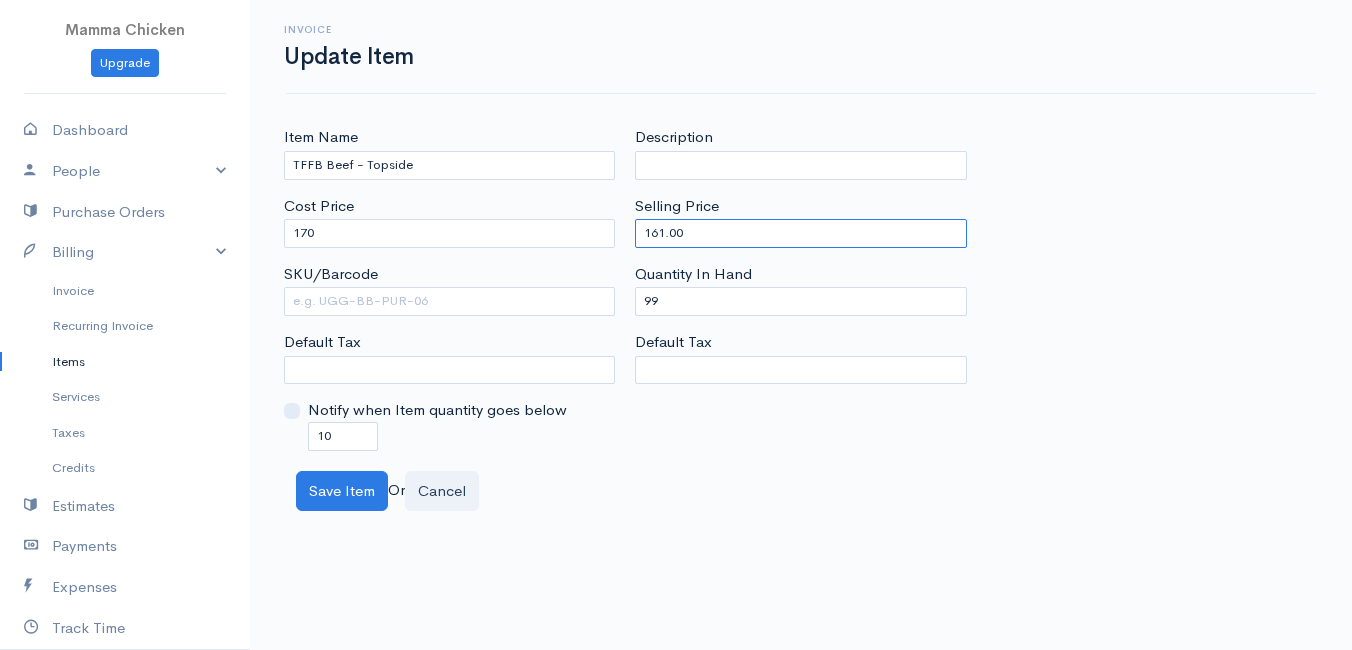 drag, startPoint x: 706, startPoint y: 236, endPoint x: 579, endPoint y: 238, distance: 127.01575 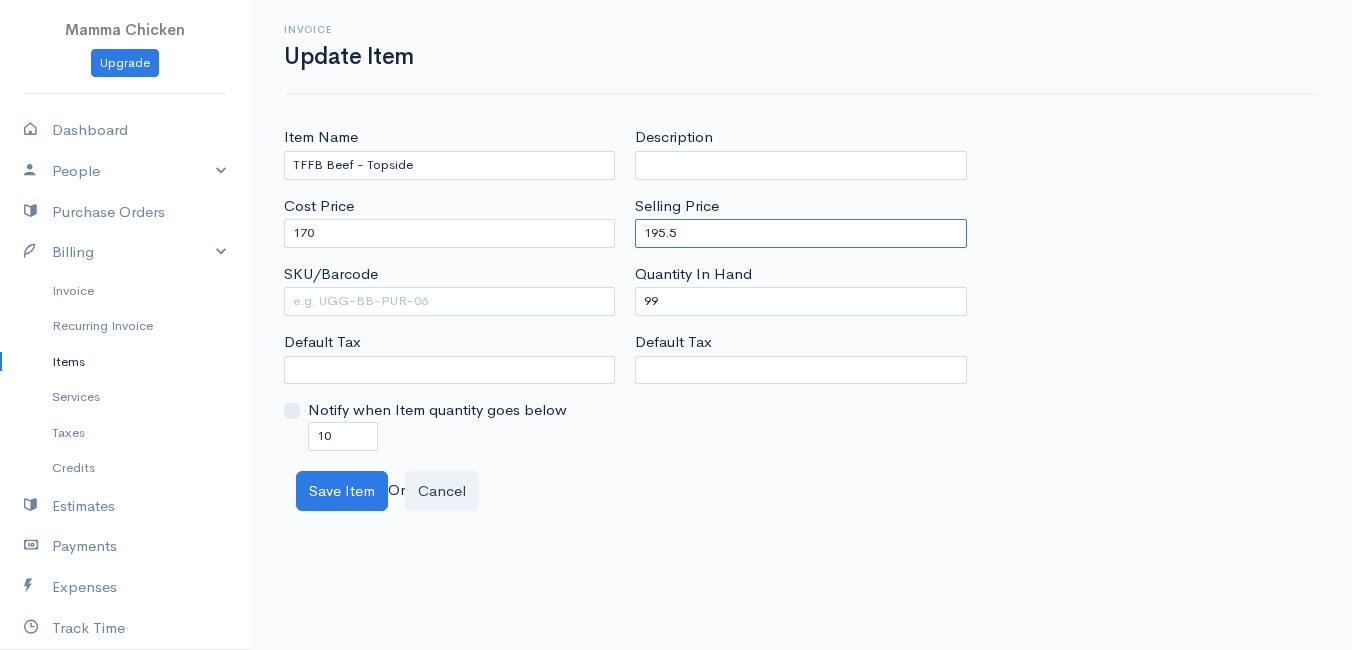 type on "195.5" 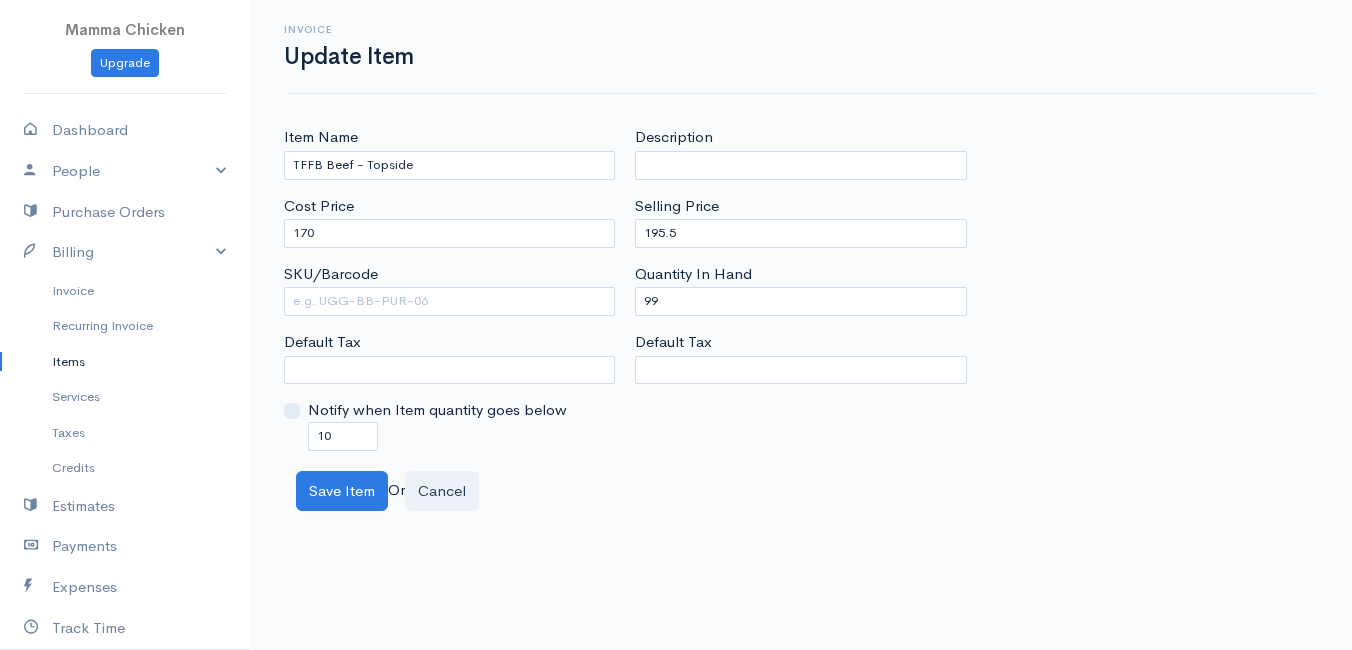 drag, startPoint x: 791, startPoint y: 501, endPoint x: 549, endPoint y: 518, distance: 242.59637 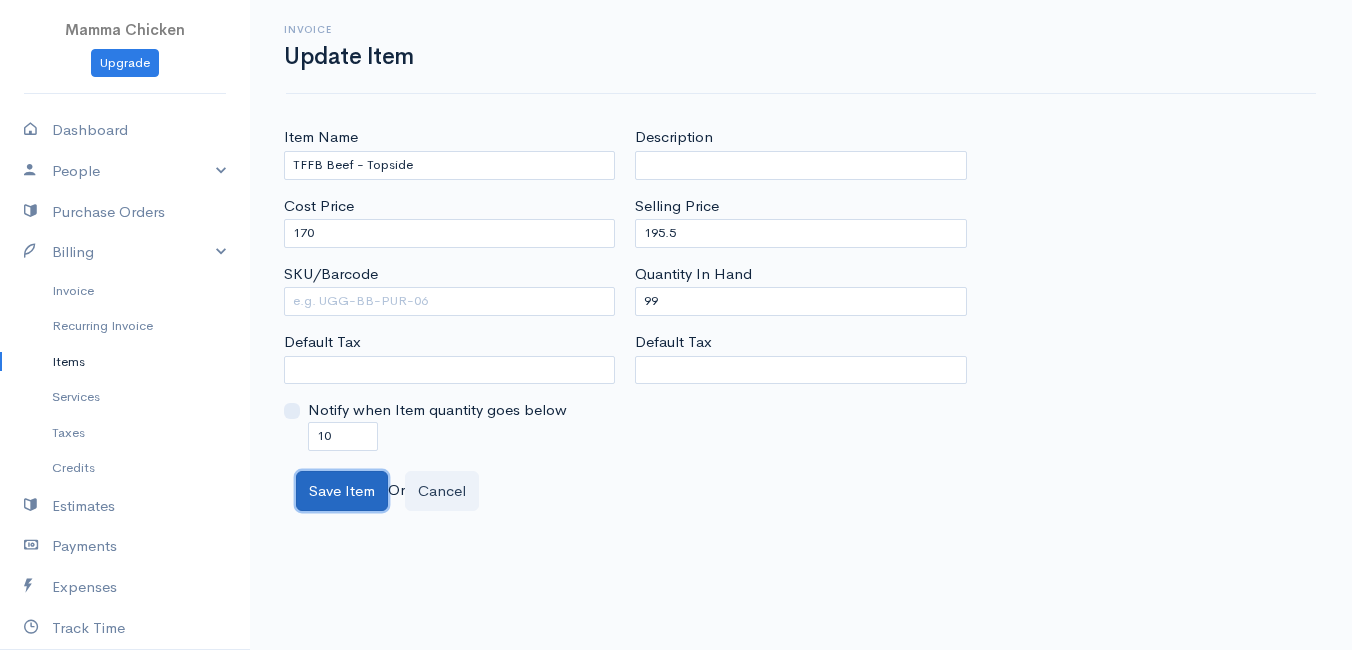 click on "Save Item" at bounding box center [342, 491] 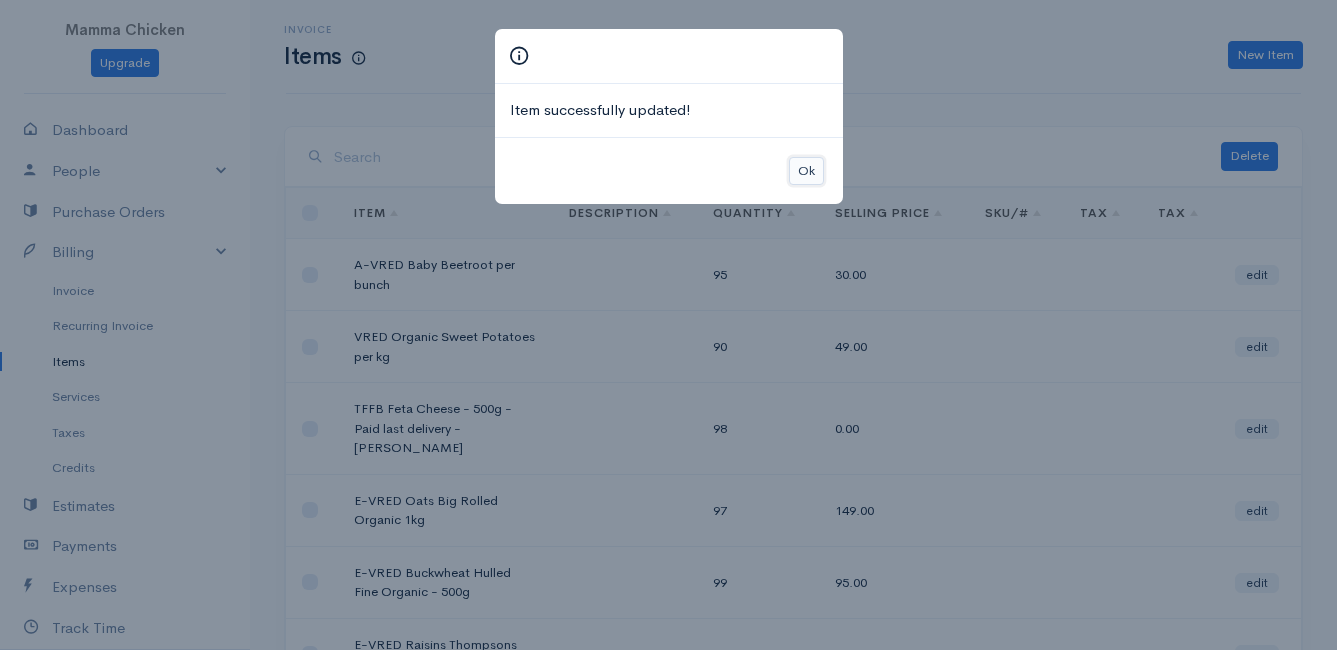 click on "Ok" at bounding box center [806, 171] 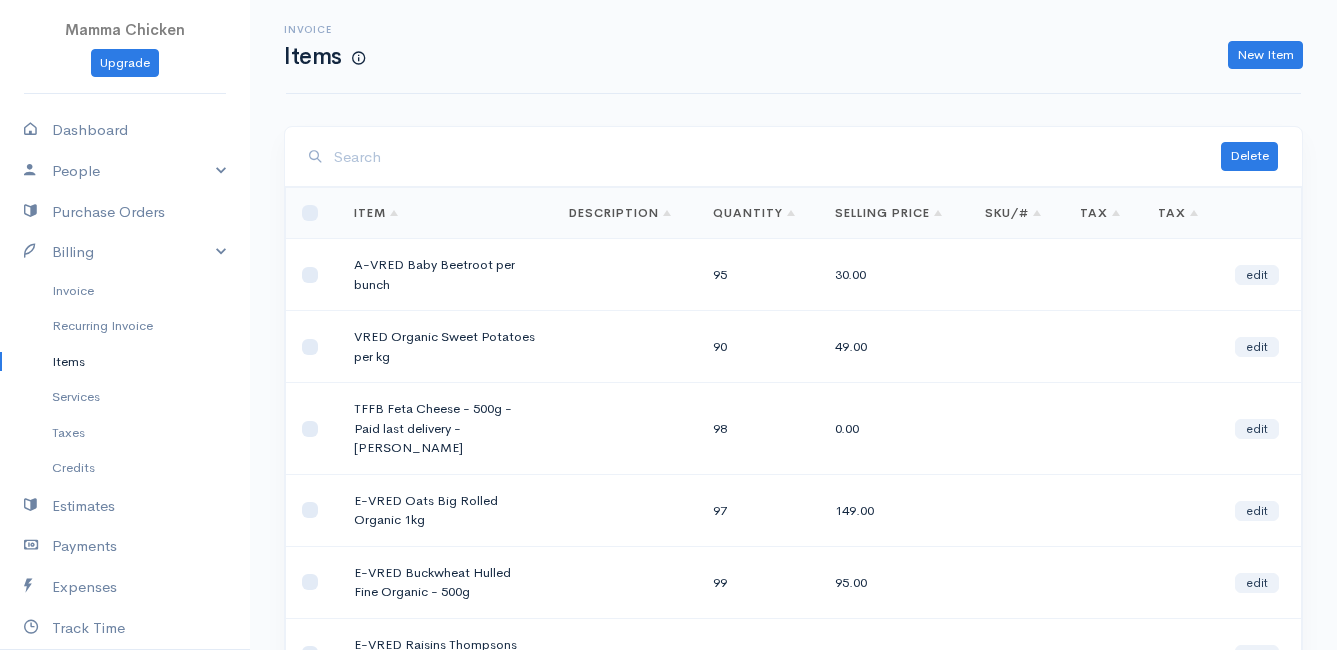 click at bounding box center (777, 157) 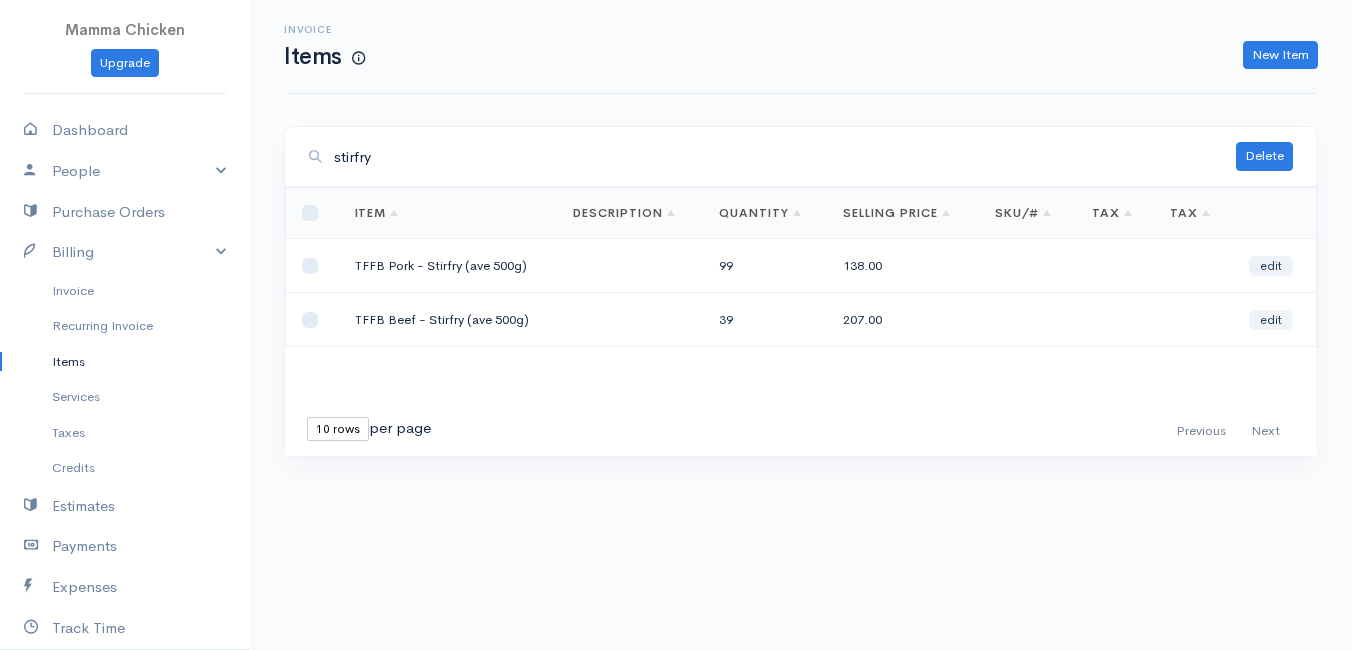 type on "stirfry" 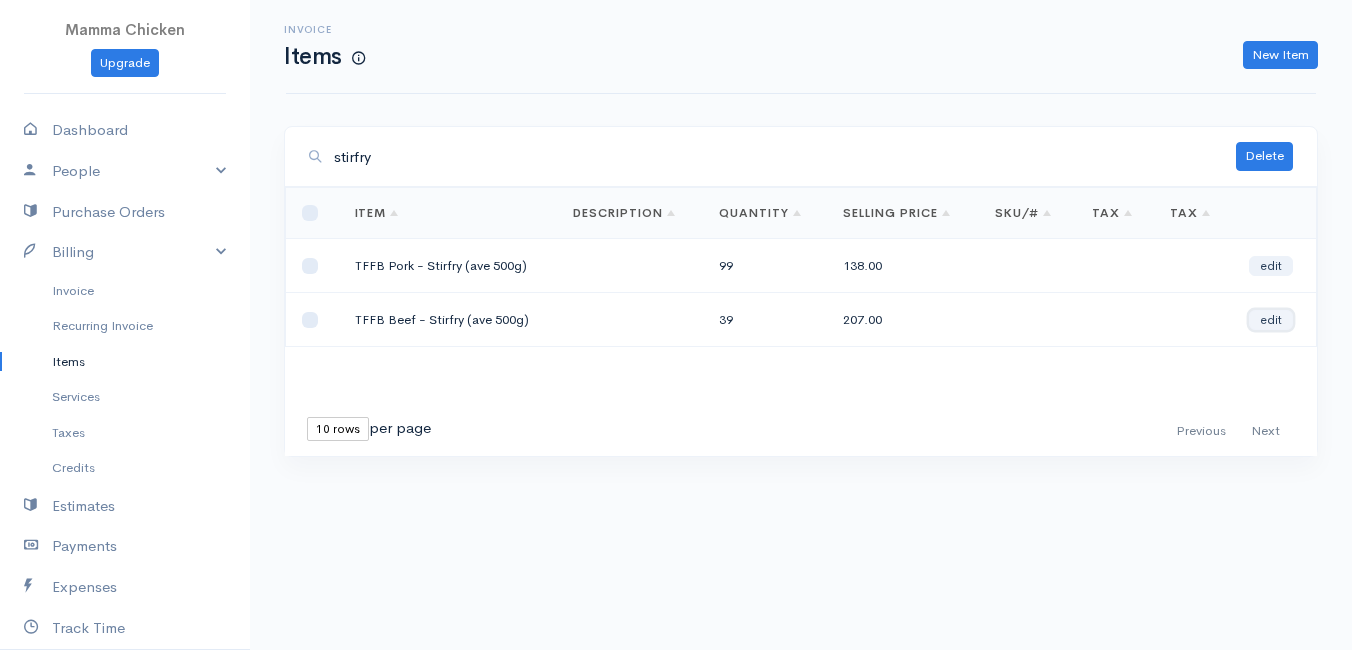 click on "edit" at bounding box center [1271, 320] 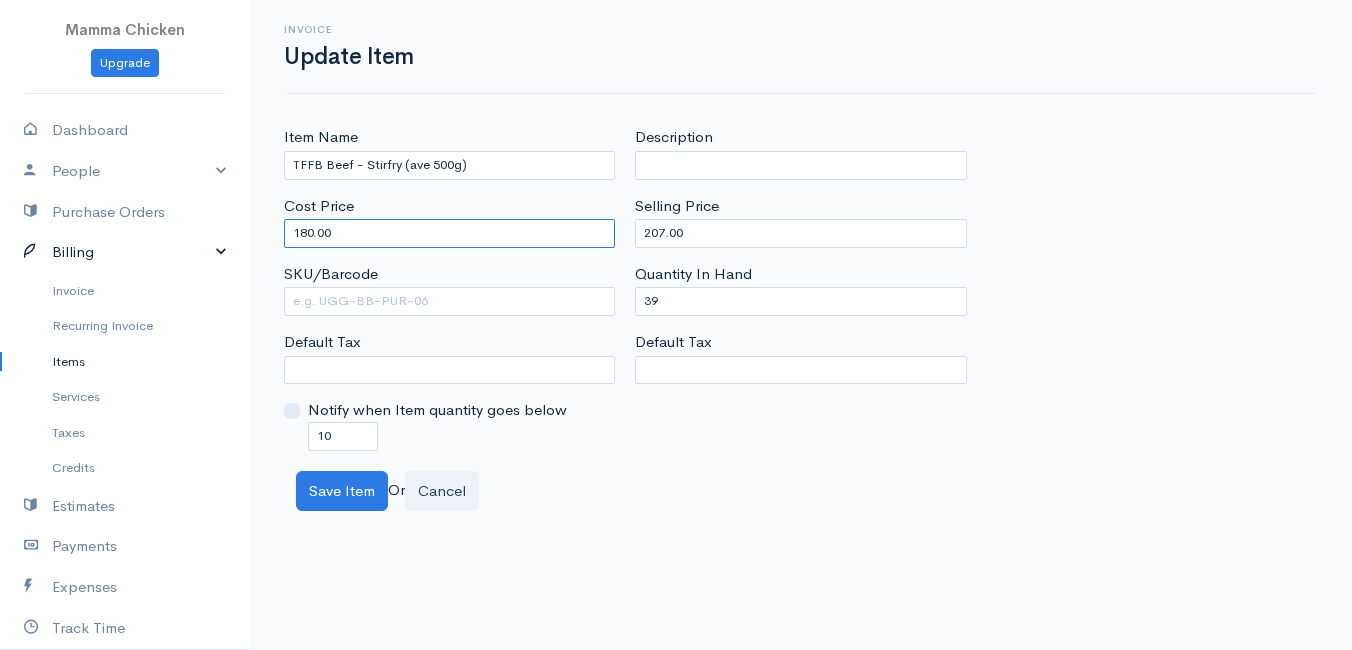 drag, startPoint x: 381, startPoint y: 242, endPoint x: 215, endPoint y: 236, distance: 166.1084 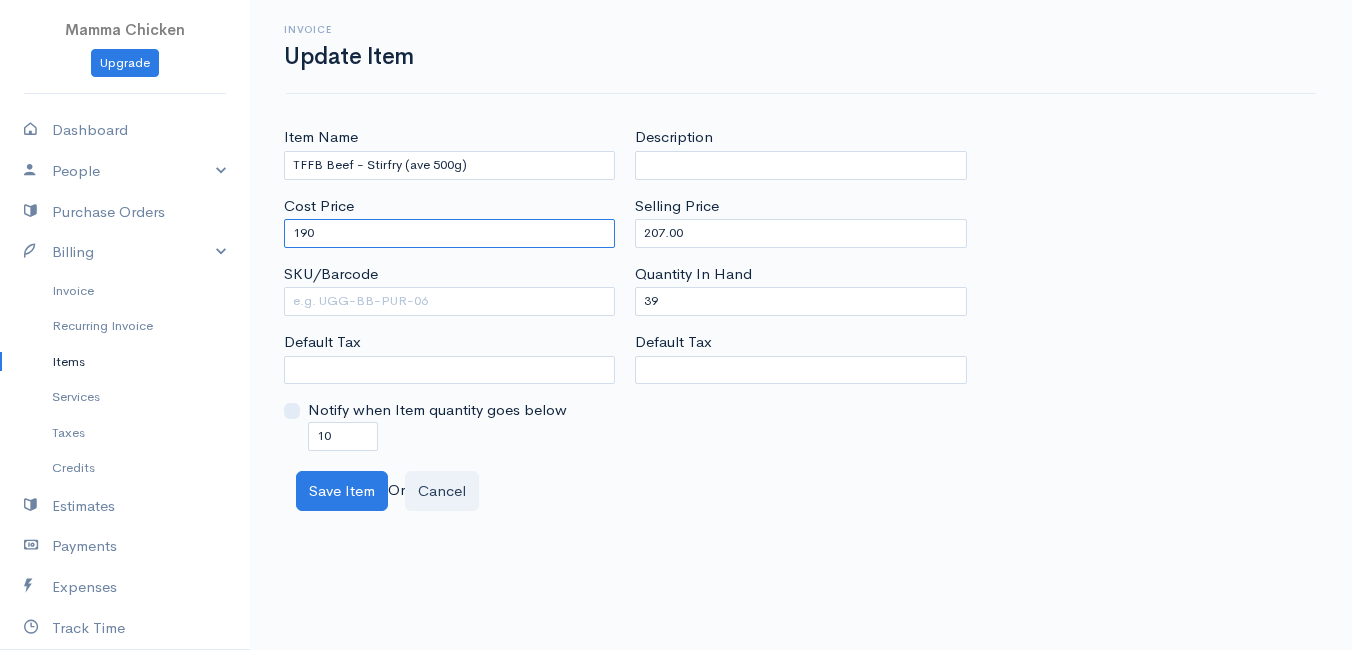 type on "190" 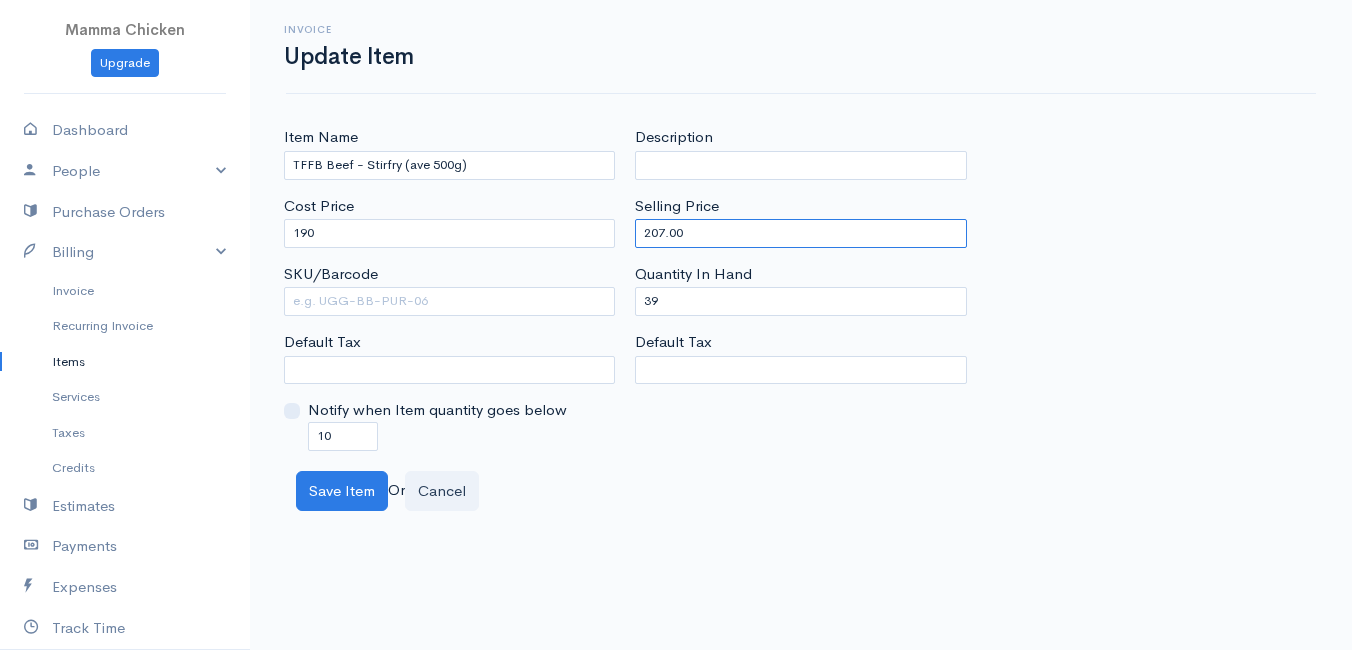 drag, startPoint x: 695, startPoint y: 236, endPoint x: 568, endPoint y: 236, distance: 127 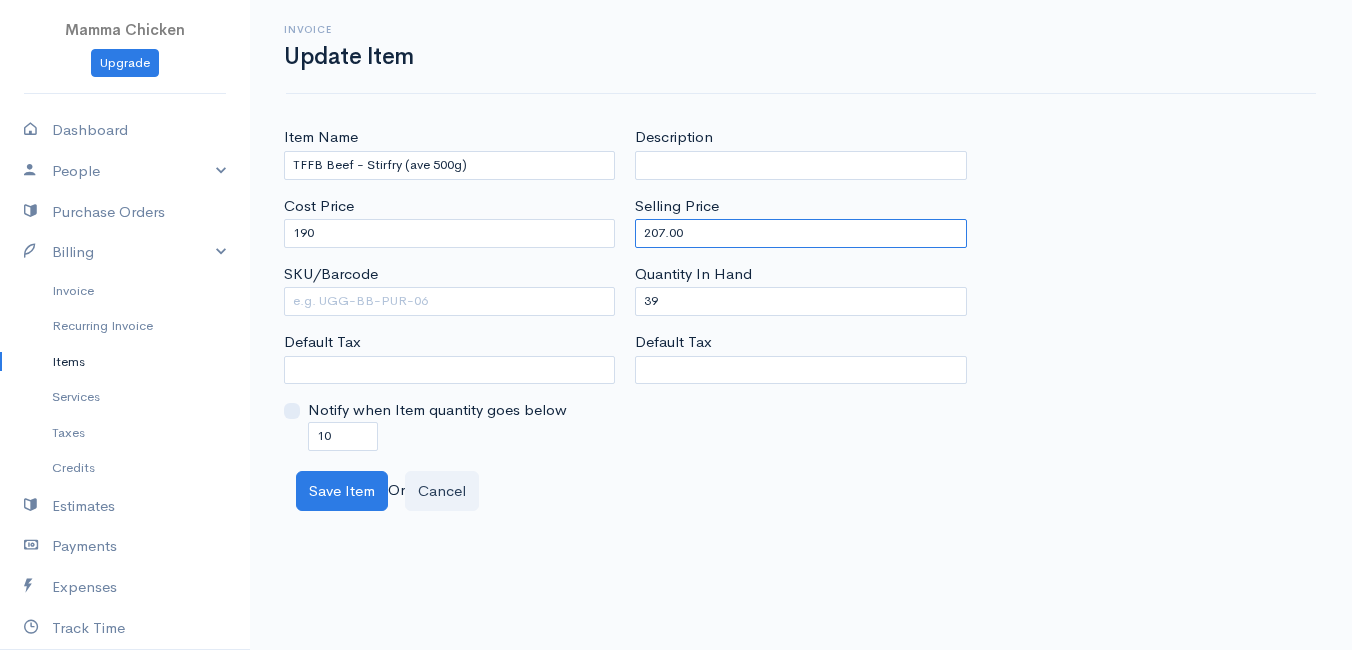 click on "207.00" at bounding box center [800, 233] 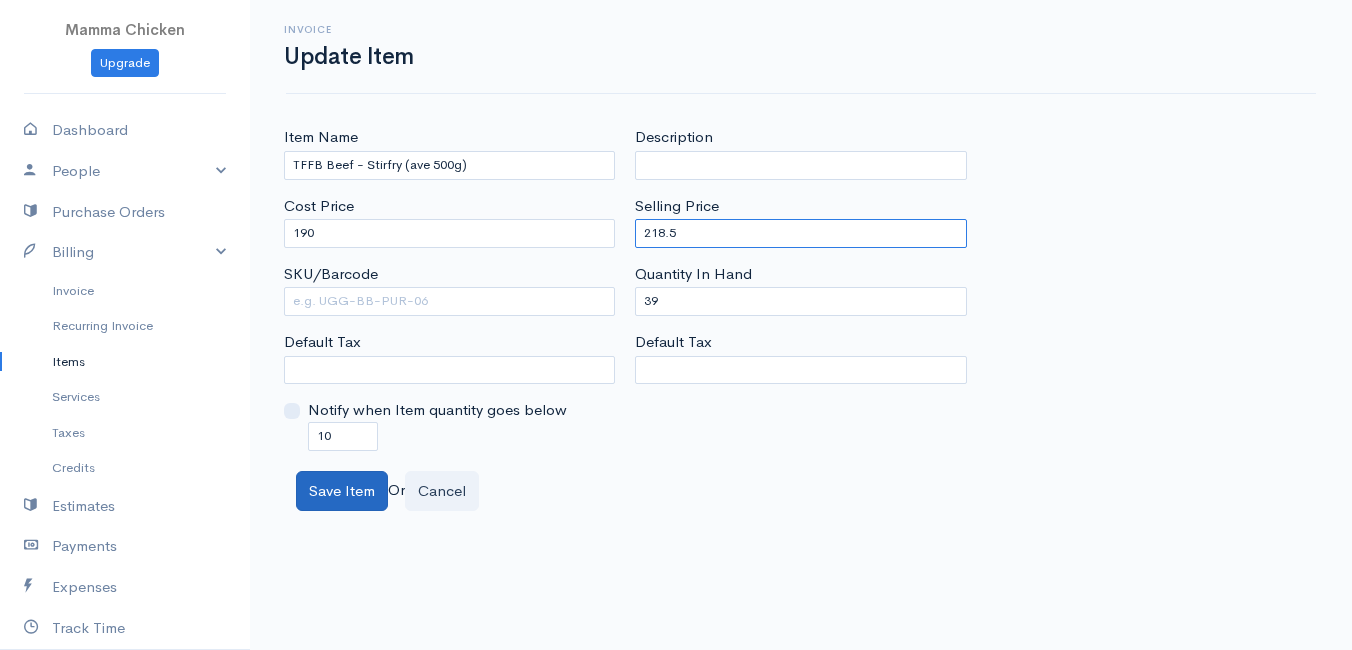 type on "218.5" 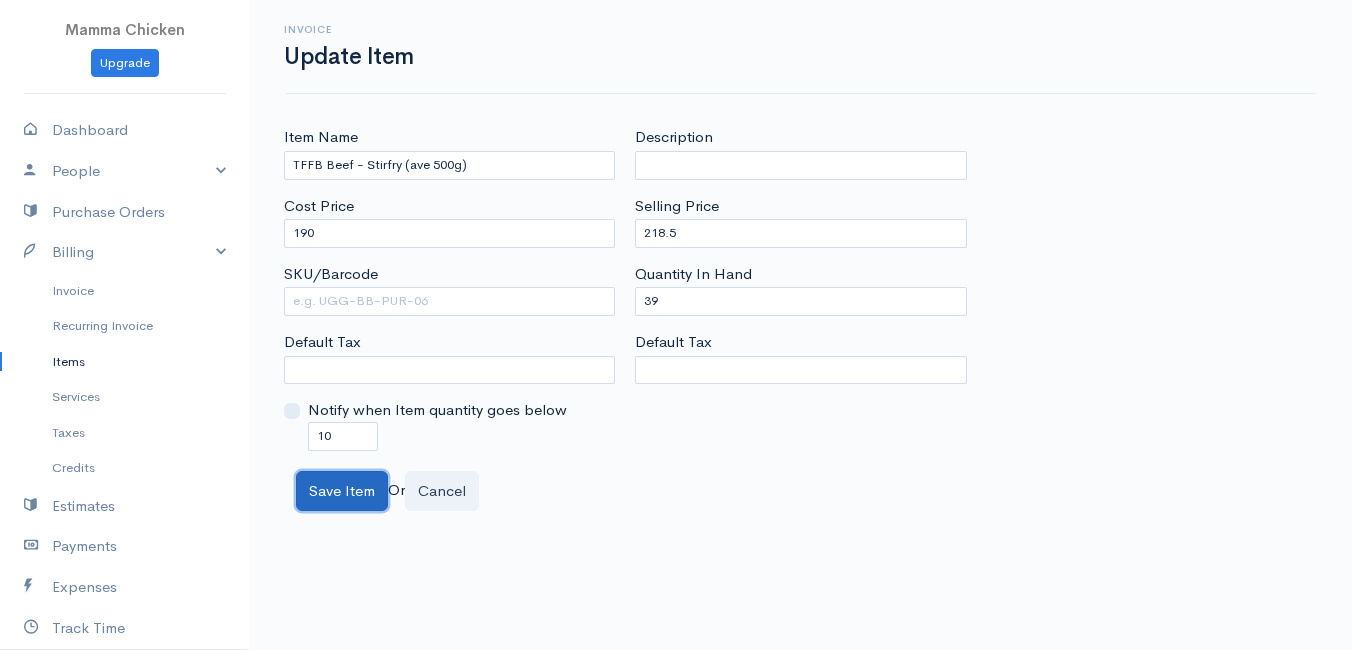 click on "Save Item" at bounding box center (342, 491) 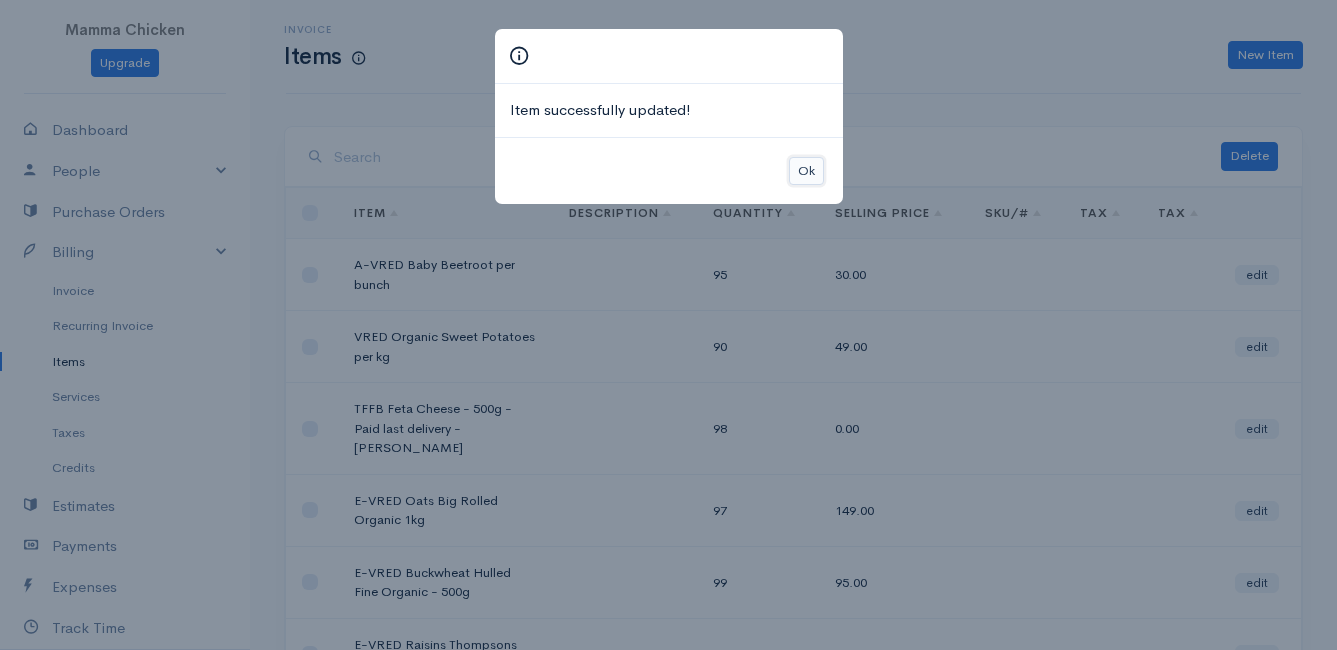 click on "Ok" at bounding box center [806, 171] 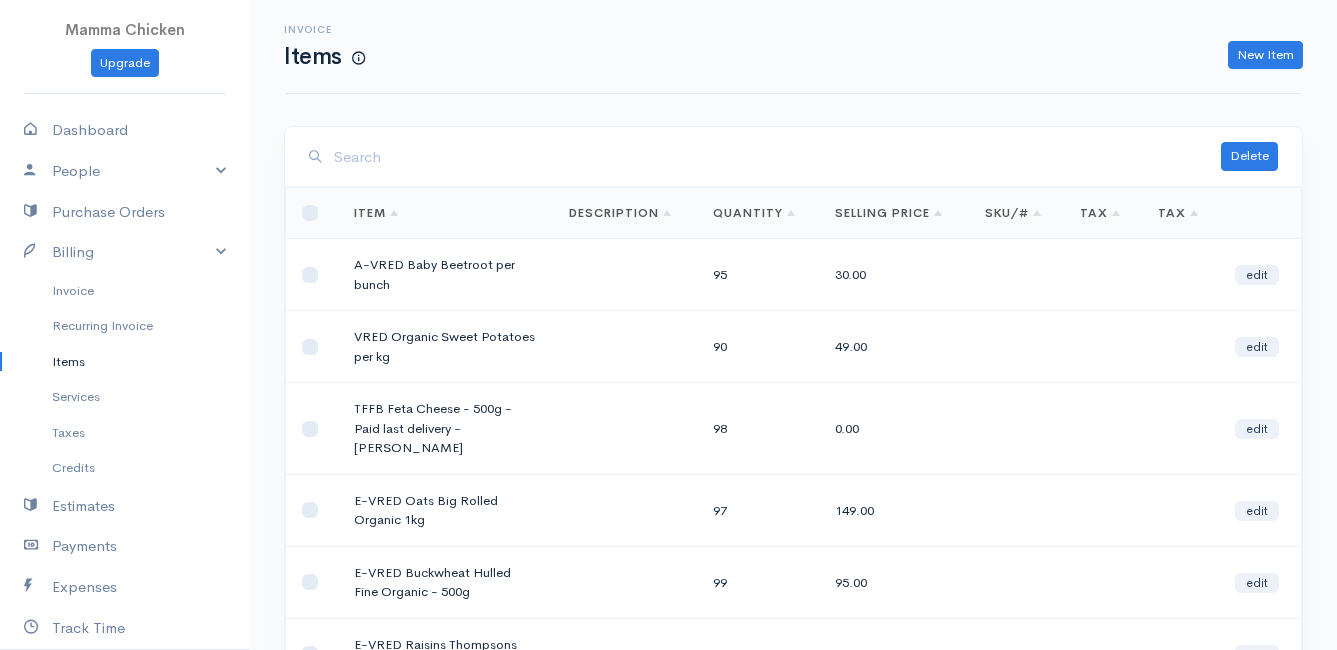 click at bounding box center (777, 157) 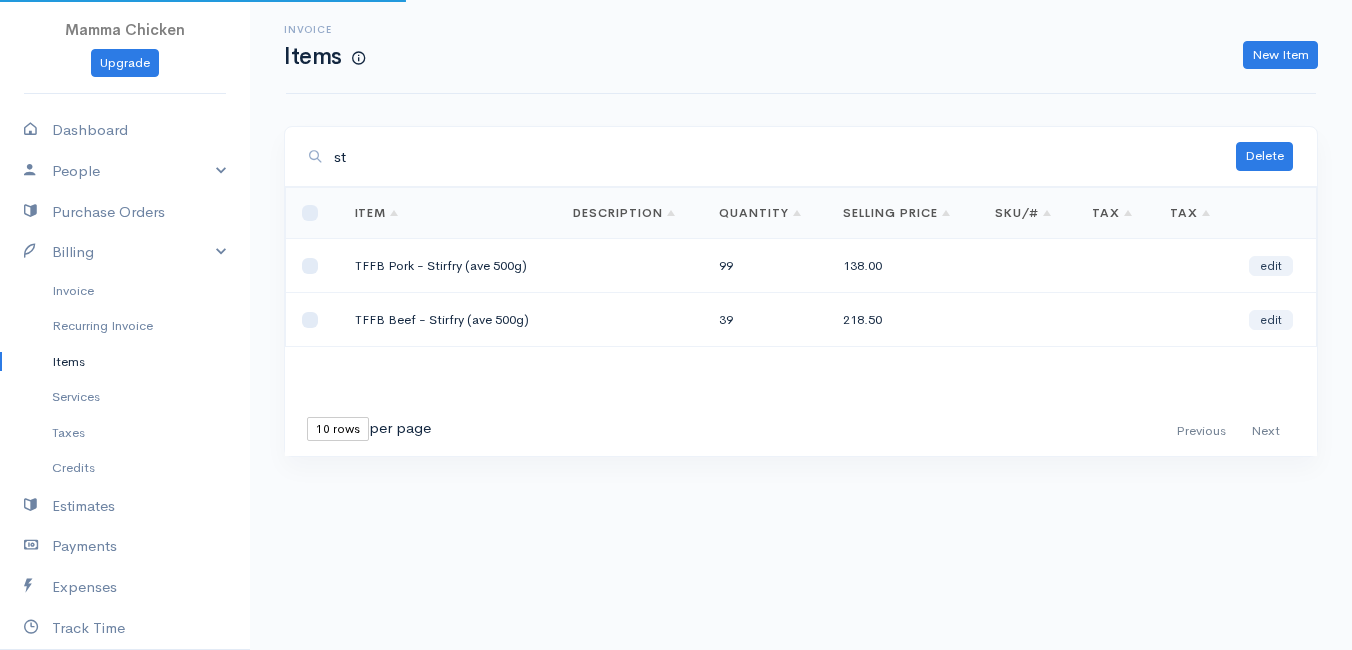 type on "s" 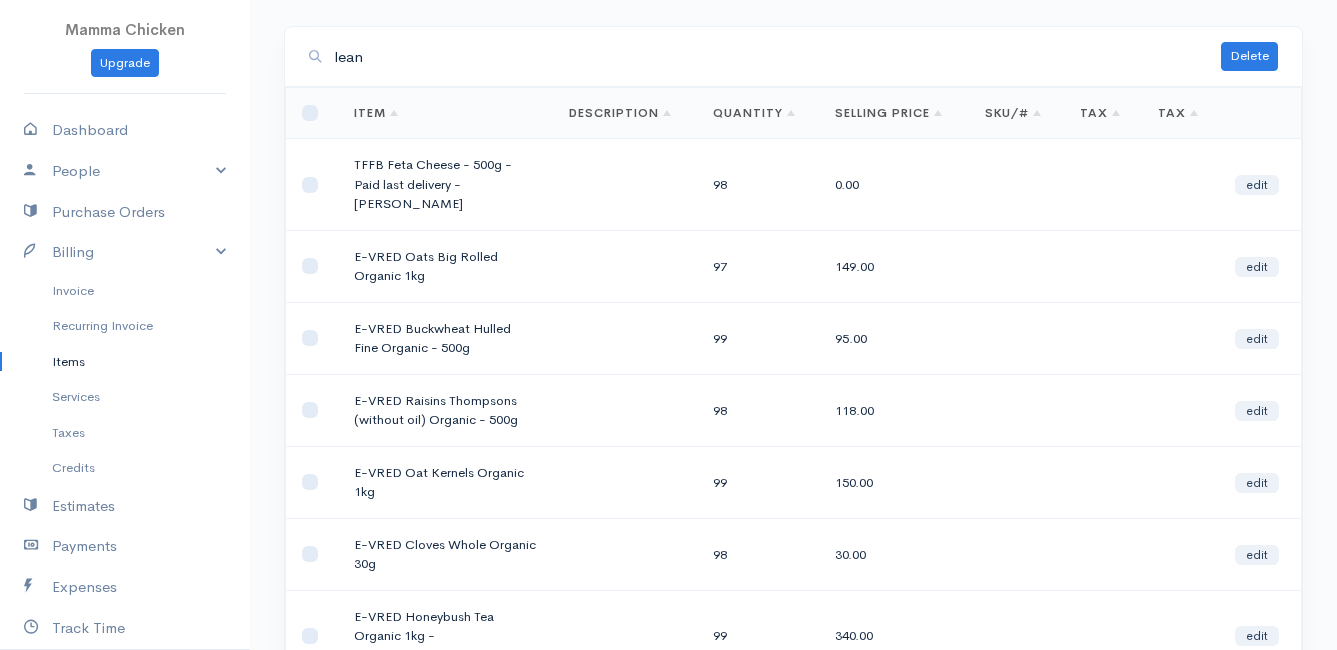 scroll, scrollTop: 0, scrollLeft: 0, axis: both 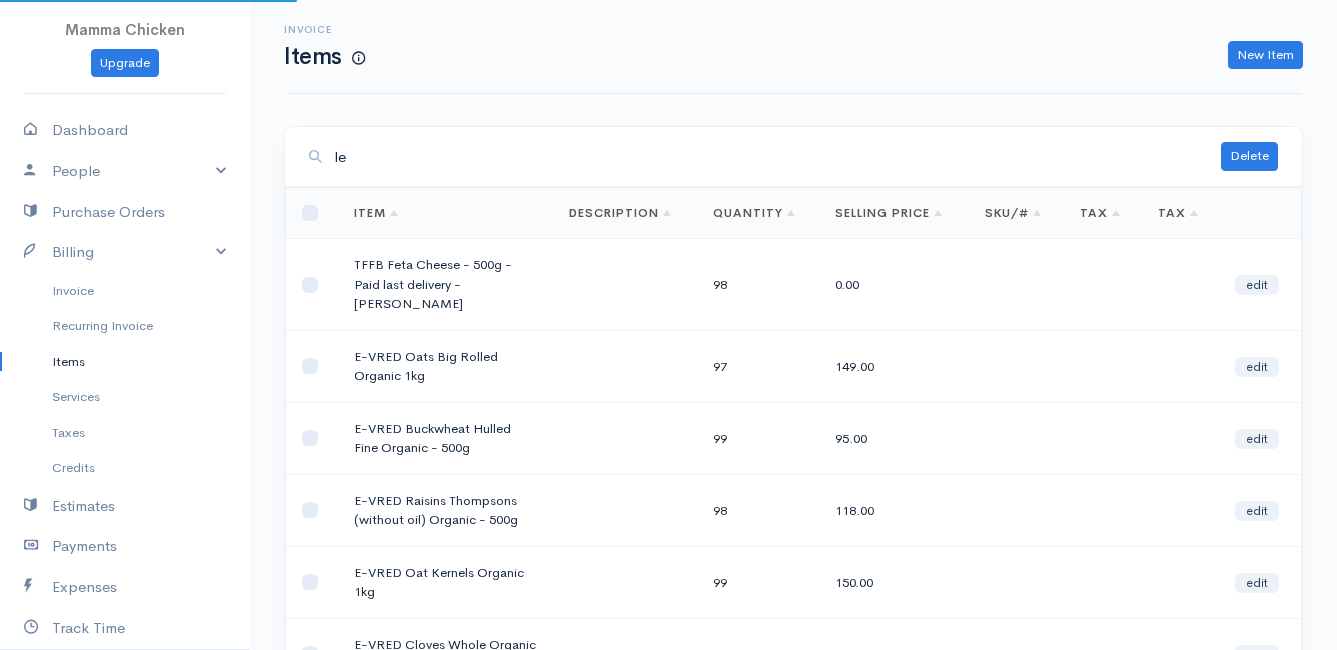 type on "l" 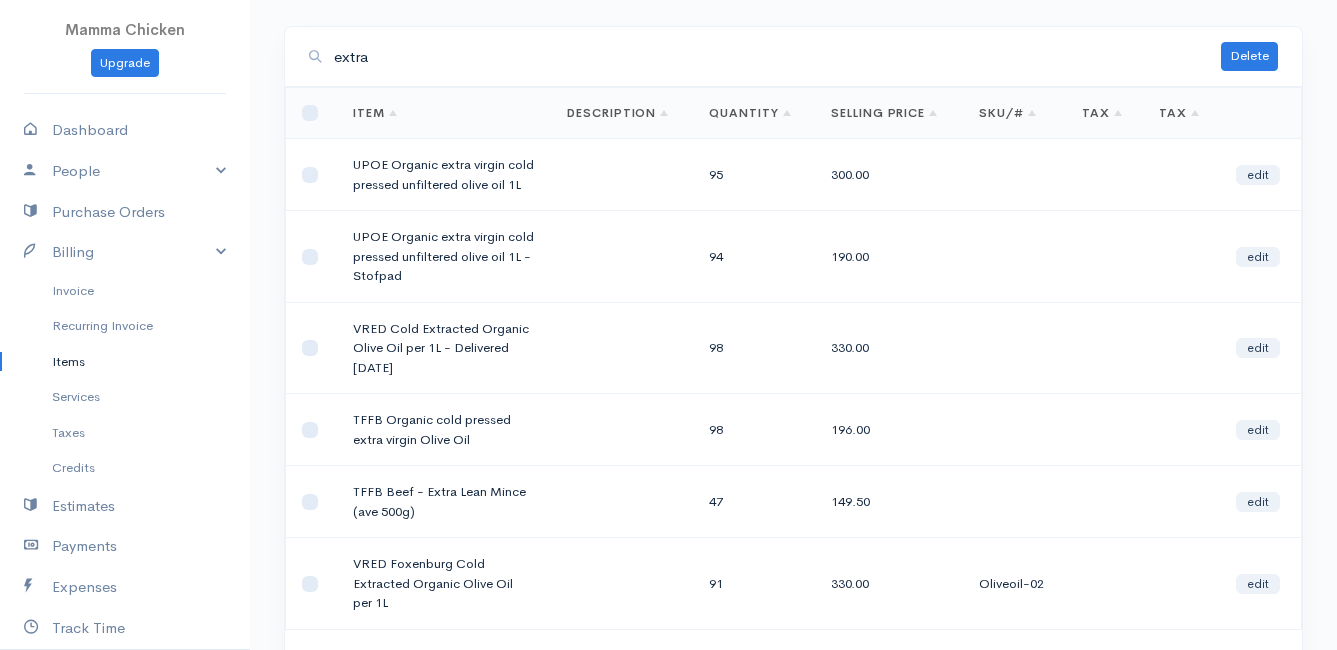 scroll, scrollTop: 200, scrollLeft: 0, axis: vertical 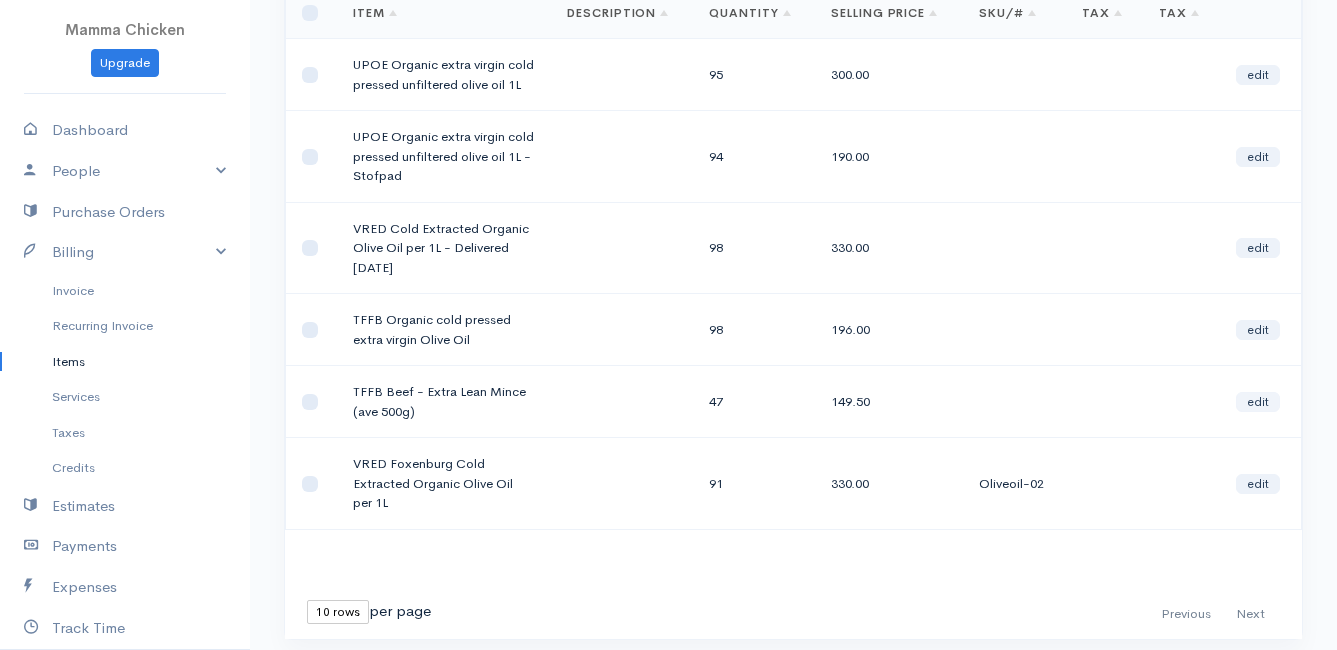 type on "extra" 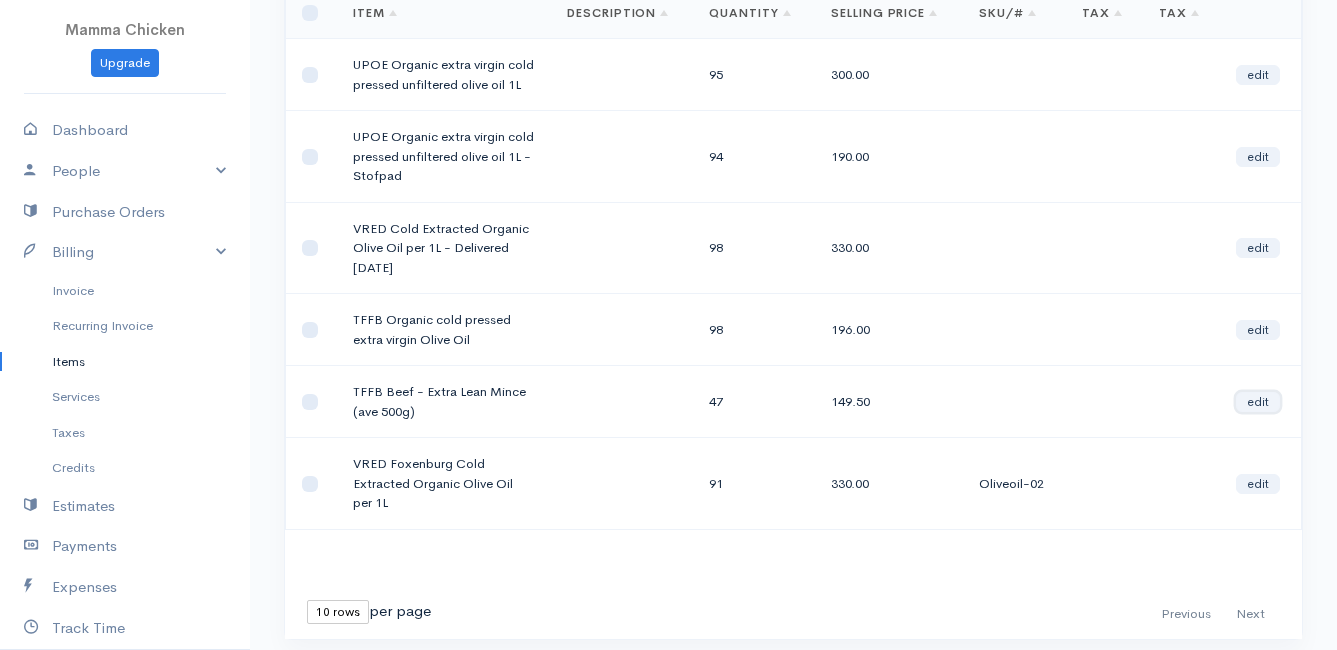 click on "edit" at bounding box center [1258, 402] 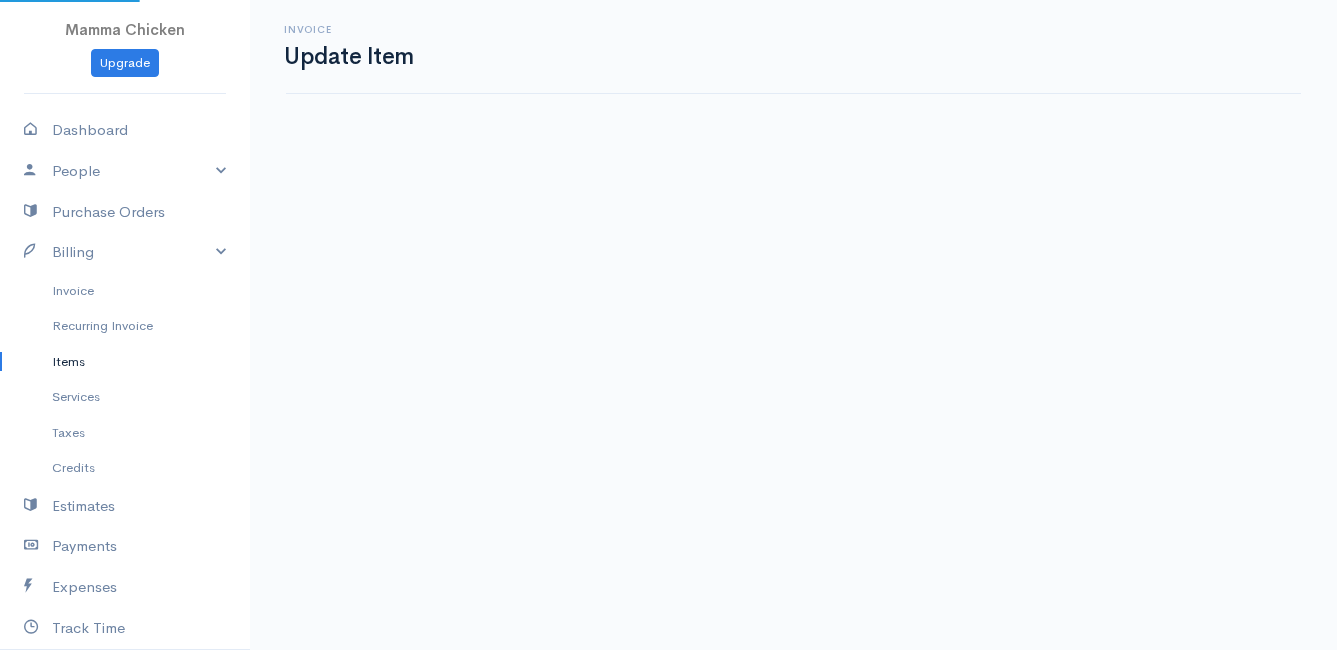 scroll, scrollTop: 0, scrollLeft: 0, axis: both 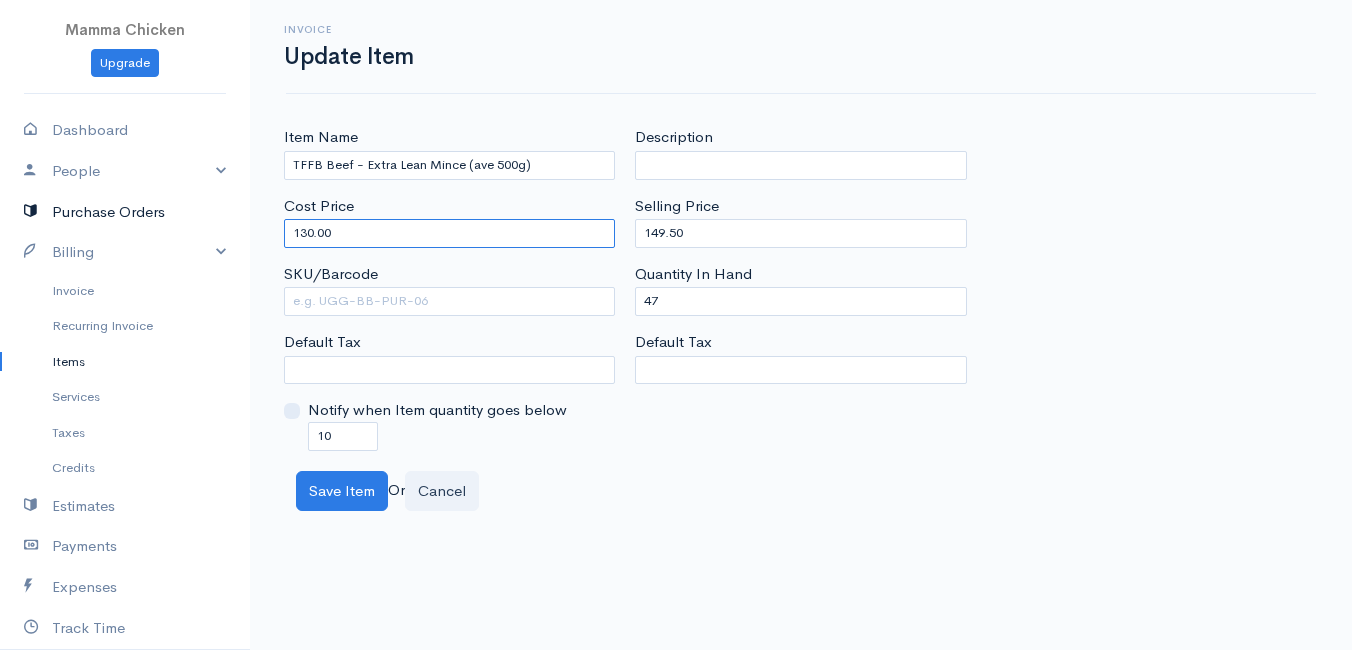 drag, startPoint x: 369, startPoint y: 225, endPoint x: 234, endPoint y: 229, distance: 135.05925 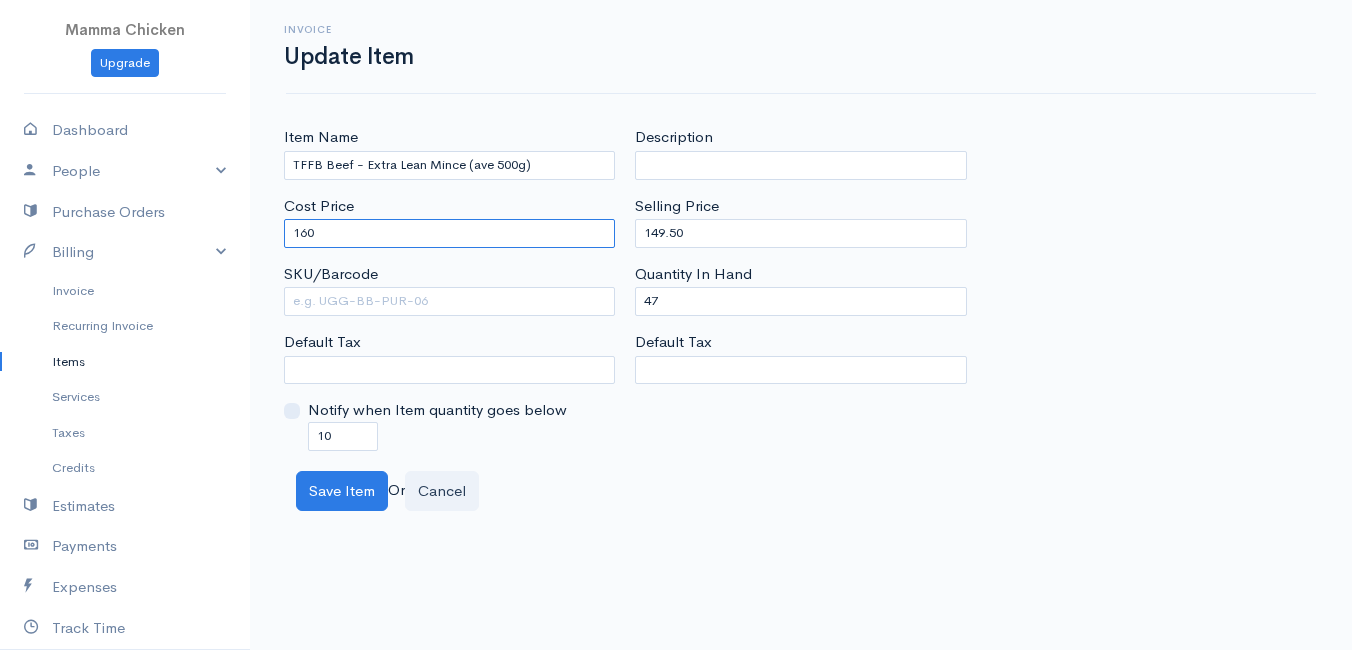 type on "160" 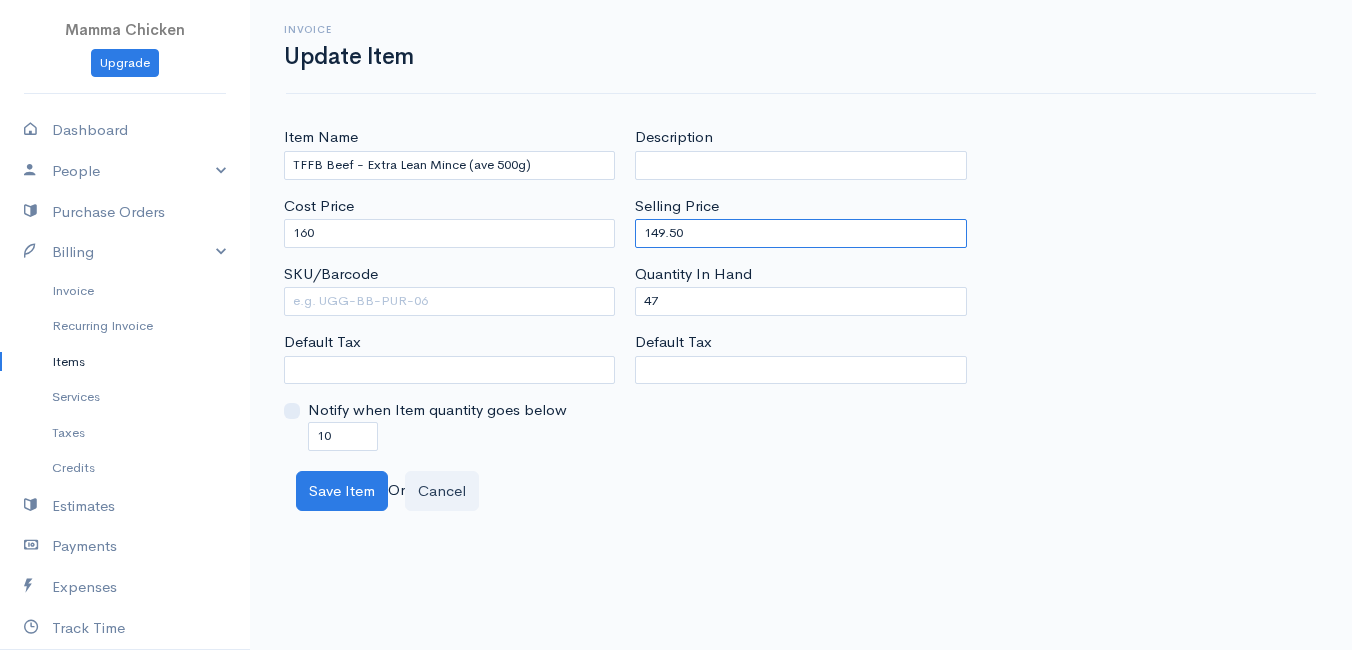 drag, startPoint x: 695, startPoint y: 231, endPoint x: 624, endPoint y: 234, distance: 71.063354 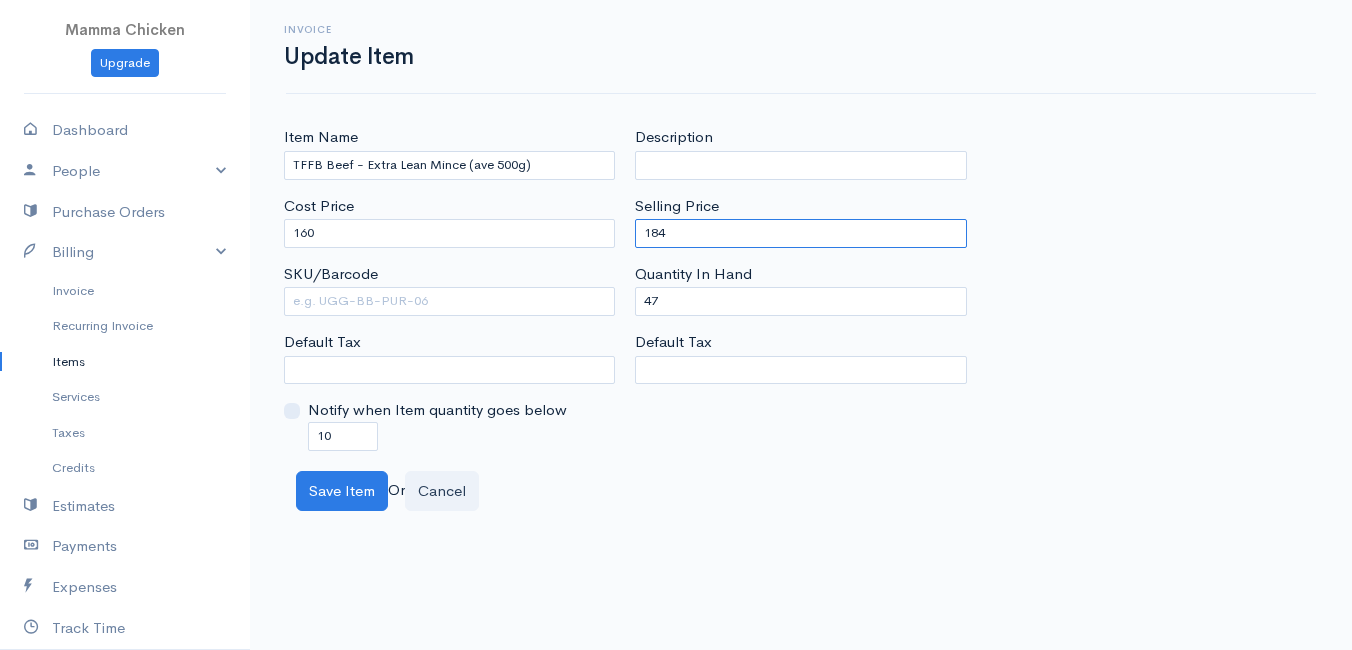 type on "184" 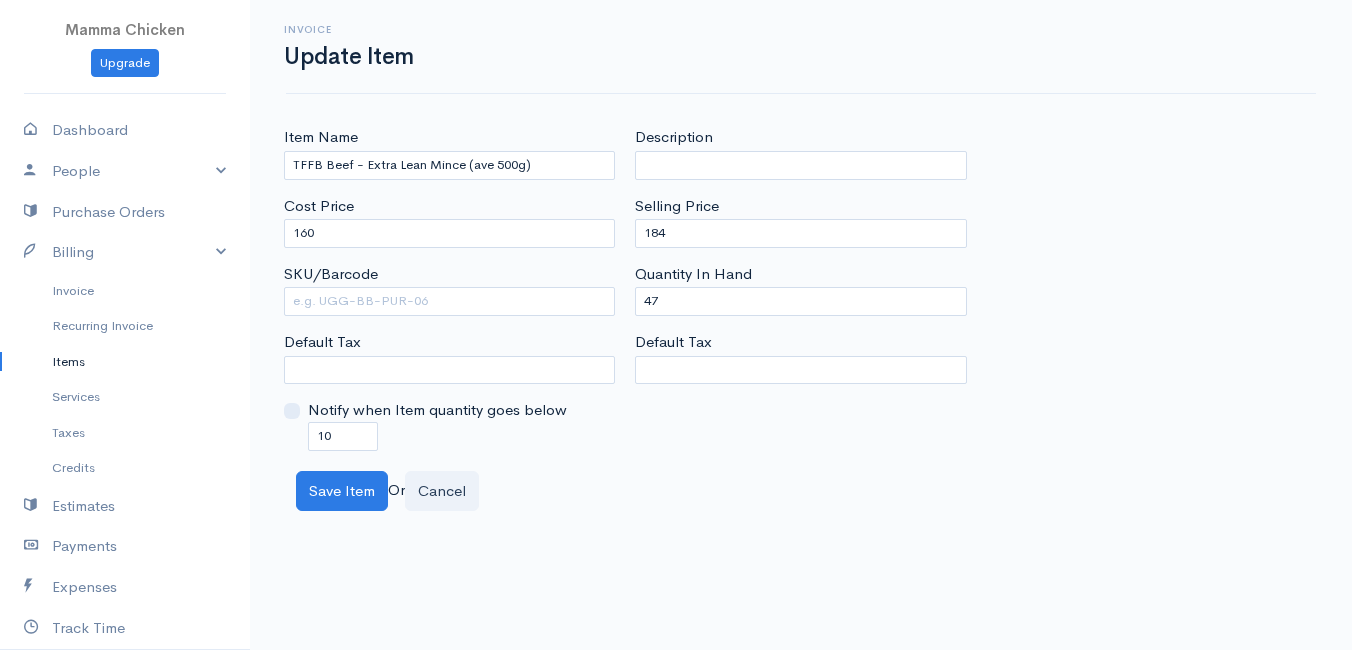 click on "Save Item   Or   Cancel" at bounding box center [801, 491] 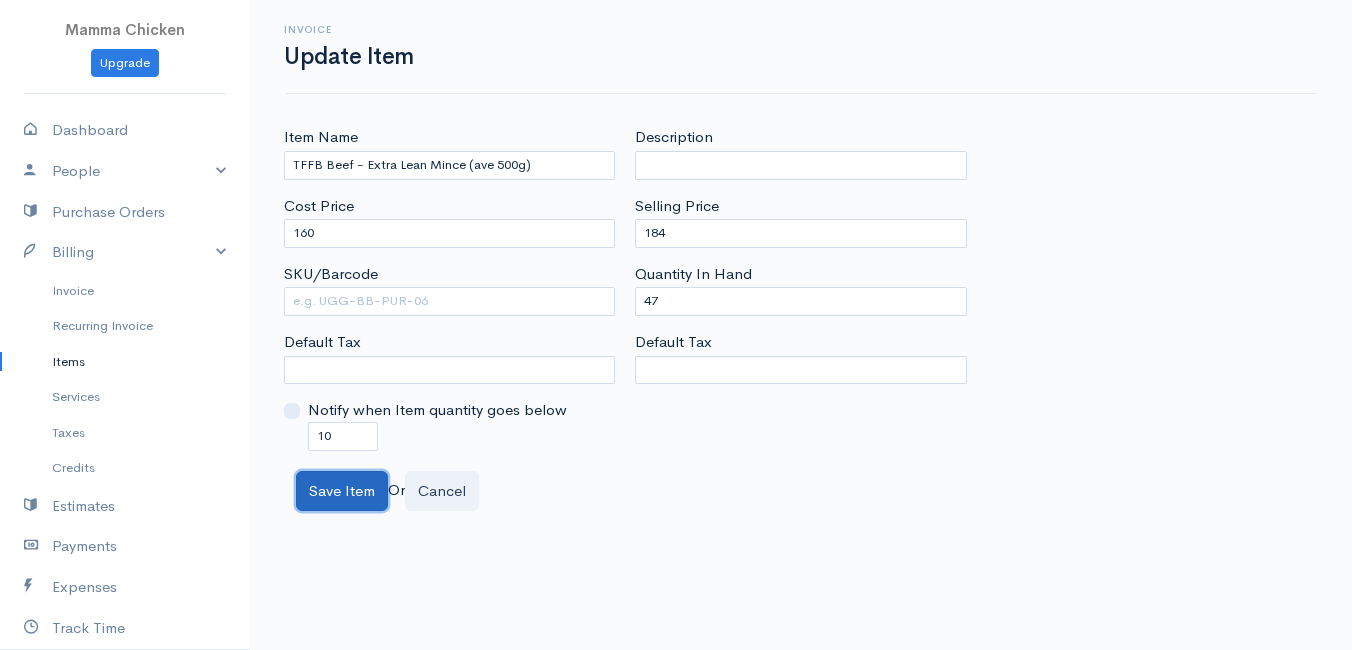 click on "Save Item" at bounding box center (342, 491) 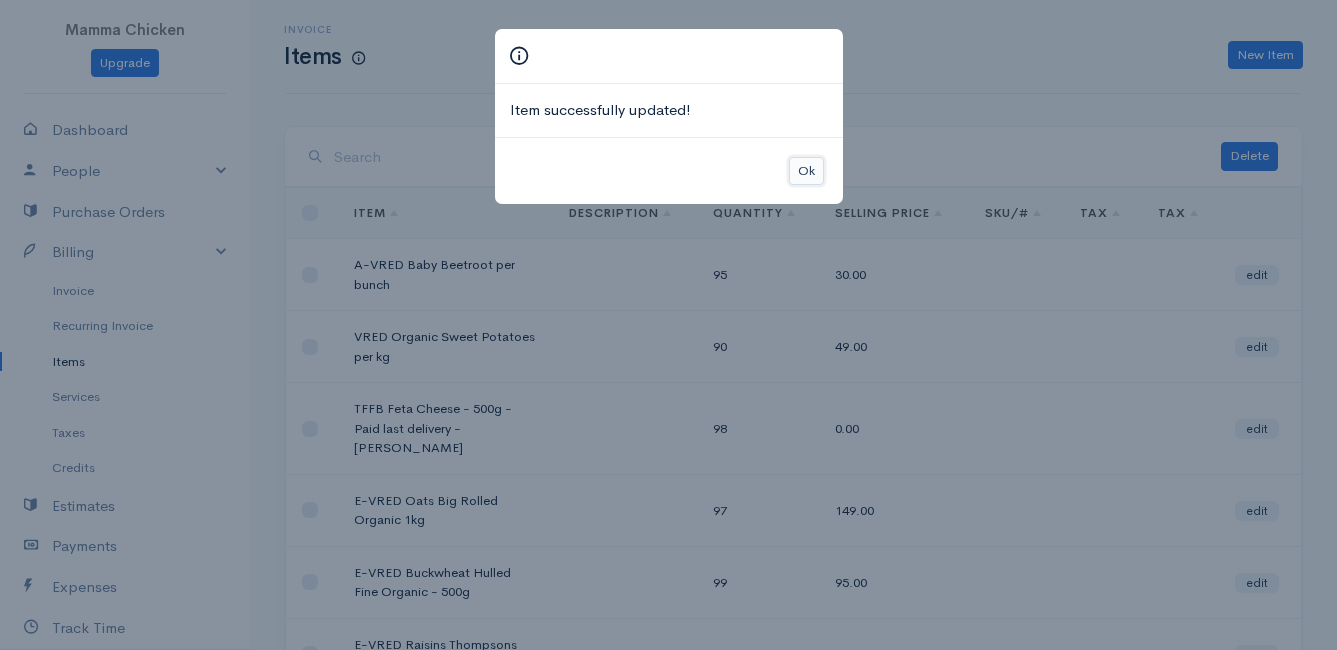 click on "Ok" at bounding box center (806, 171) 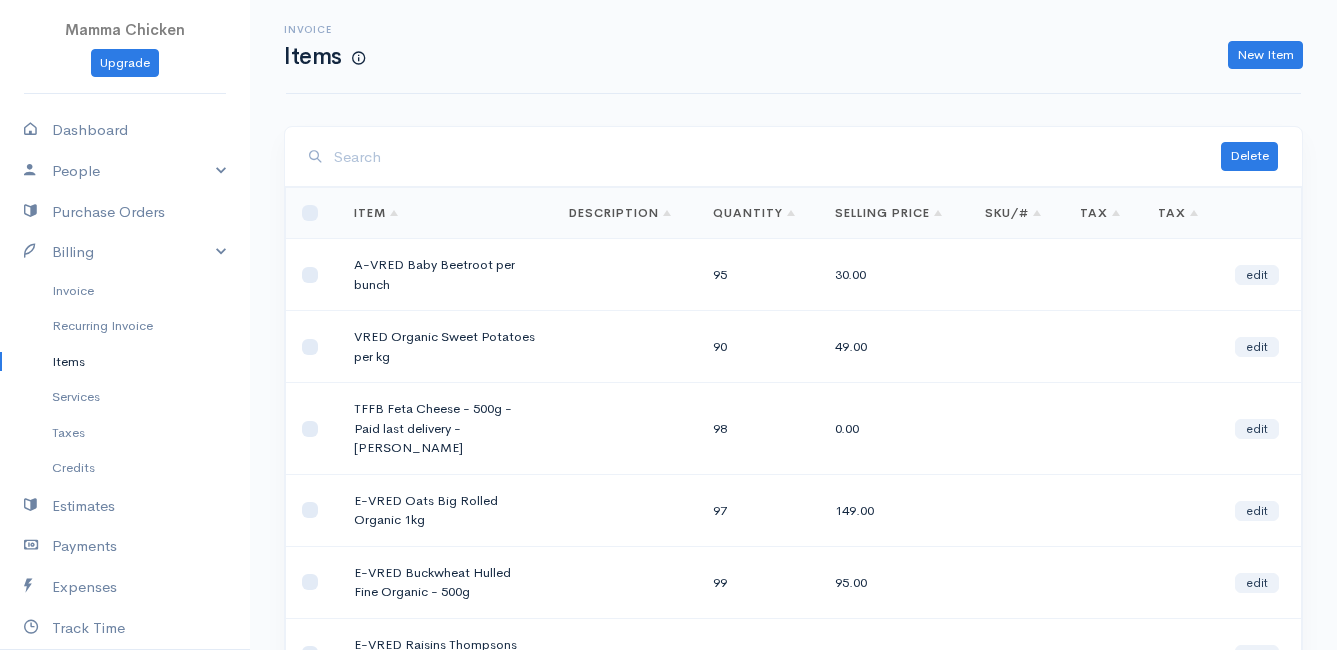 click at bounding box center [777, 157] 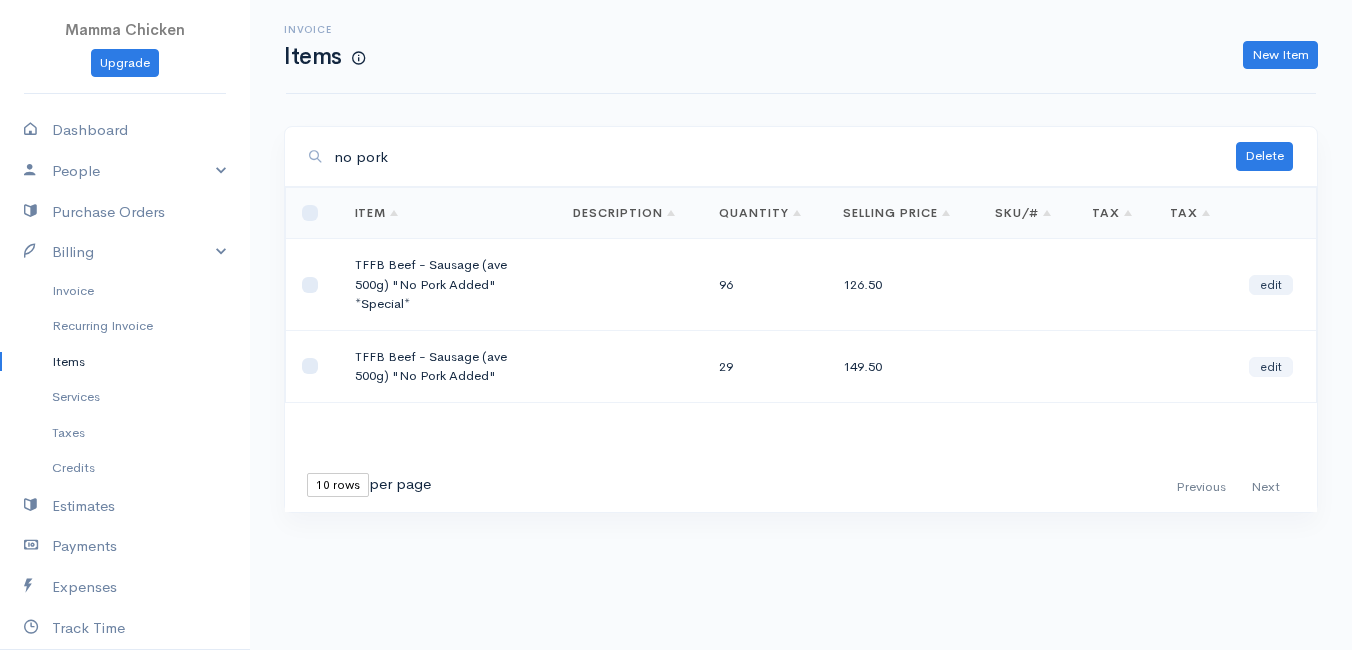 type on "no pork" 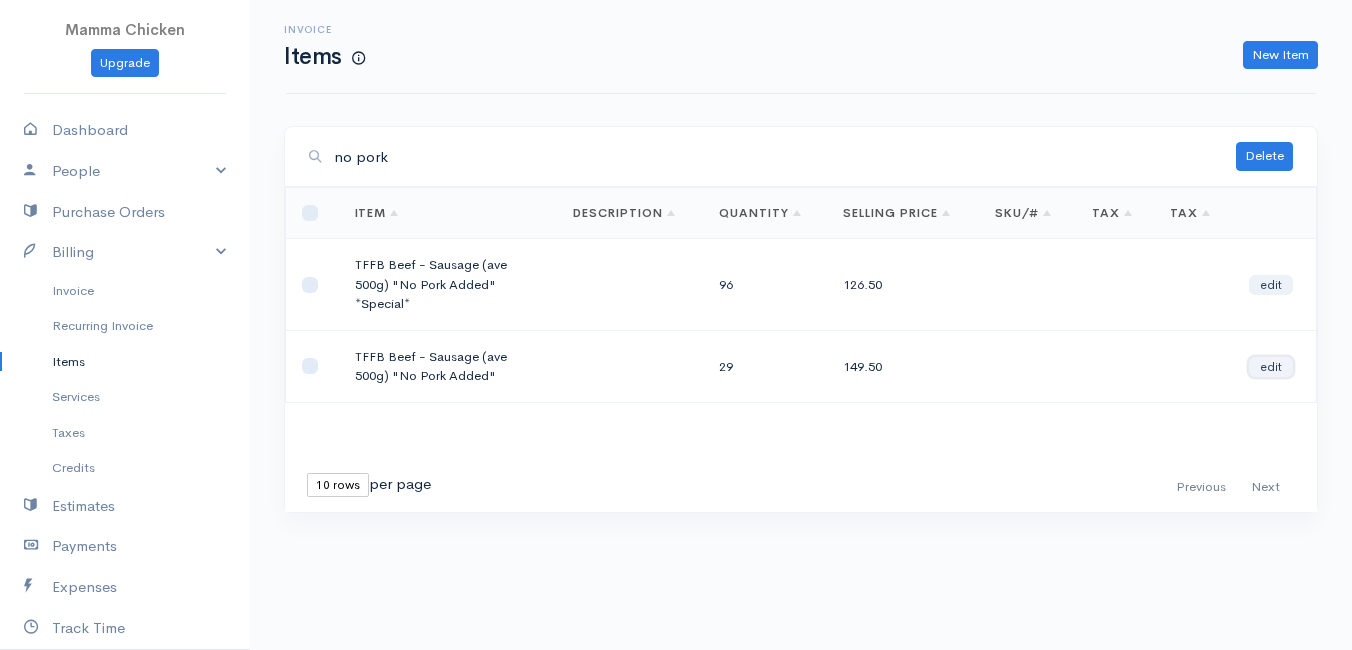 click on "edit" at bounding box center [1271, 367] 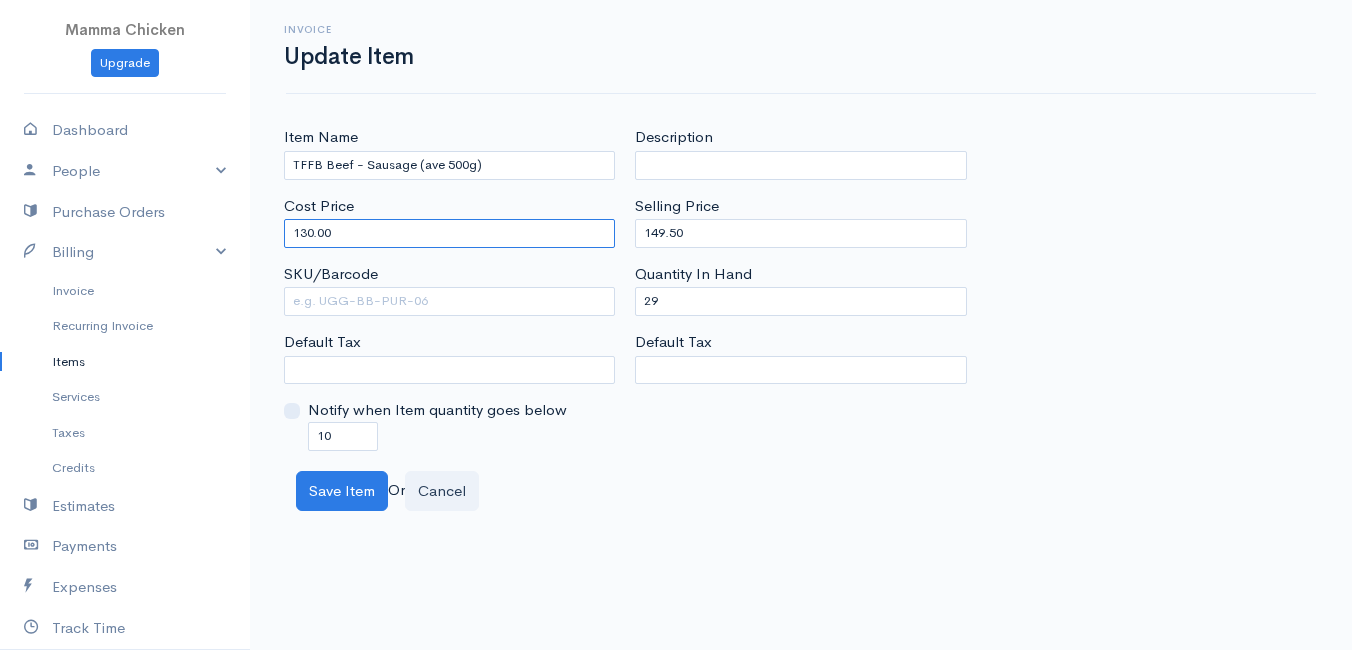 drag, startPoint x: 362, startPoint y: 234, endPoint x: 237, endPoint y: 231, distance: 125.035995 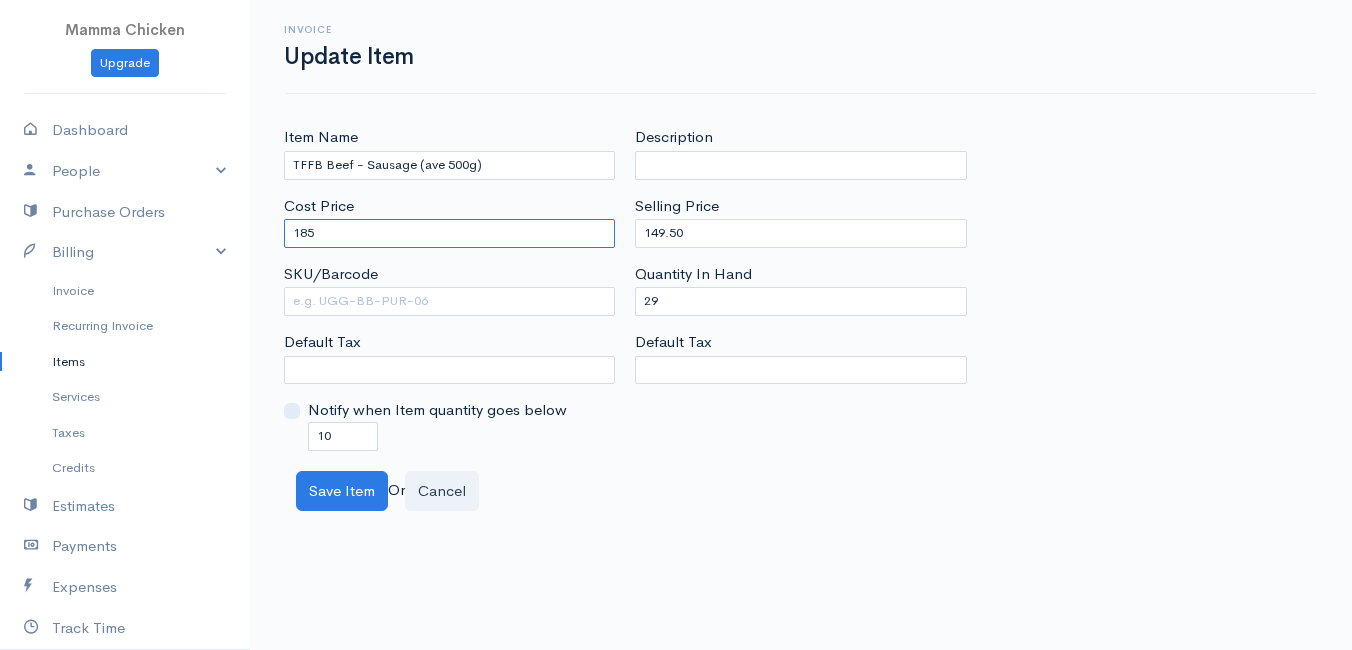 type on "185" 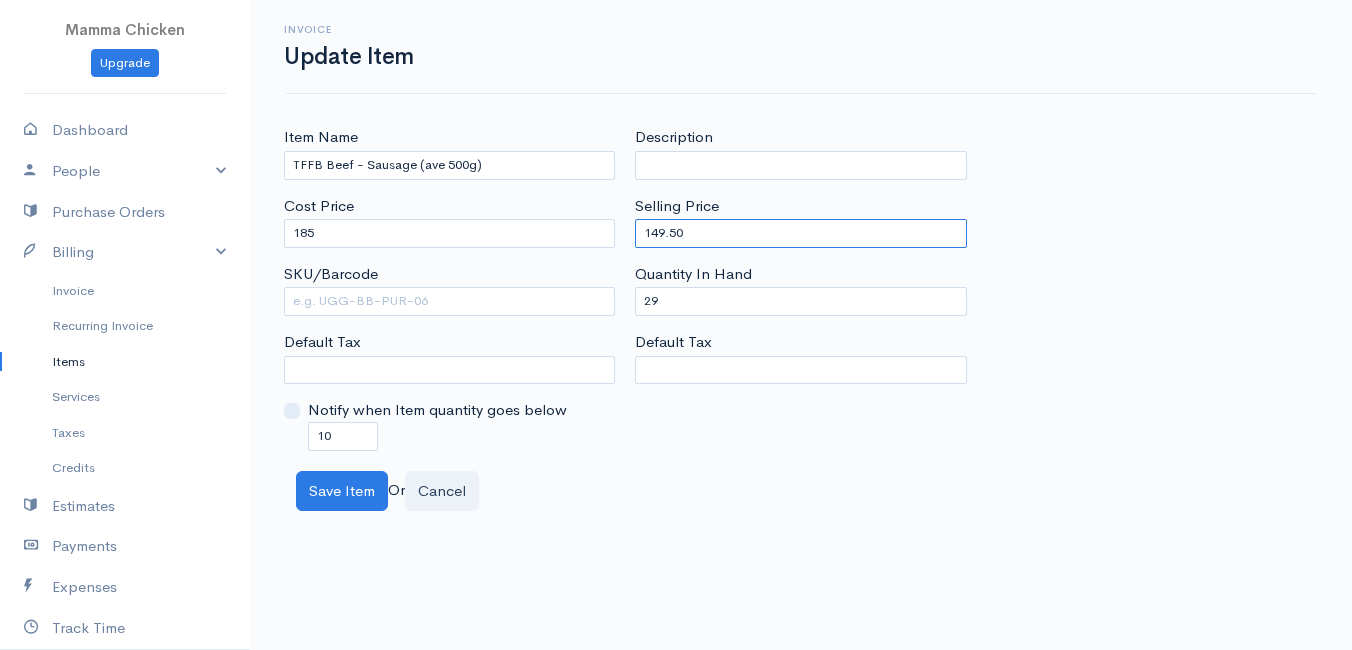 drag, startPoint x: 732, startPoint y: 228, endPoint x: 608, endPoint y: 230, distance: 124.01613 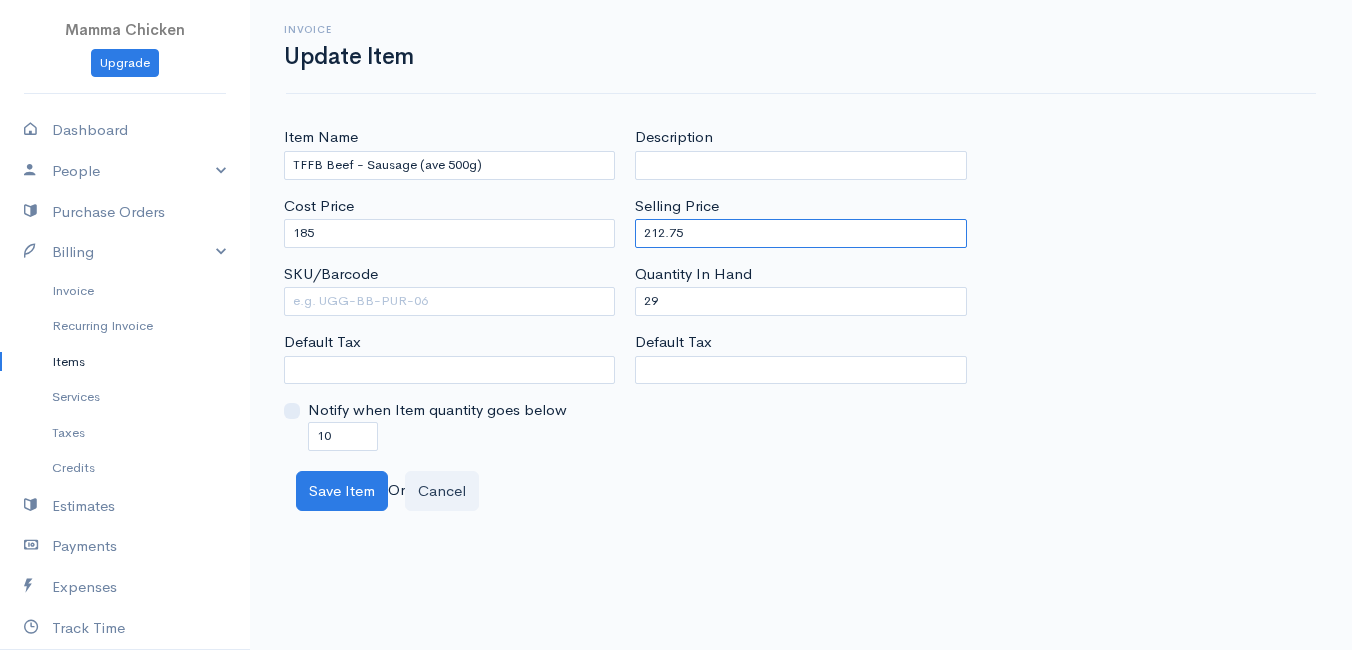 type on "212.75" 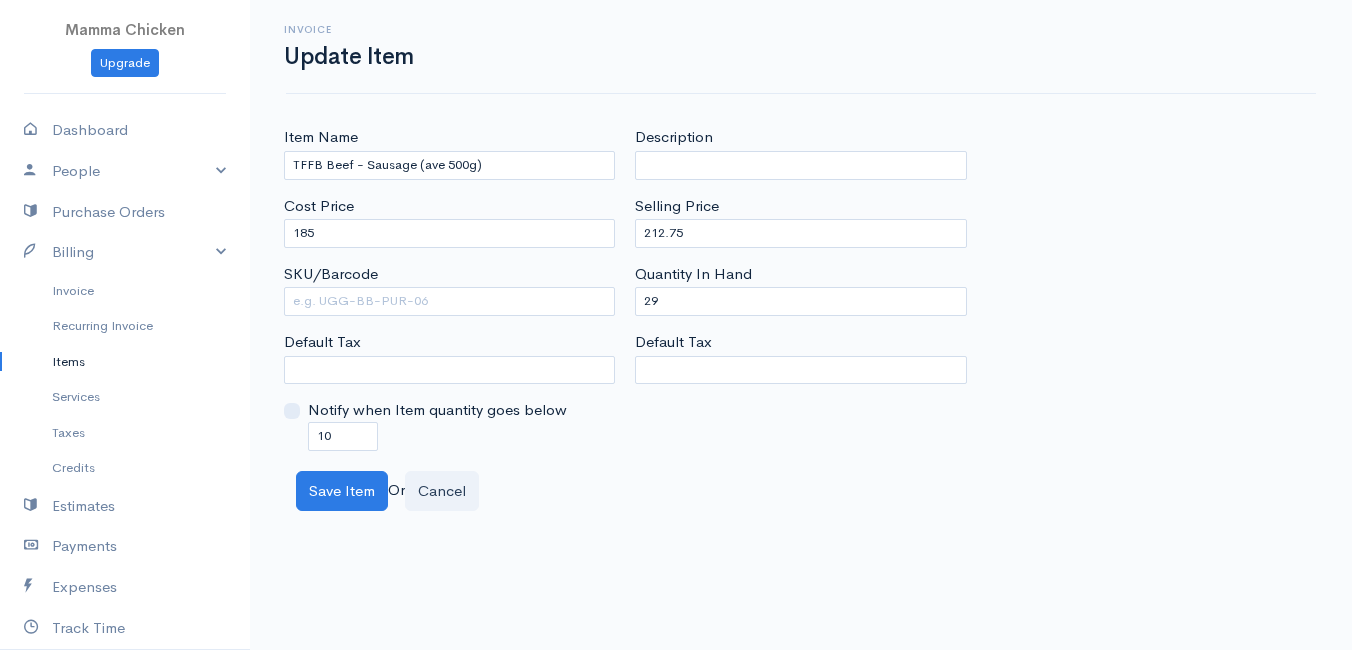 click on "Item Name TFFB Beef - Sausage (ave 500g) Cost Price 185 SKU/Barcode Default Tax Notify when Item quantity goes below 10 Description Selling Price 212.75 Quantity In Hand 29 Default Tax Save Item   Or   Cancel" at bounding box center (801, 318) 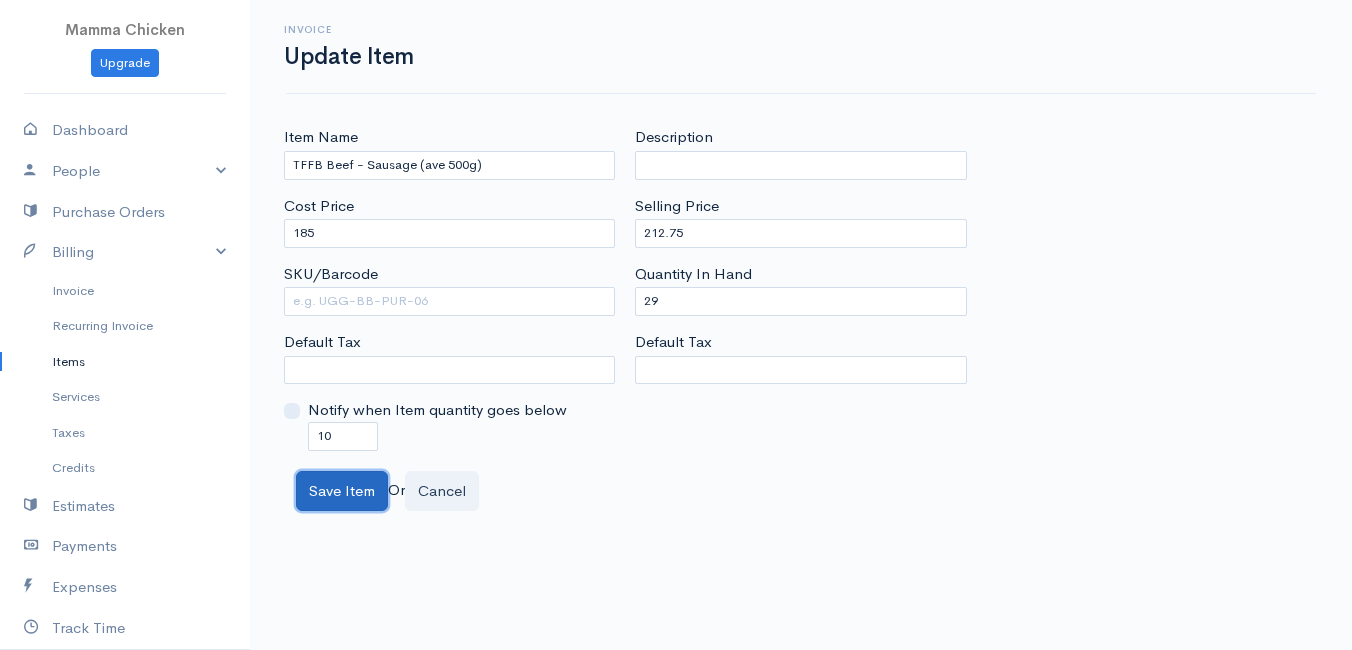 click on "Save Item" at bounding box center (342, 491) 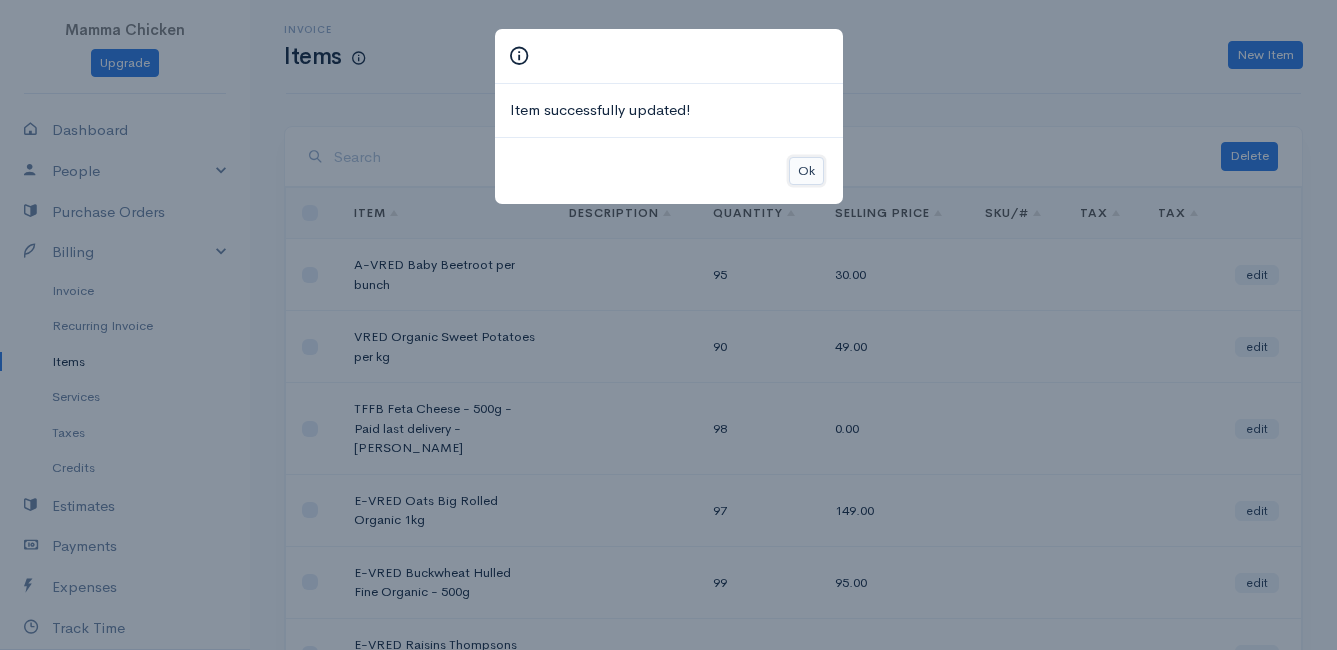 click on "Ok" at bounding box center [806, 171] 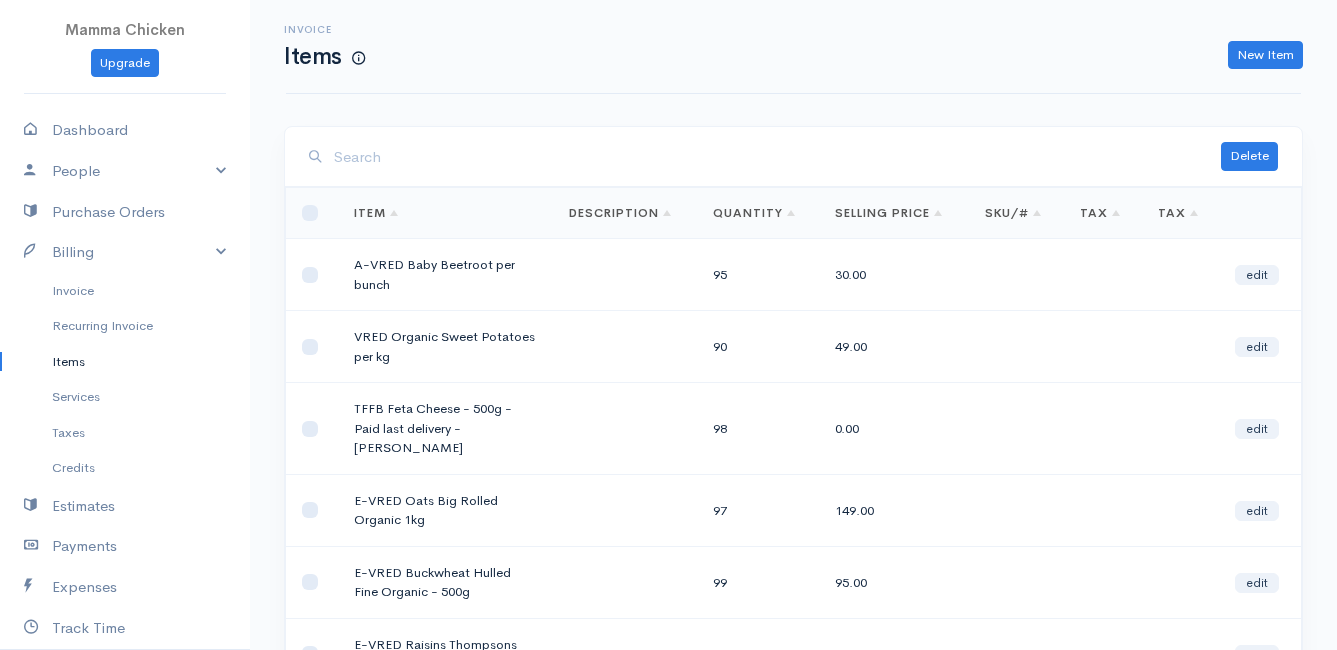 click at bounding box center (777, 157) 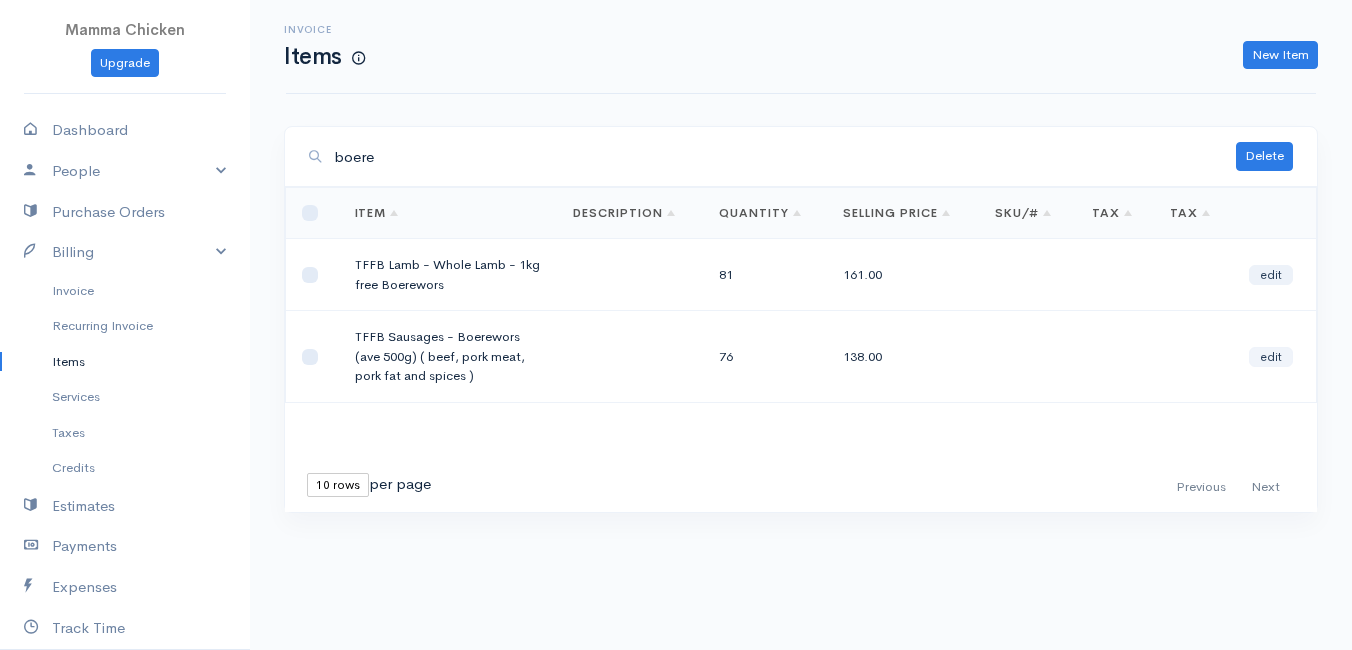 type on "boere" 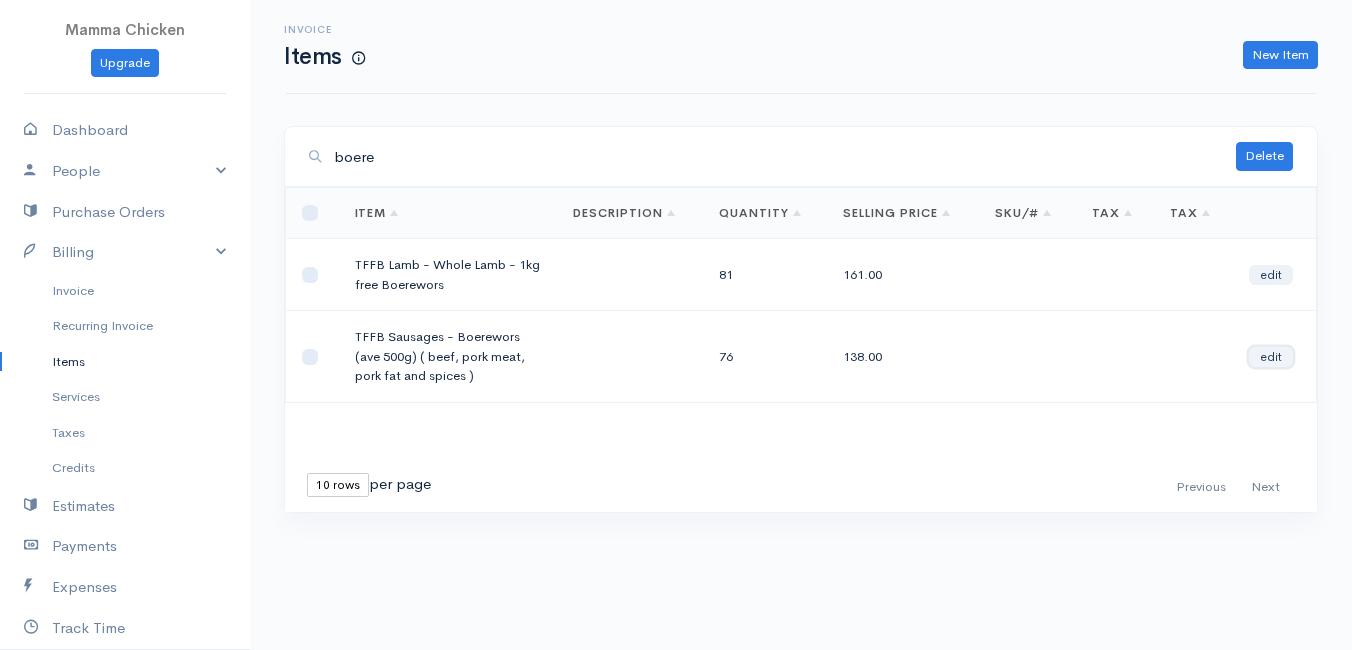click on "edit" at bounding box center (1271, 357) 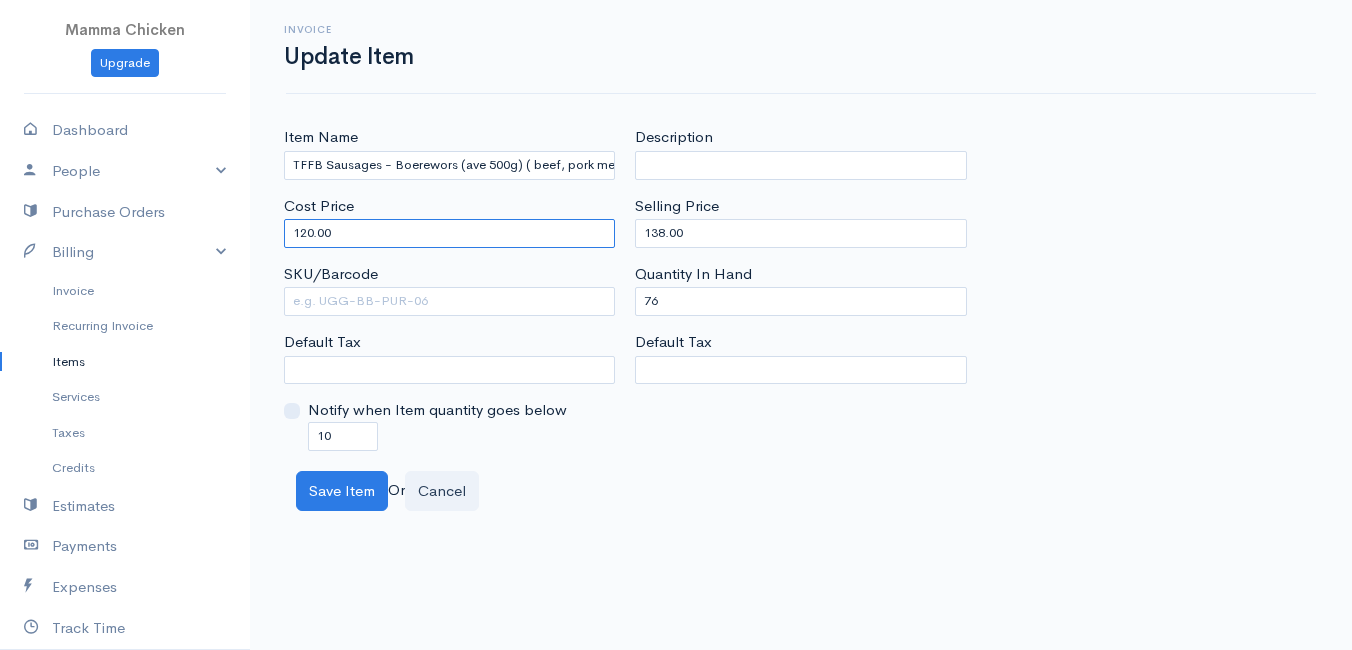 drag, startPoint x: 345, startPoint y: 232, endPoint x: 237, endPoint y: 234, distance: 108.01852 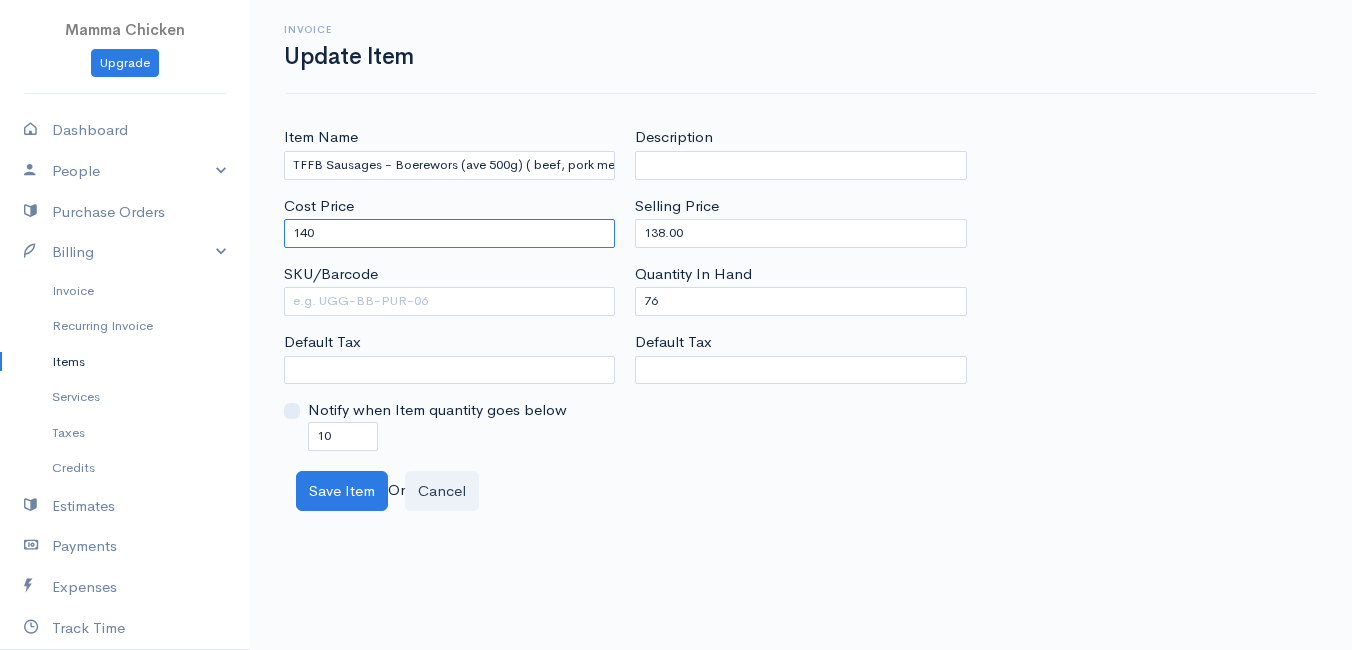 type on "140" 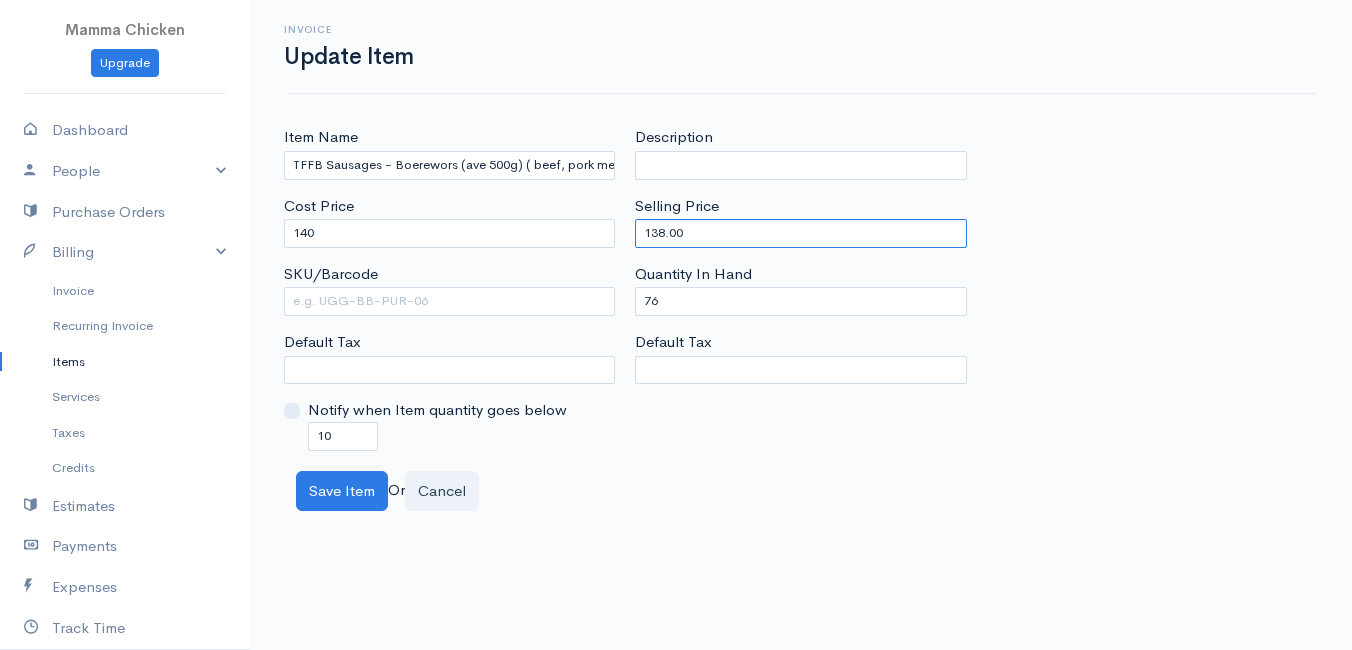 click on "138.00" at bounding box center (800, 233) 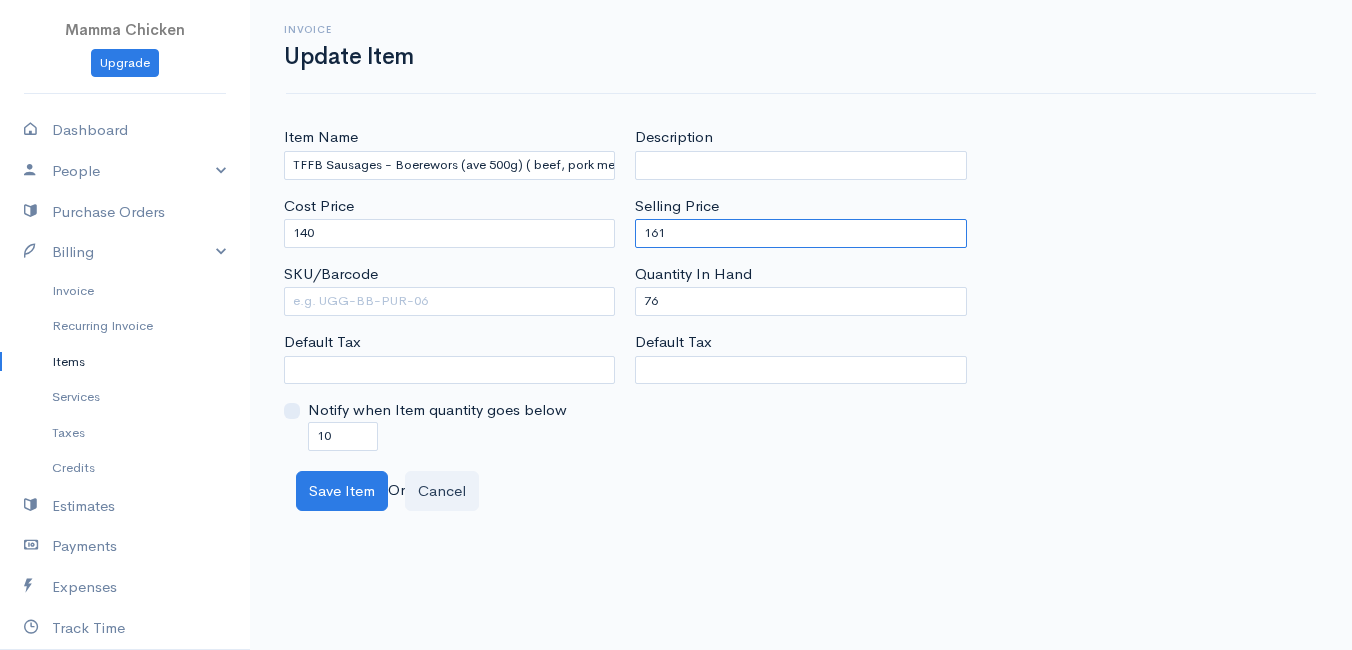 type on "161" 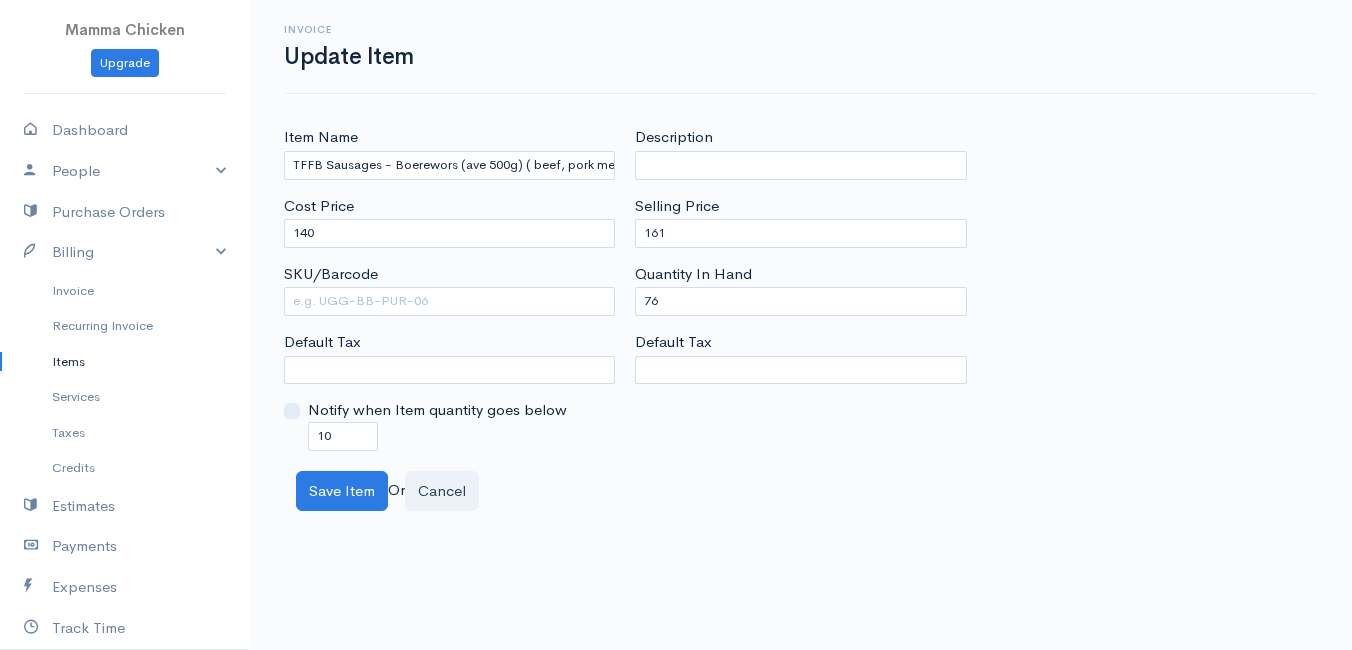 click on "Save Item   Or   Cancel" at bounding box center (801, 491) 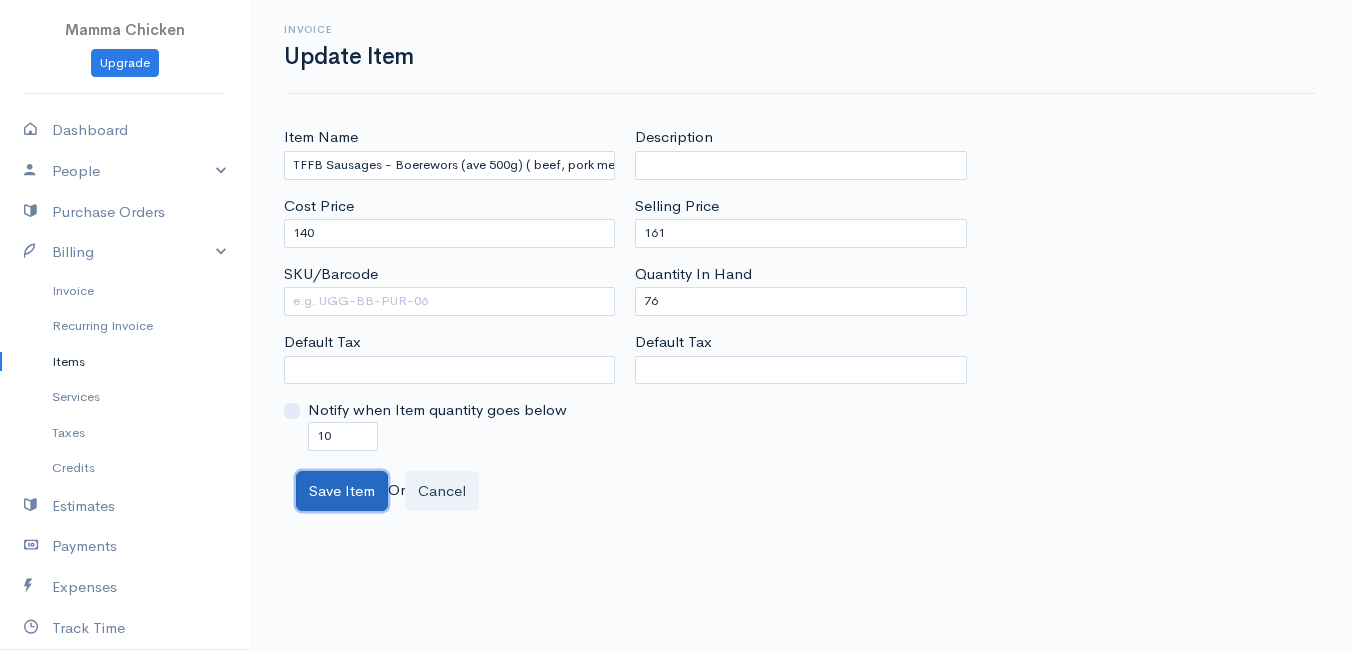 click on "Save Item" at bounding box center [342, 491] 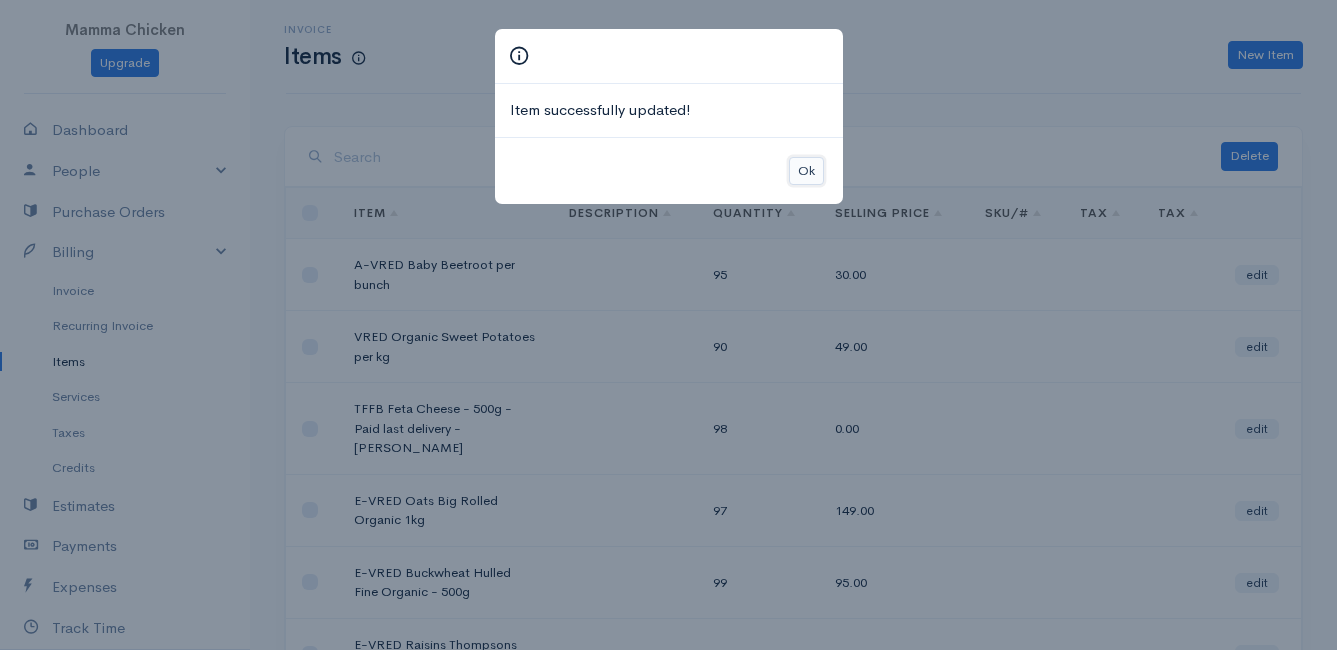 click on "Ok" at bounding box center (806, 171) 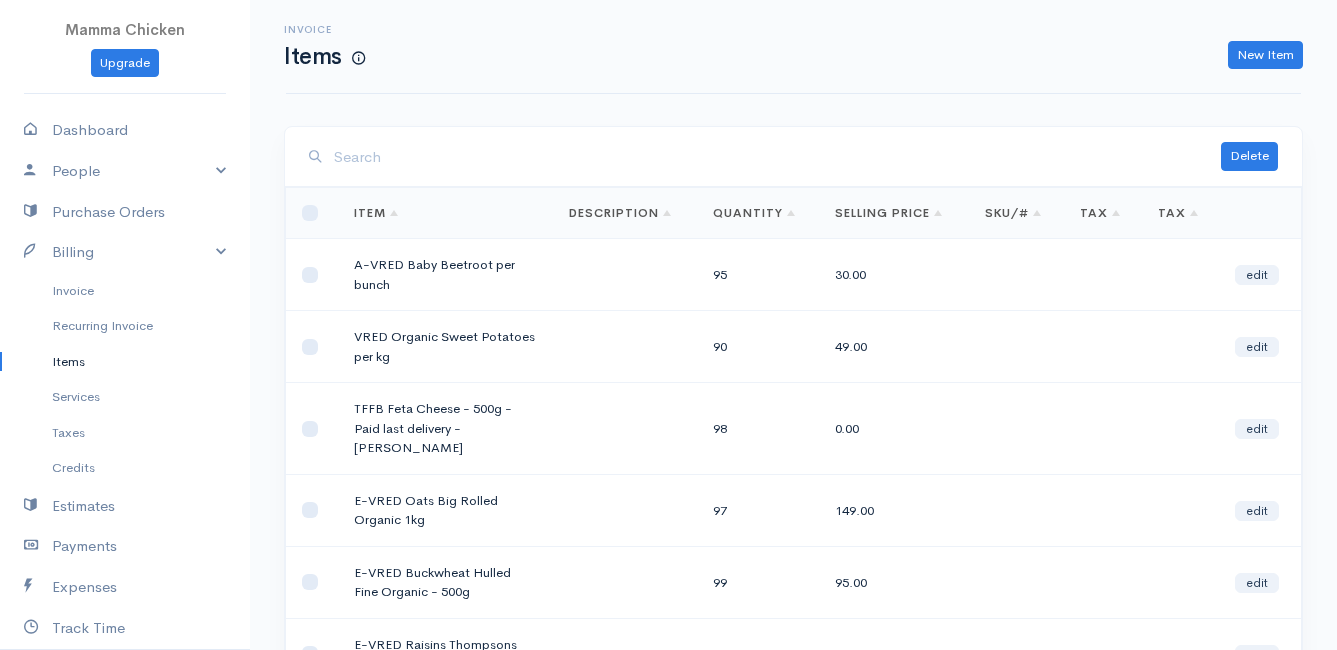 click at bounding box center (777, 157) 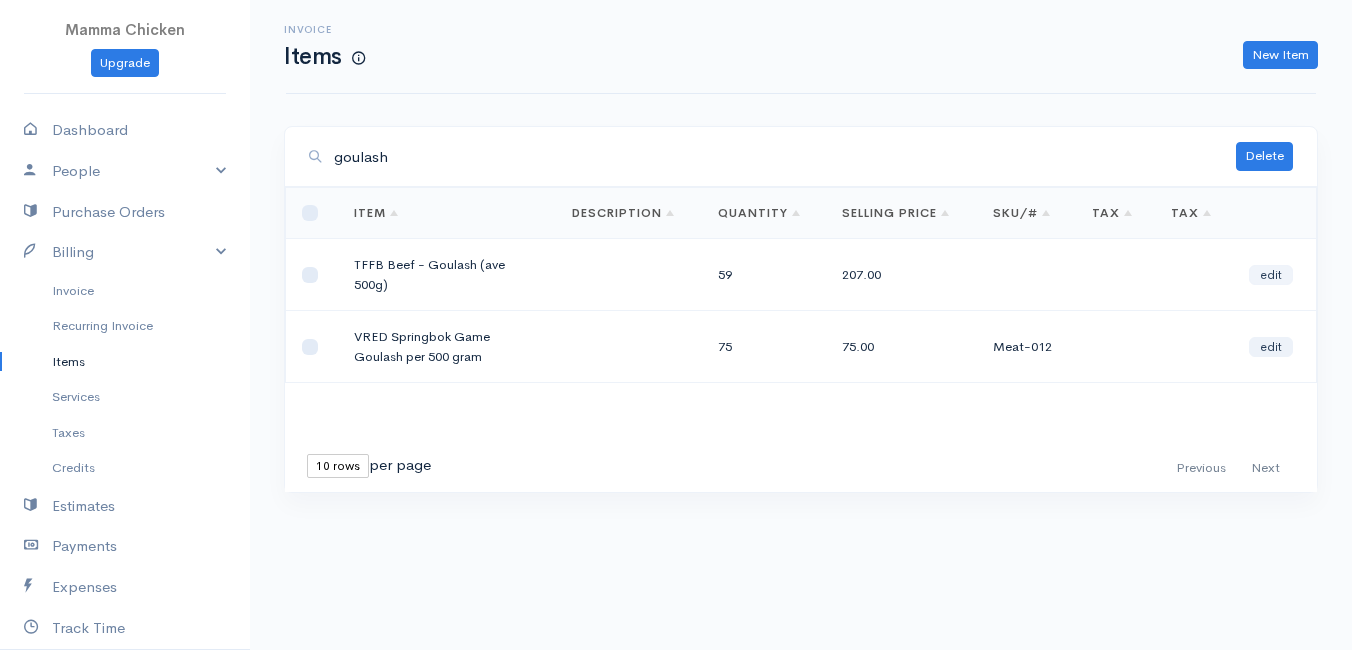 type on "goulash" 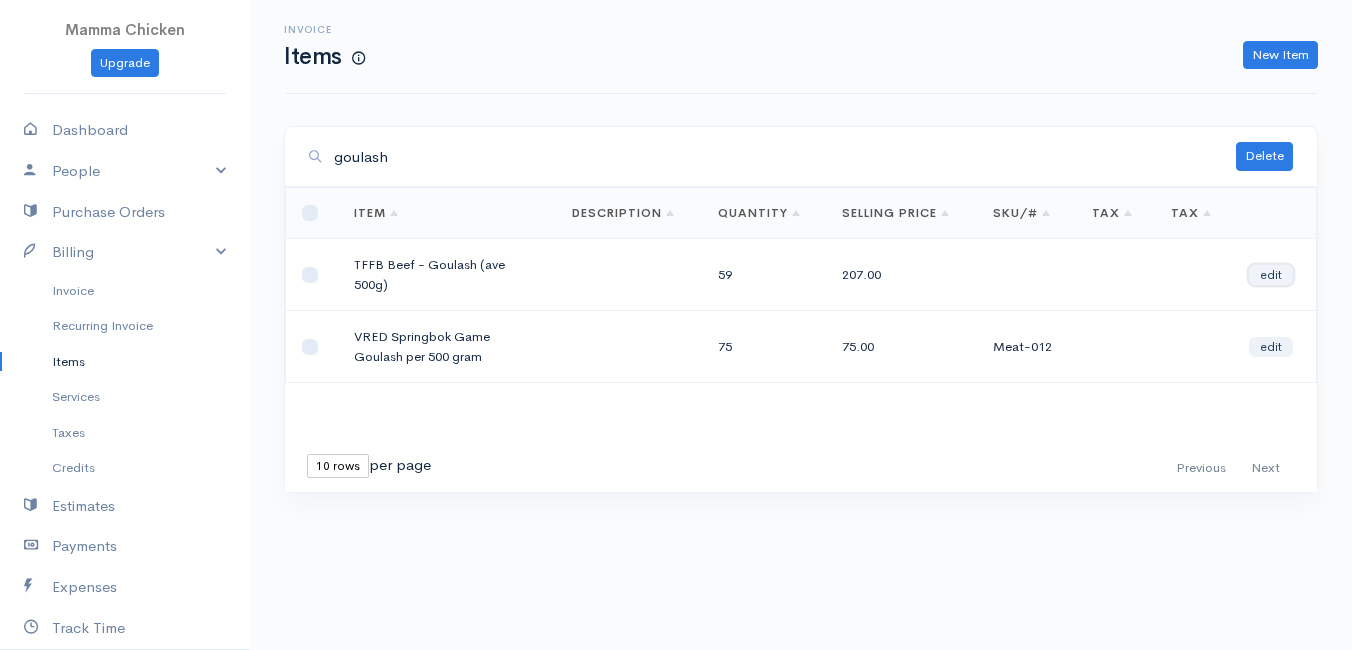 click on "edit" at bounding box center [1271, 275] 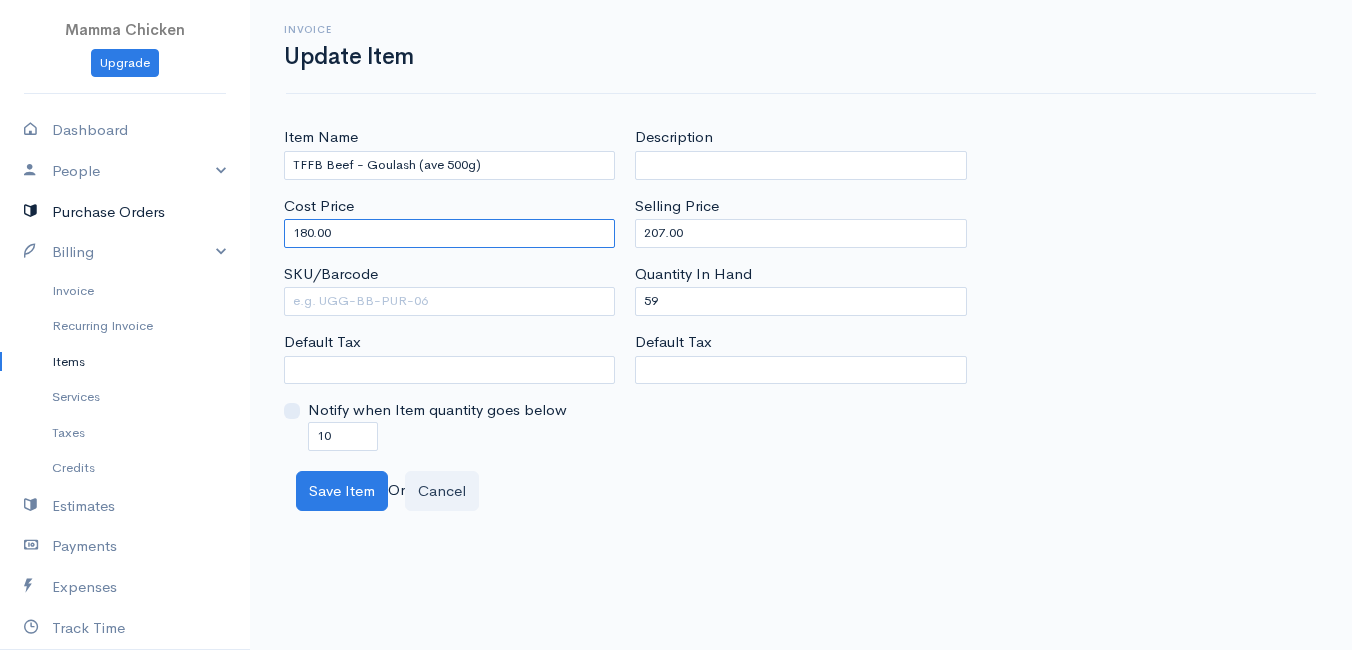 drag, startPoint x: 353, startPoint y: 238, endPoint x: 221, endPoint y: 228, distance: 132.37825 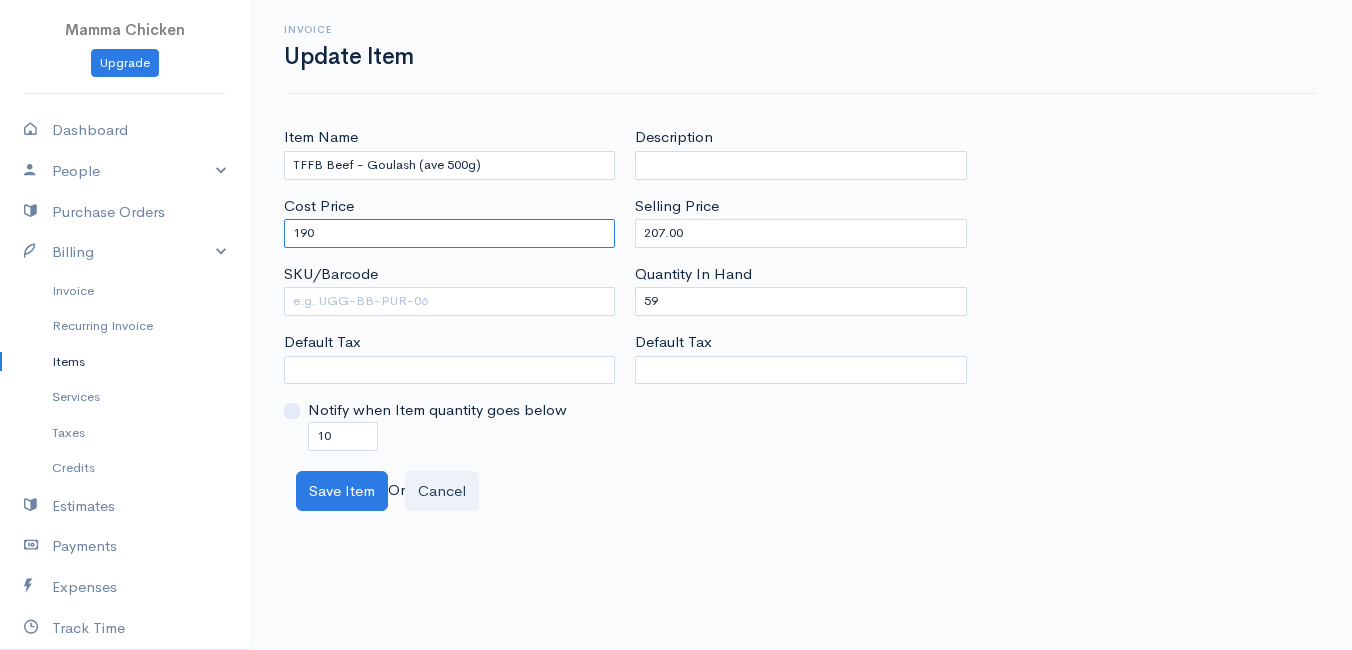 type on "190" 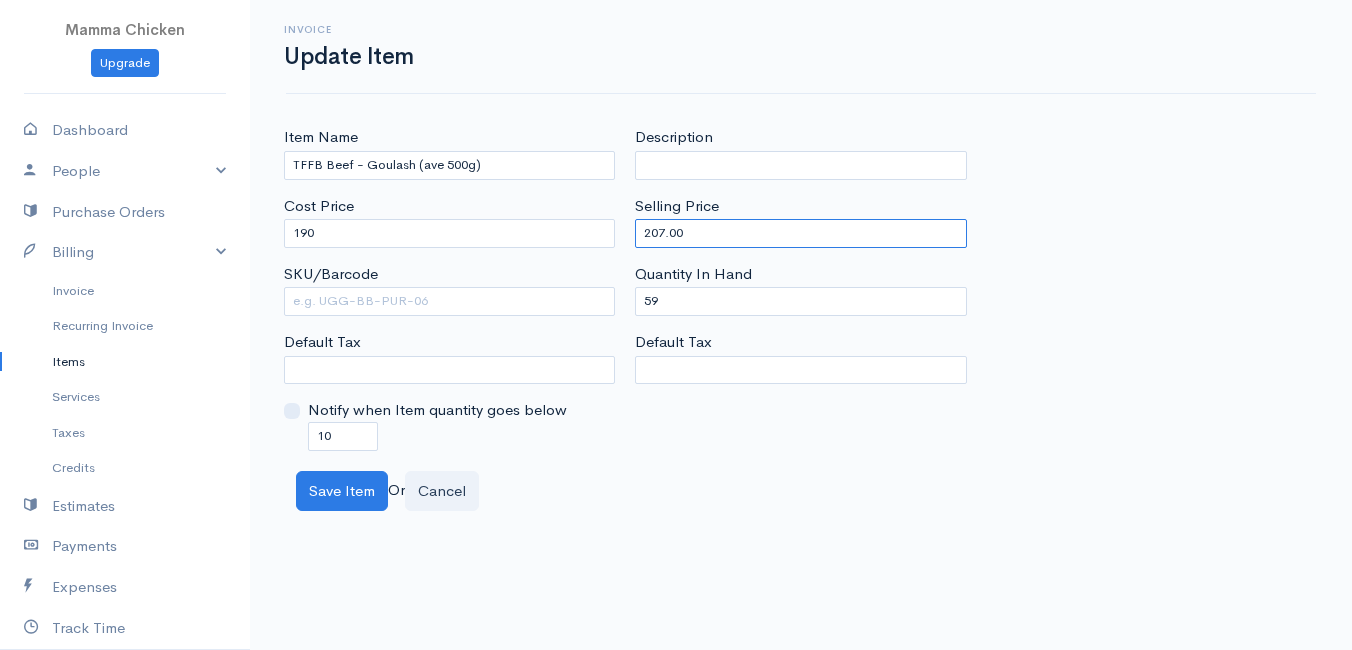 drag, startPoint x: 726, startPoint y: 227, endPoint x: 596, endPoint y: 247, distance: 131.52946 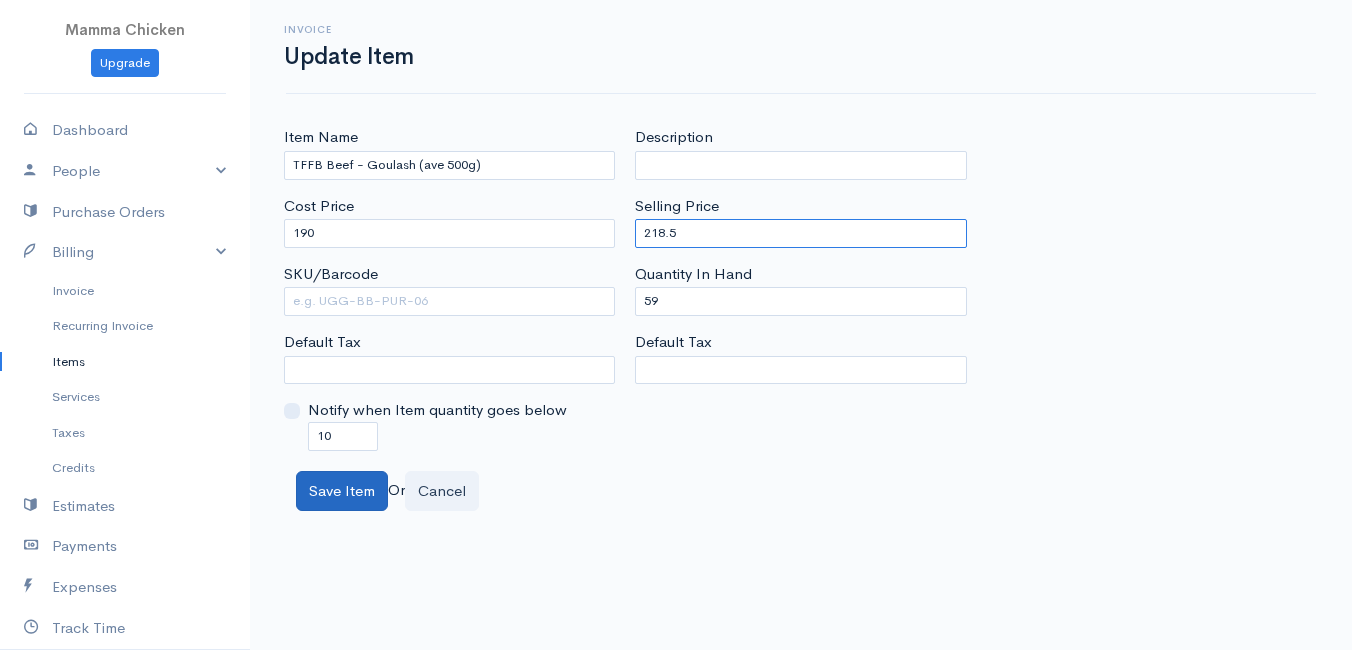 type on "218.5" 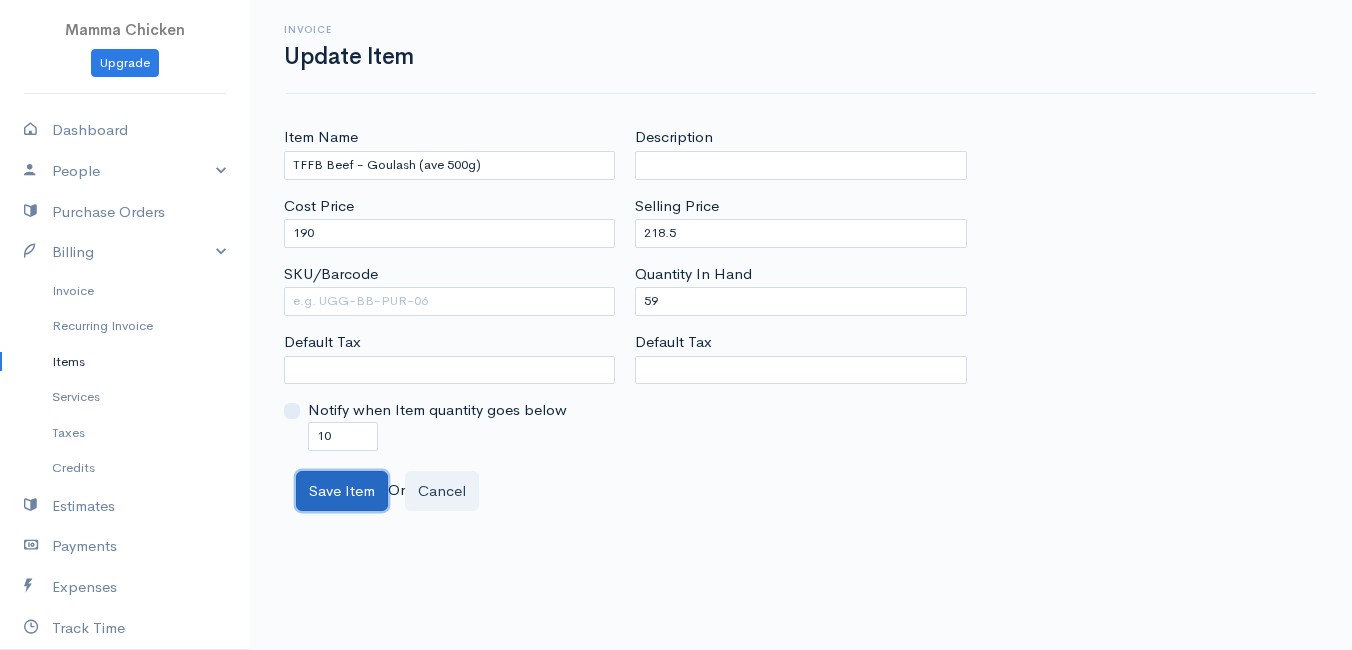 click on "Save Item" at bounding box center [342, 491] 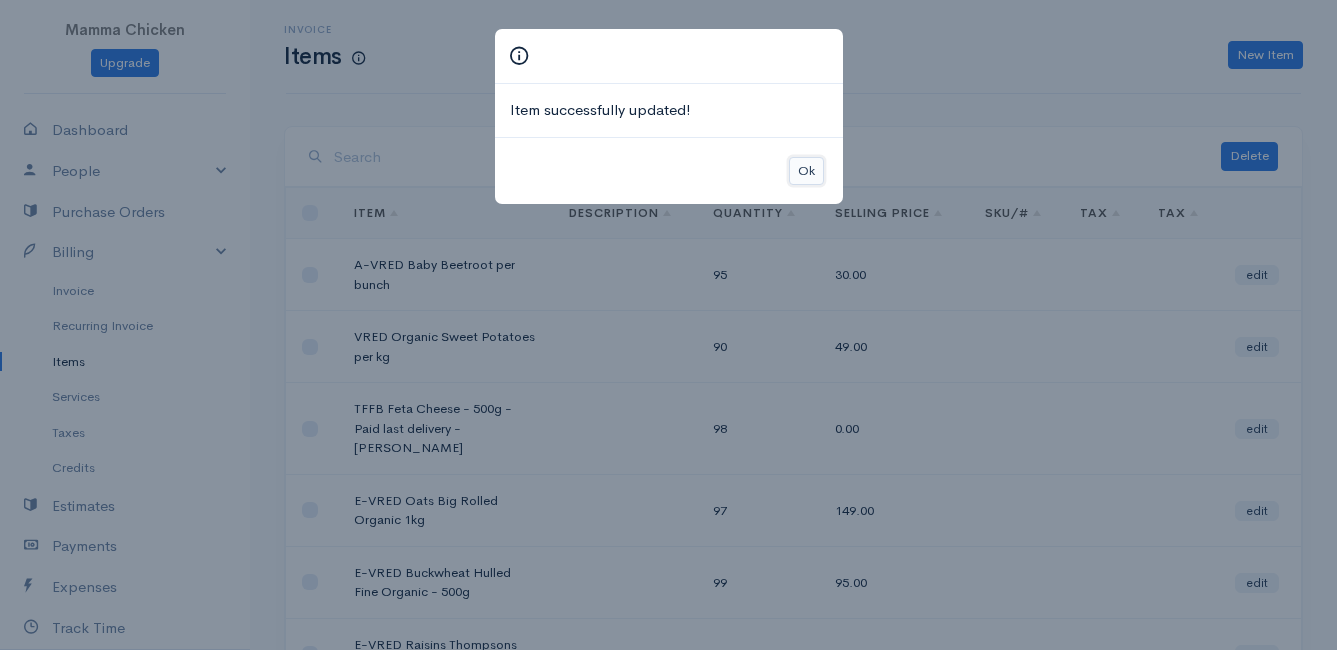 click on "Ok" at bounding box center (806, 171) 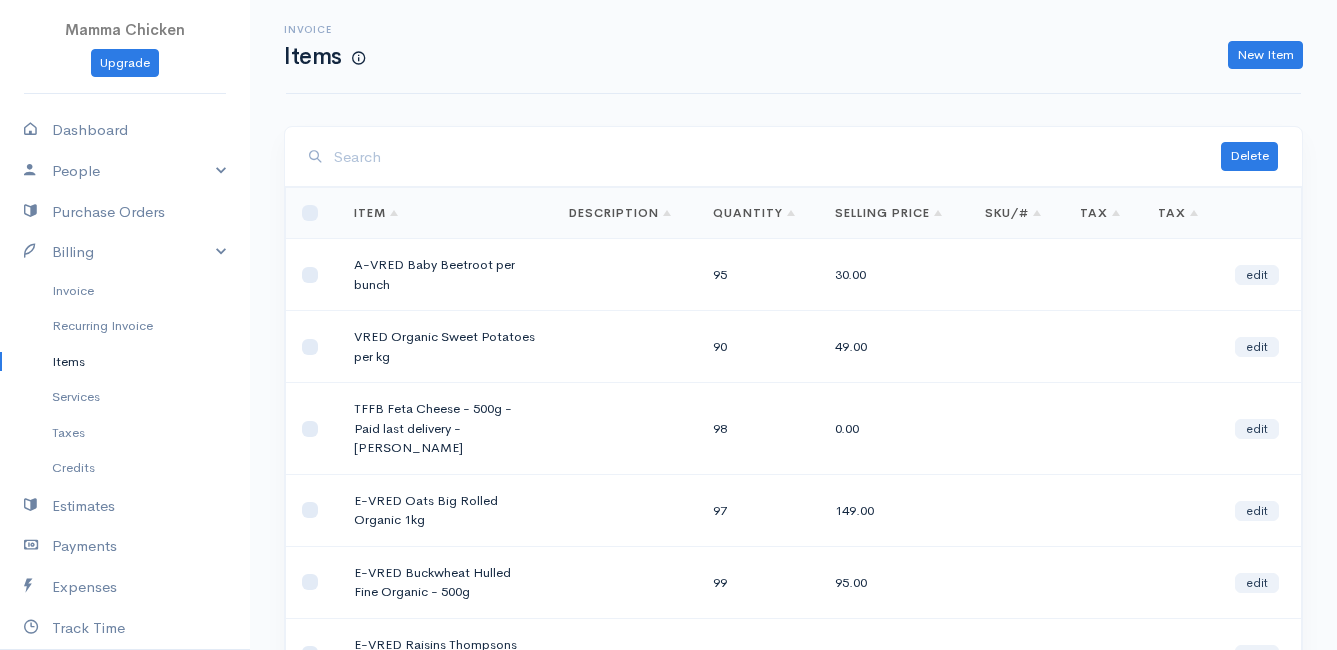 click at bounding box center (777, 157) 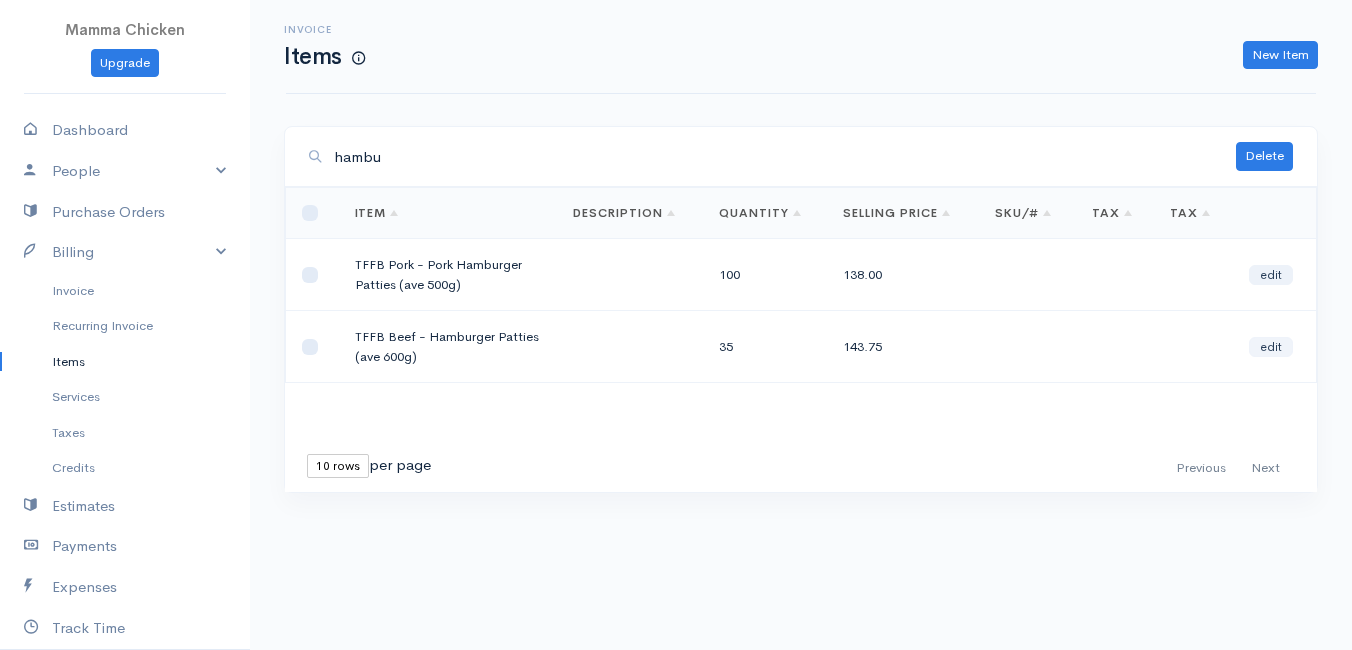 type on "hambu" 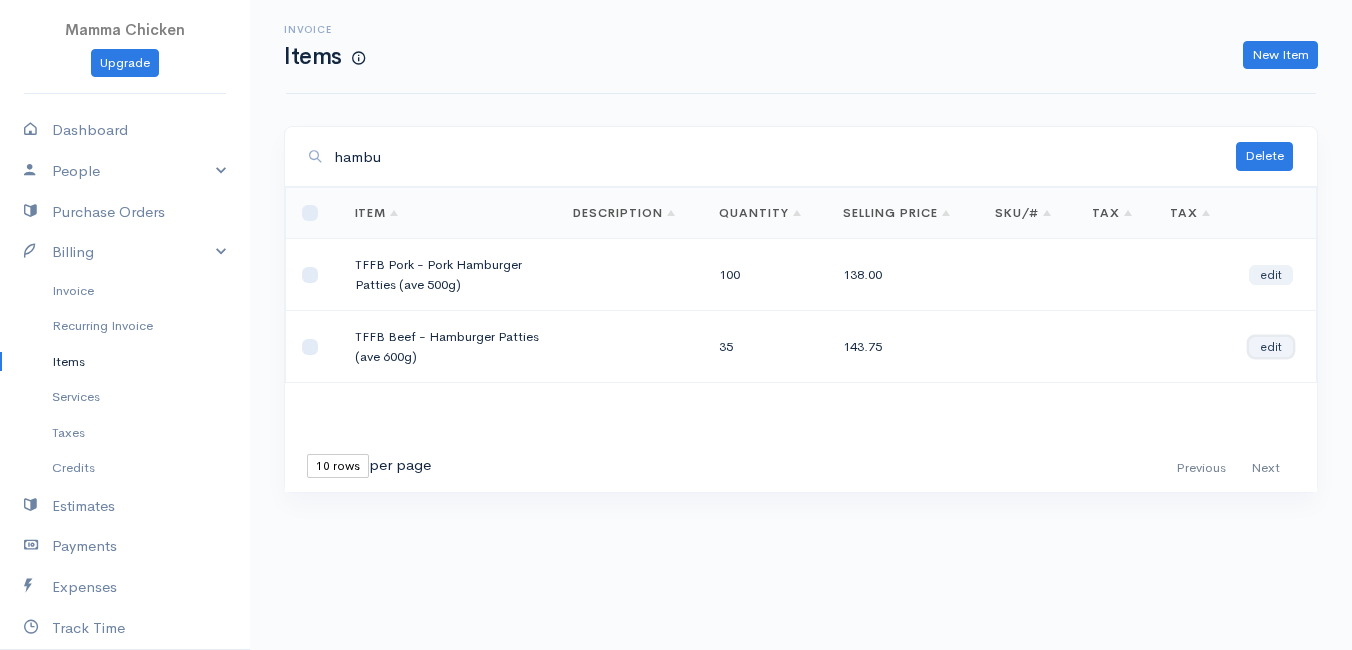 click on "edit" at bounding box center [1271, 347] 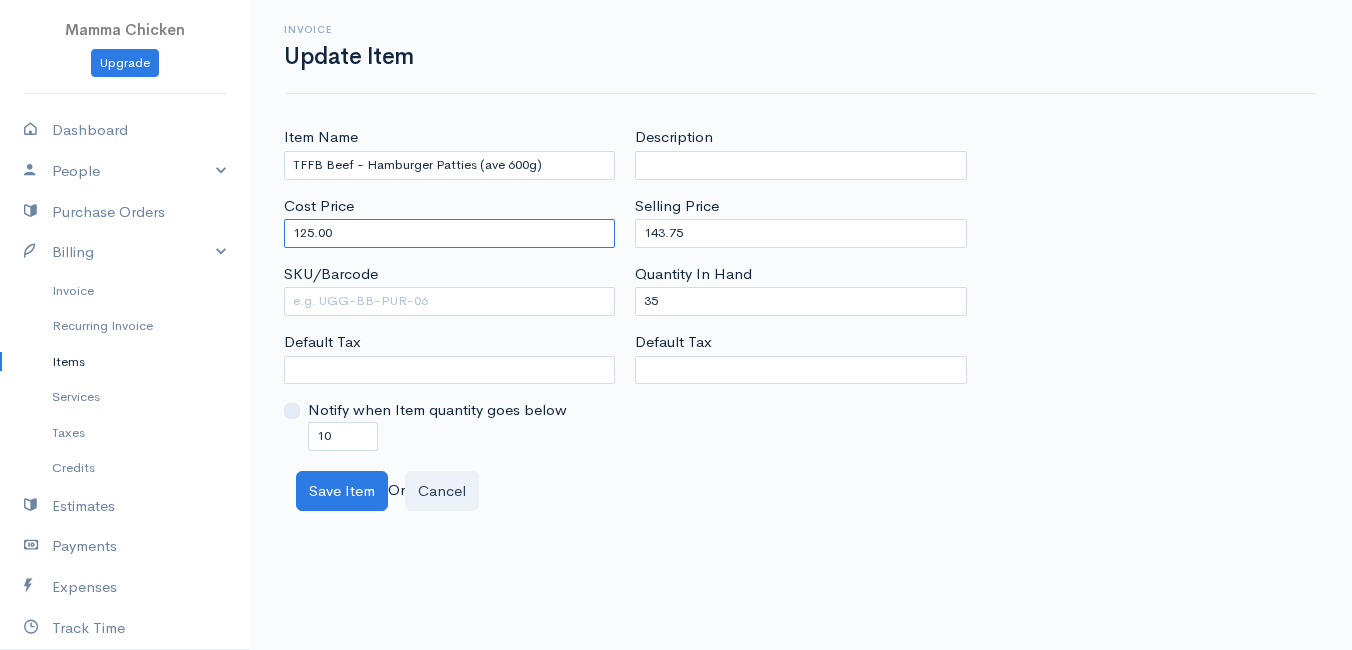 drag, startPoint x: 380, startPoint y: 223, endPoint x: 242, endPoint y: 237, distance: 138.70833 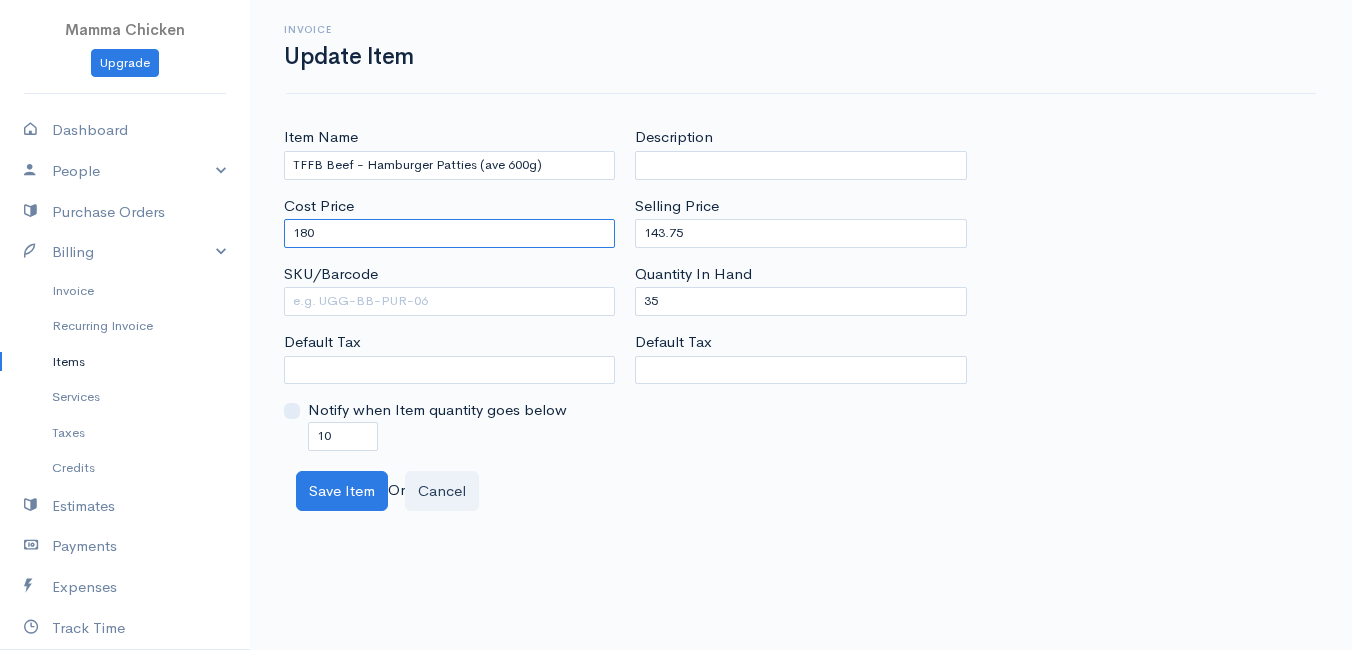 type on "180" 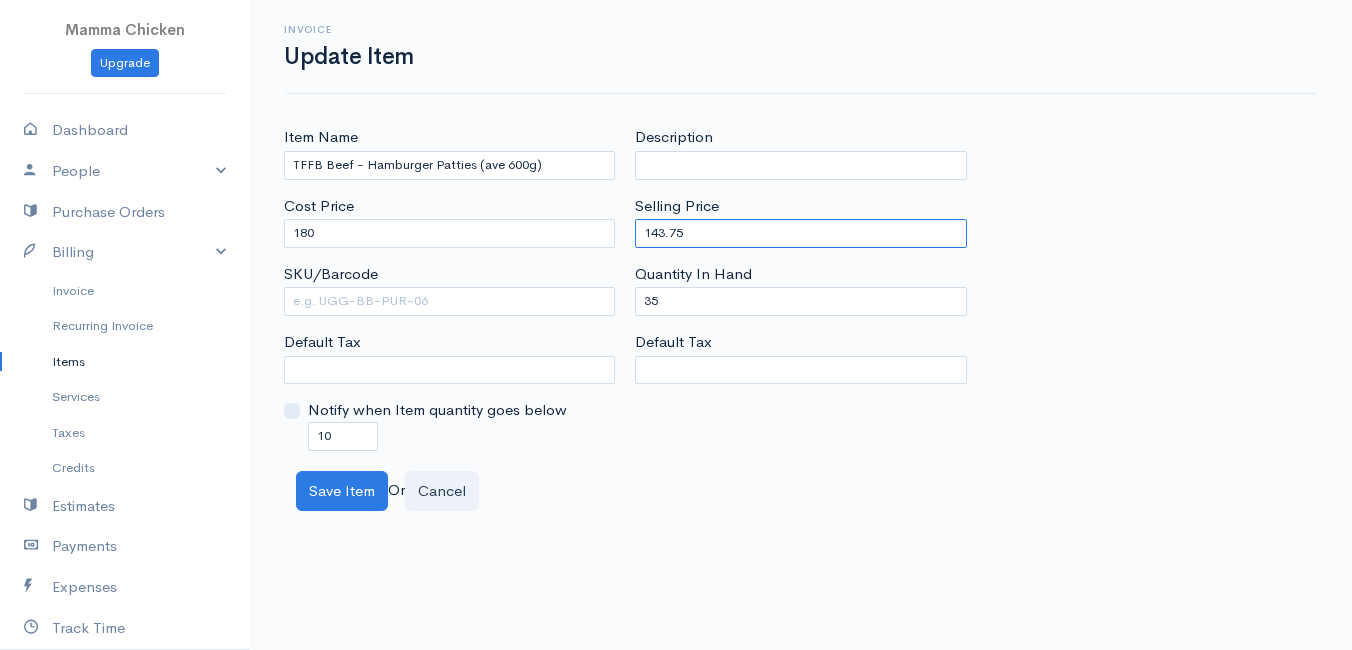 drag, startPoint x: 724, startPoint y: 229, endPoint x: 602, endPoint y: 237, distance: 122.26202 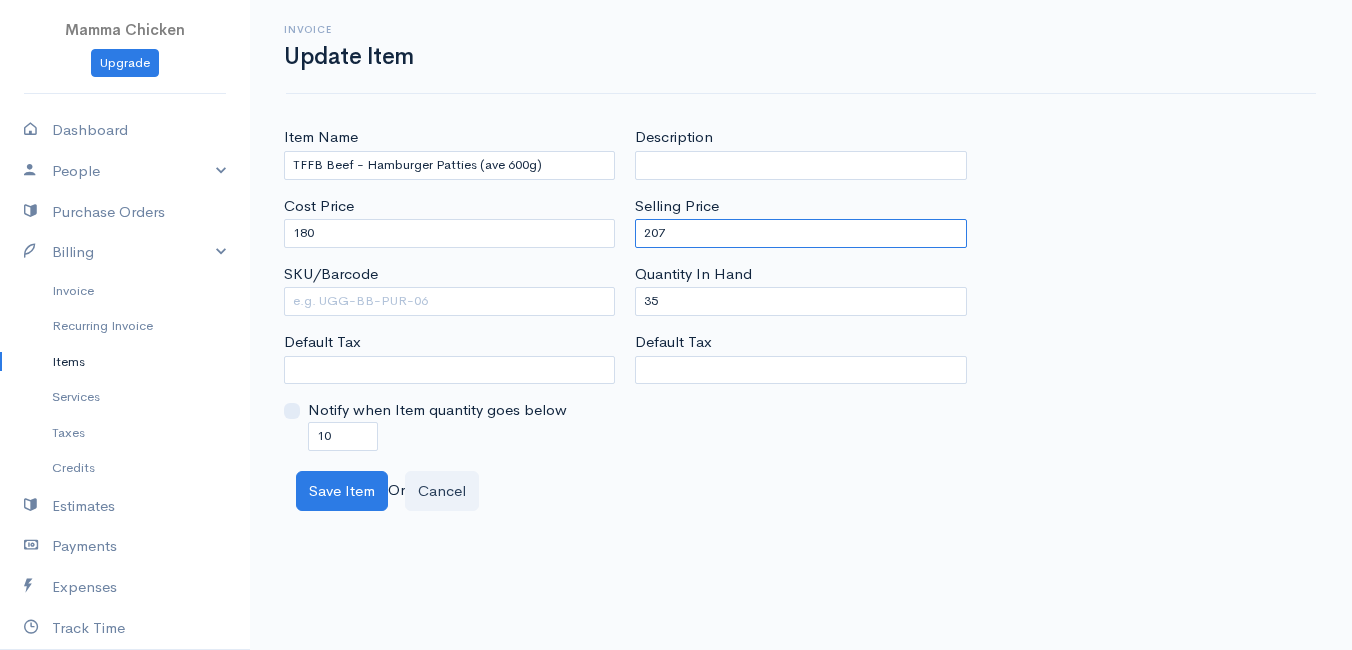 type on "207" 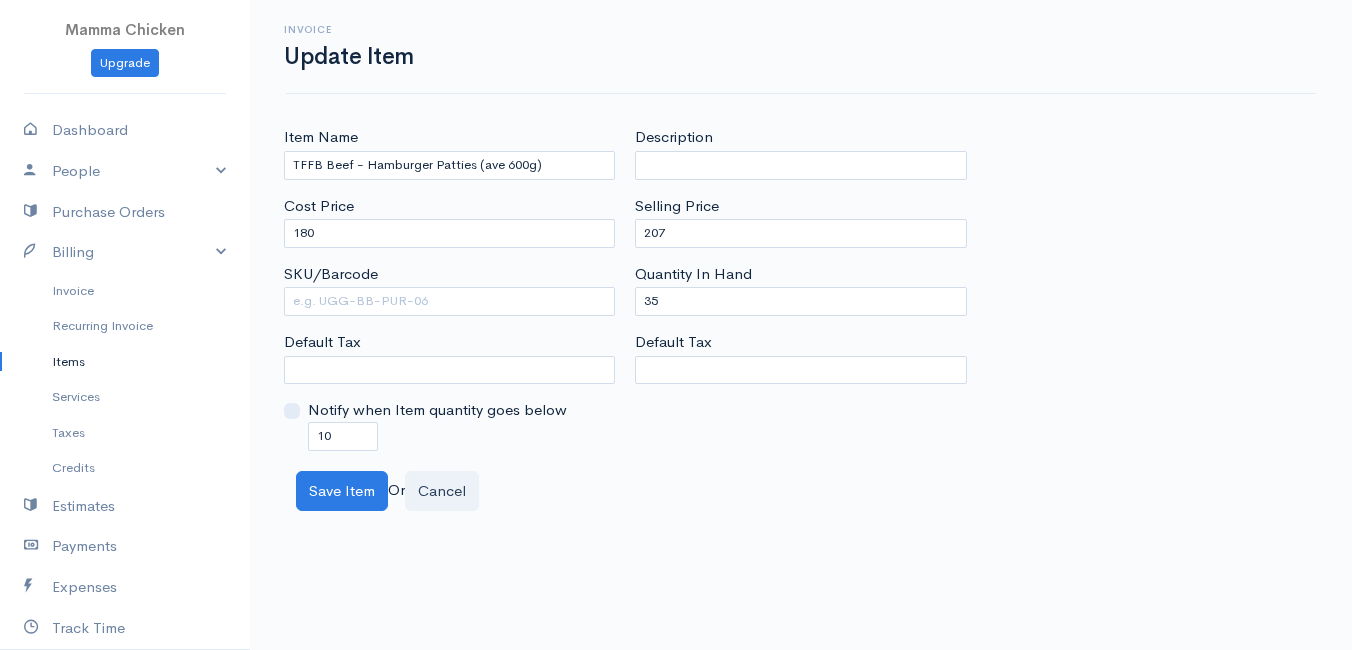 click on "Item Name TFFB Beef - Hamburger Patties (ave 600g) Cost Price 180 SKU/Barcode Default Tax Notify when Item quantity goes below 10 Description Selling Price 207 Quantity In Hand 35 Default Tax Save Item   Or   Cancel" at bounding box center [801, 318] 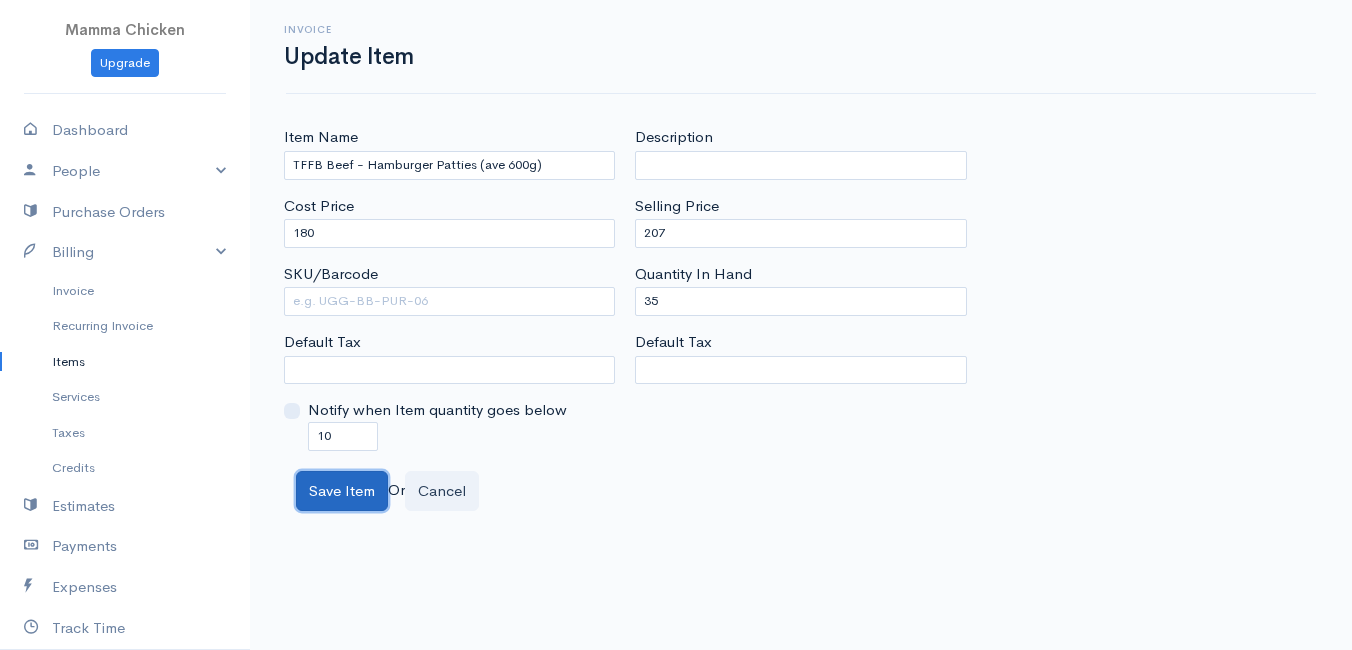 click on "Save Item" at bounding box center [342, 491] 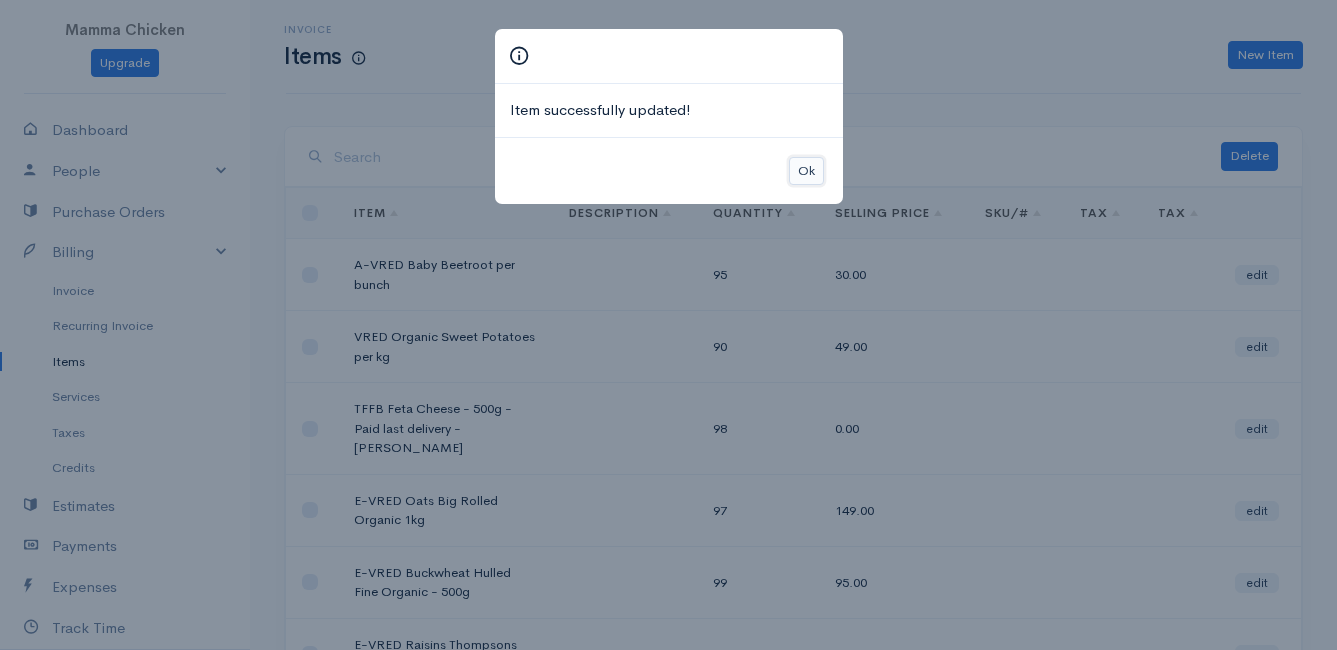 click on "Ok" at bounding box center (806, 171) 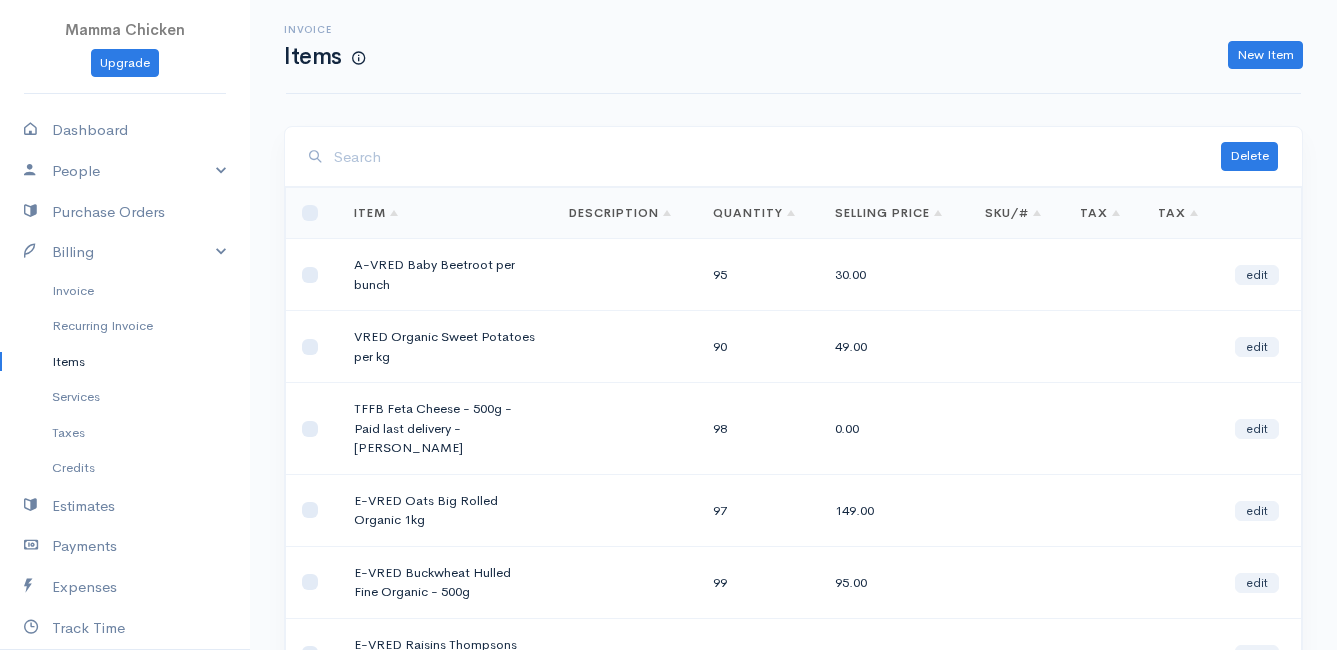 click at bounding box center [777, 157] 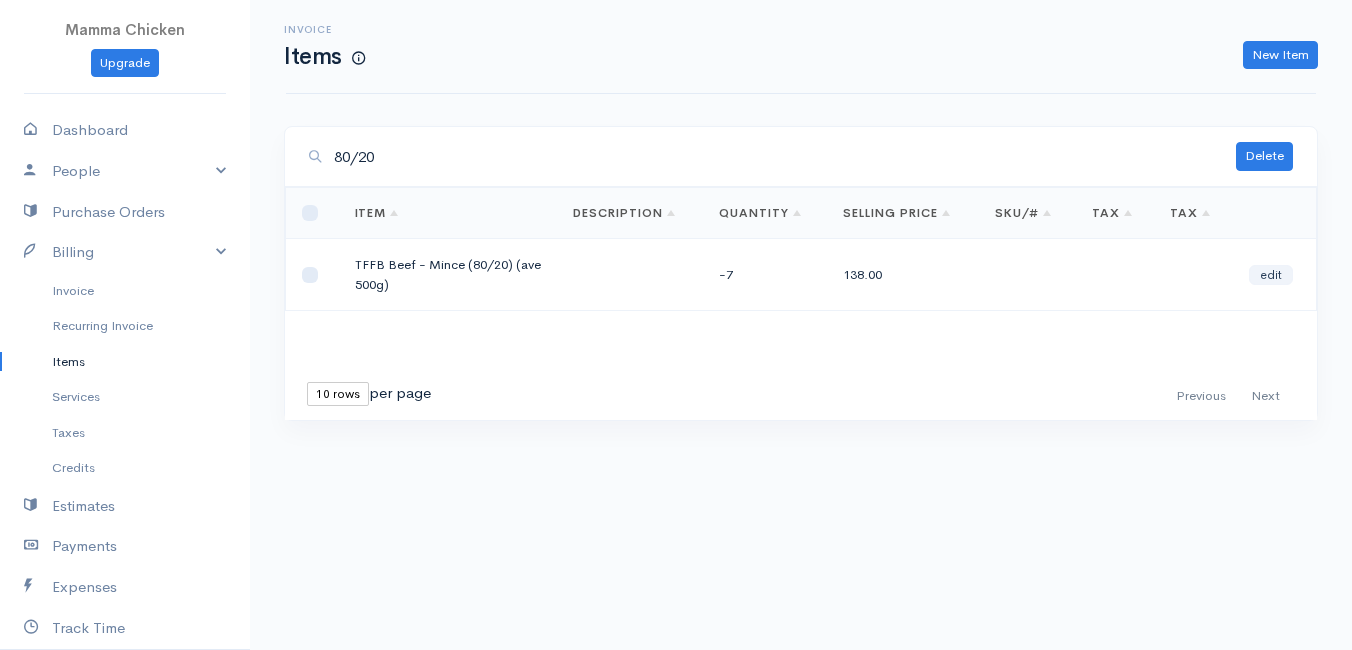 type on "80/20" 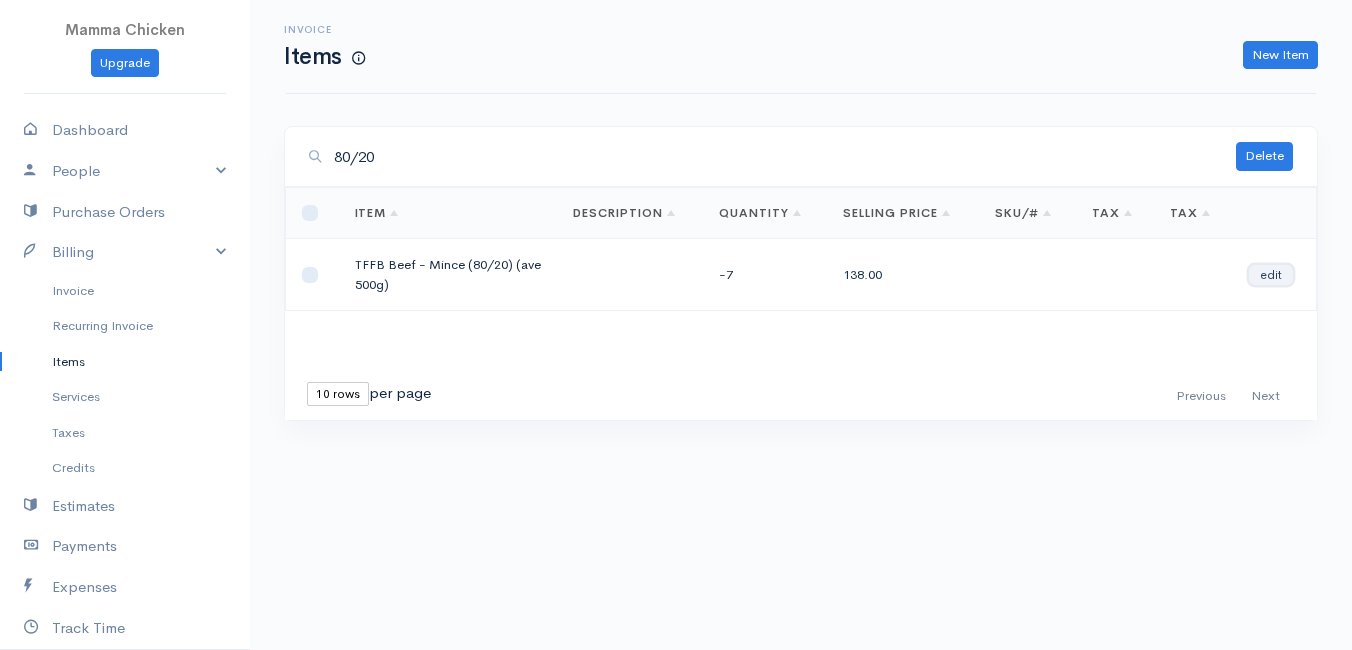 click on "edit" at bounding box center (1271, 275) 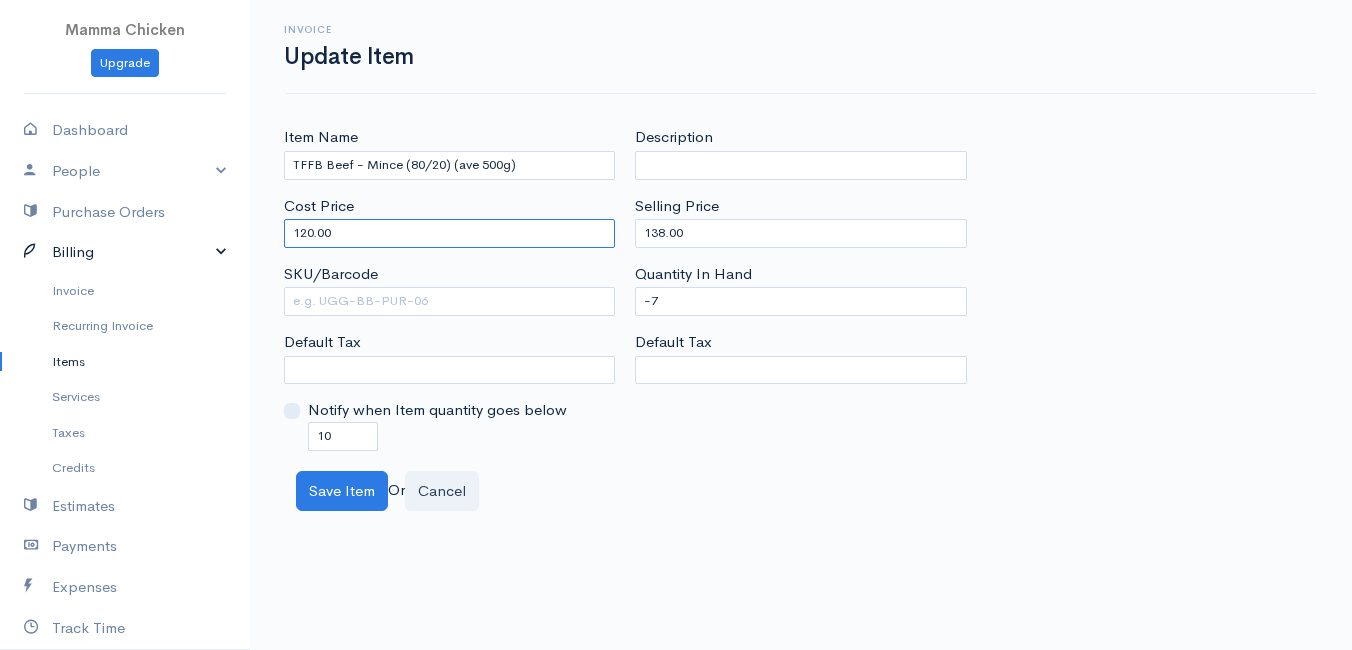 drag, startPoint x: 397, startPoint y: 230, endPoint x: 174, endPoint y: 232, distance: 223.00897 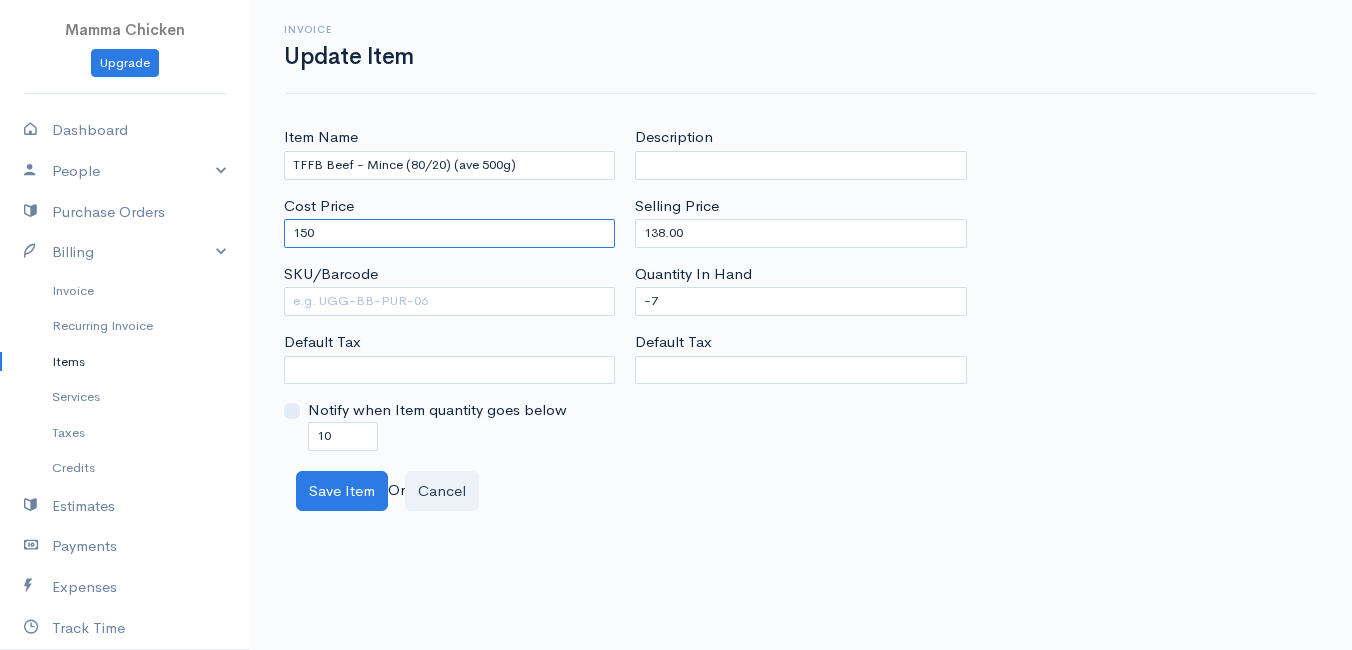 type on "150" 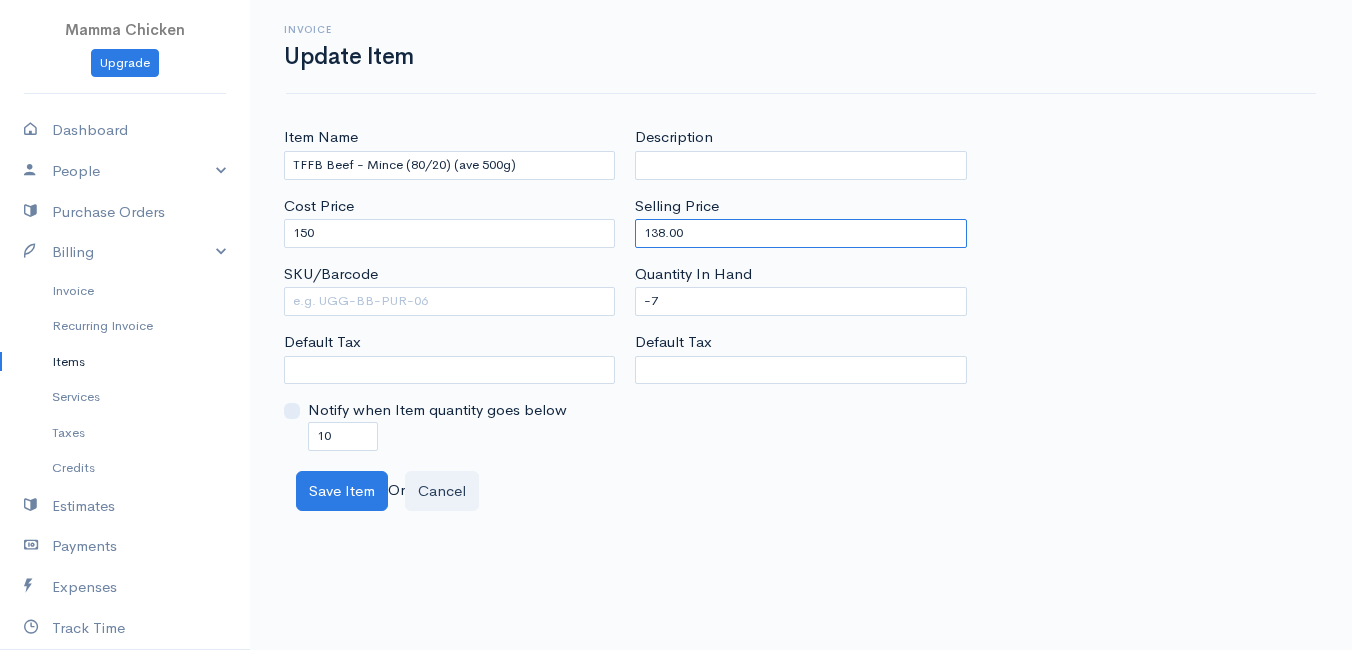 drag, startPoint x: 727, startPoint y: 228, endPoint x: 588, endPoint y: 231, distance: 139.03236 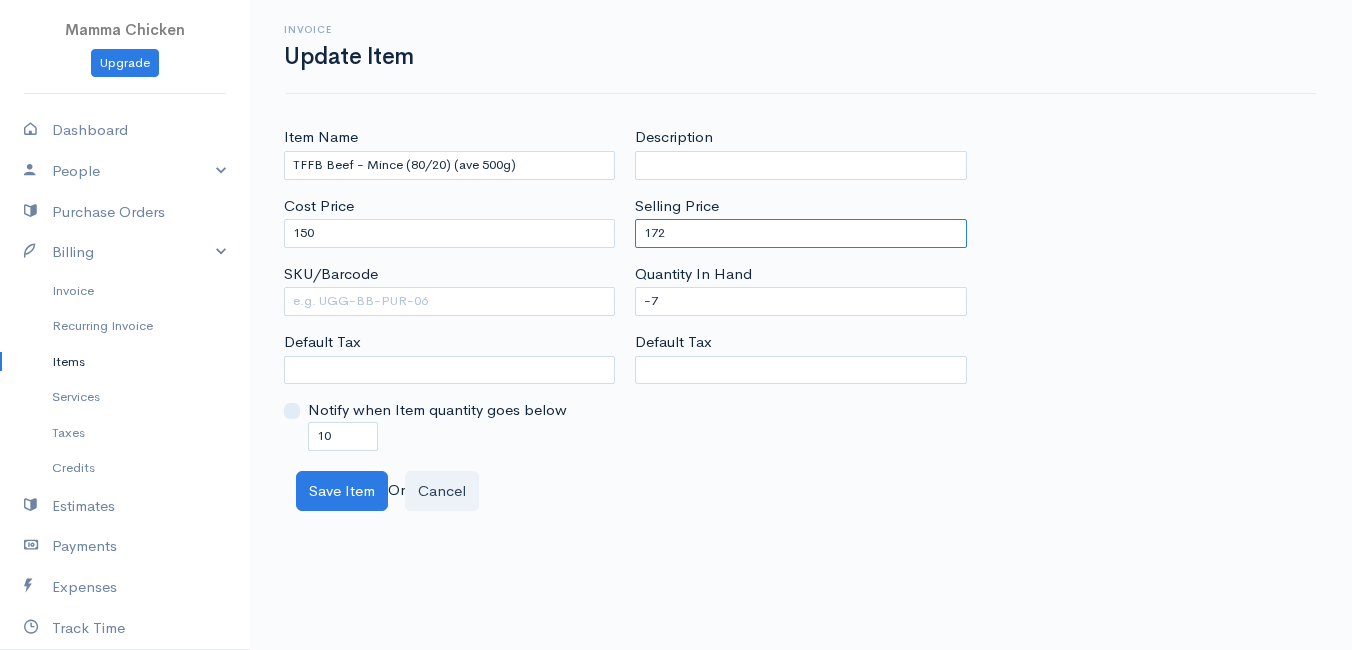 click on "172" at bounding box center (800, 233) 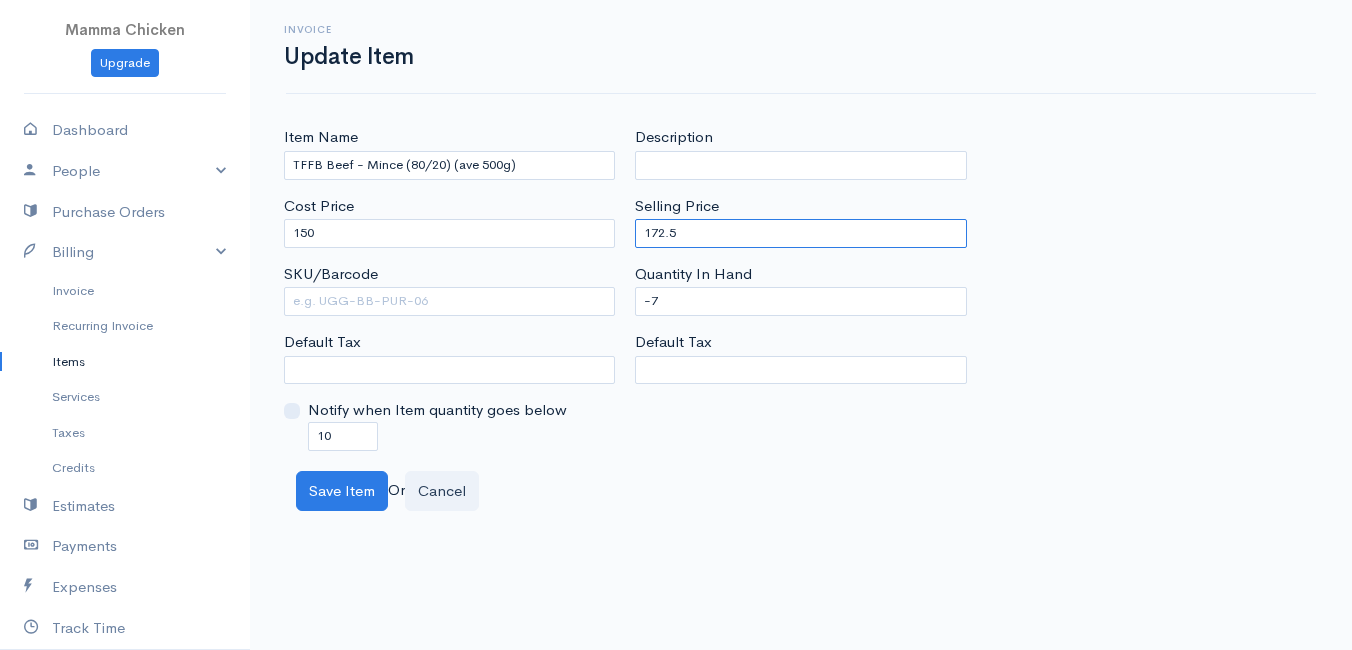 type on "172.5" 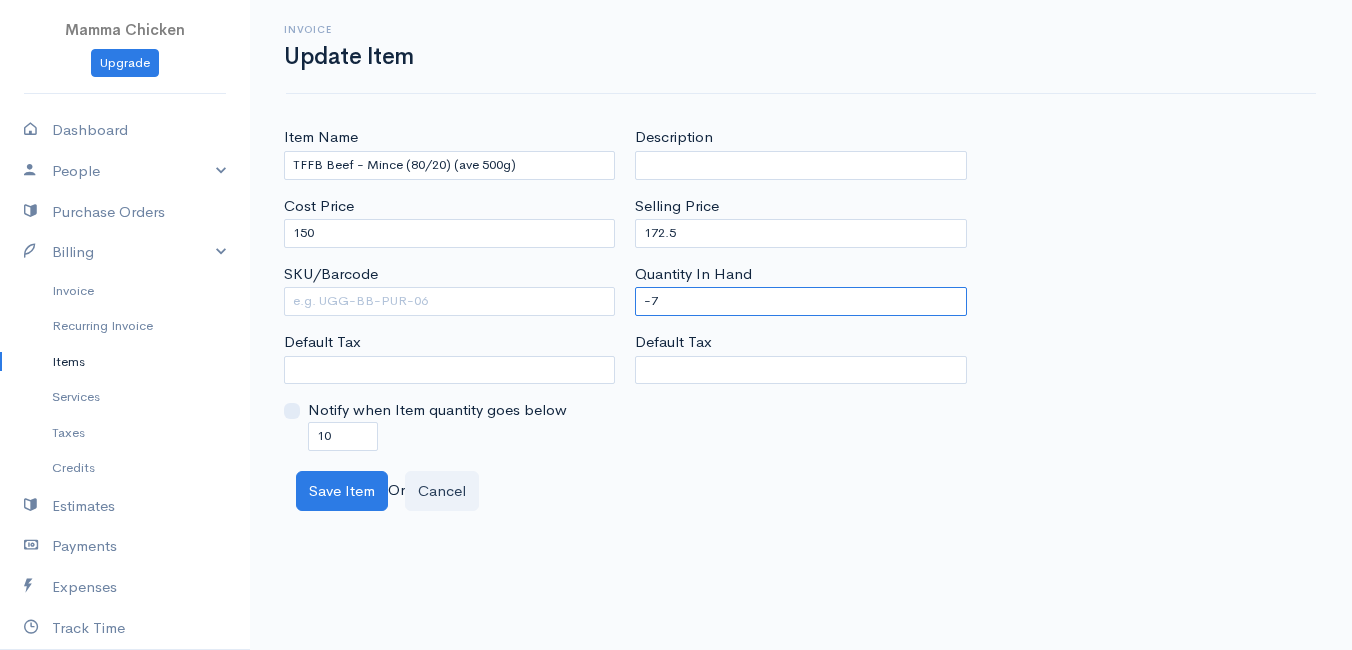 drag, startPoint x: 632, startPoint y: 307, endPoint x: 549, endPoint y: 312, distance: 83.15047 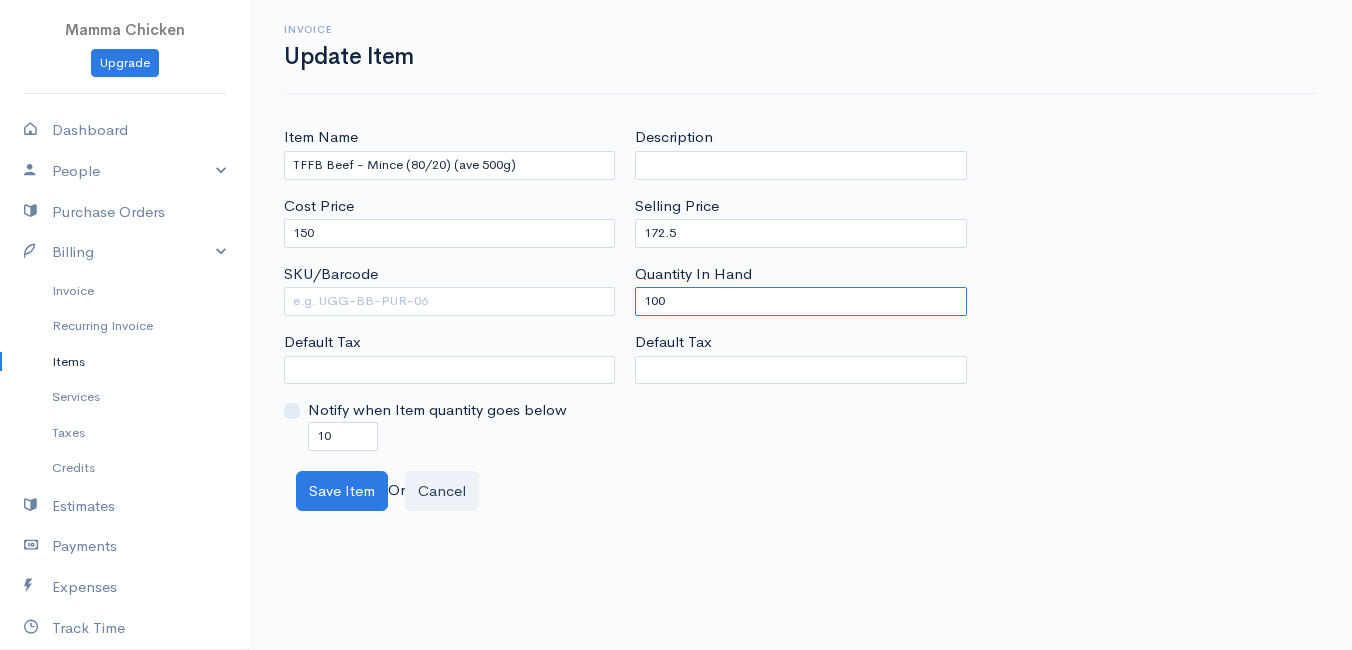 type on "100" 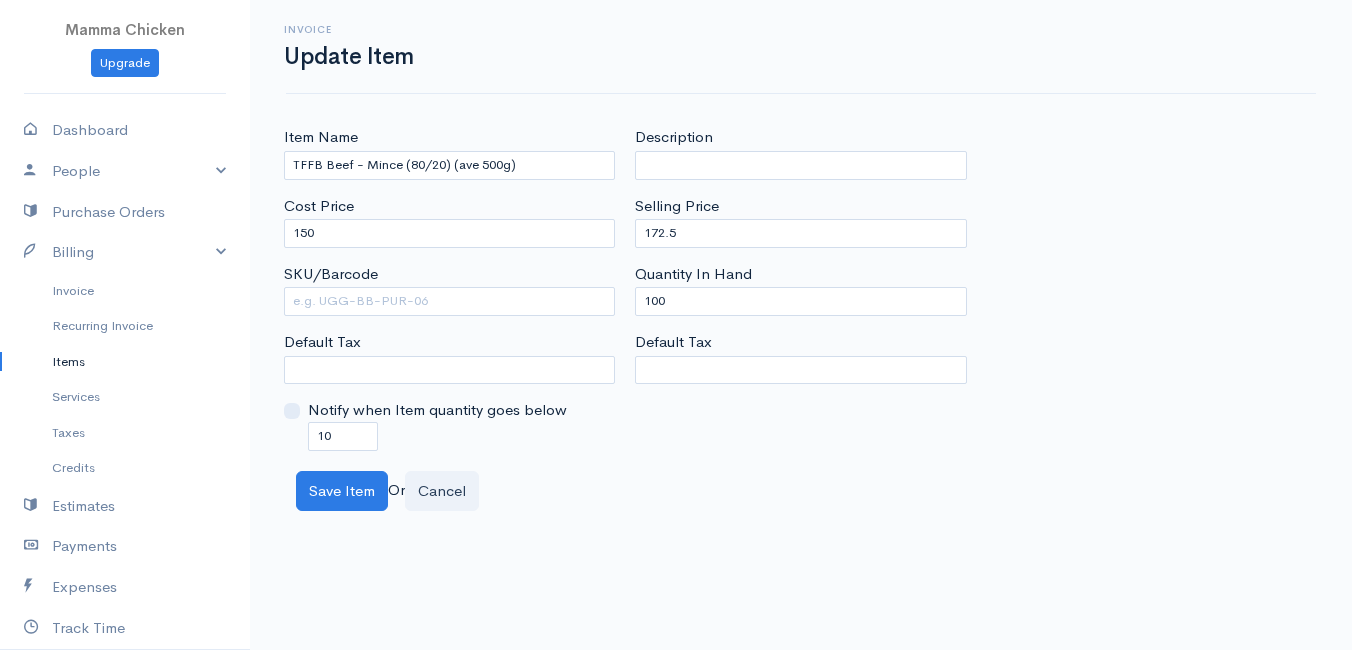 click on "Mamma Chicken
Upgrade
Dashboard
People
Clients
Vendors
Staff Users
Purchase Orders
Billing
Invoice
Recurring Invoice
Items
Services
Taxes
Credits
Estimates
Payments
Expenses
Track Time
Projects
Reports
Settings
My Organizations
Logout
Help
@CloudBooksApp 2022
Invoice
Update Item
Item Name TFFB Beef - Mince (80/20) (ave 500g) Cost Price 150 SKU/Barcode Default Tax Notify when Item quantity goes below 10 Description Selling Price 172.5 Quantity In Hand 100 Default Tax" at bounding box center (676, 325) 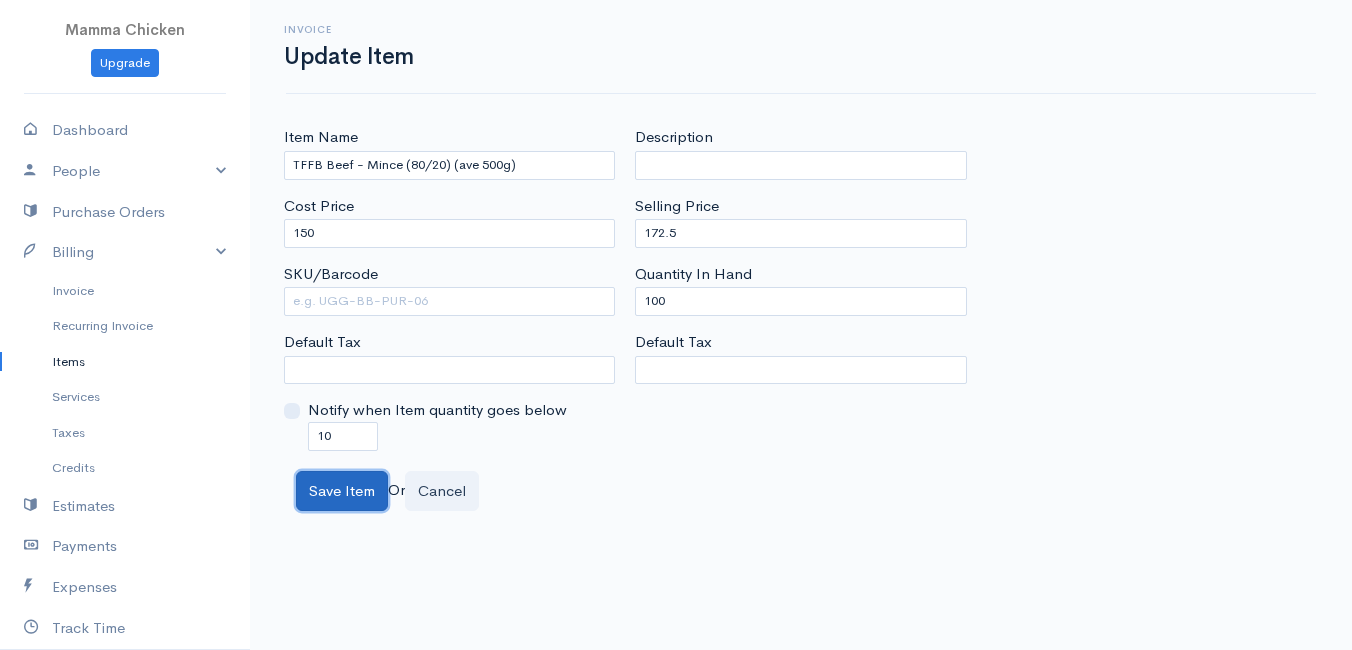 click on "Save Item" at bounding box center [342, 491] 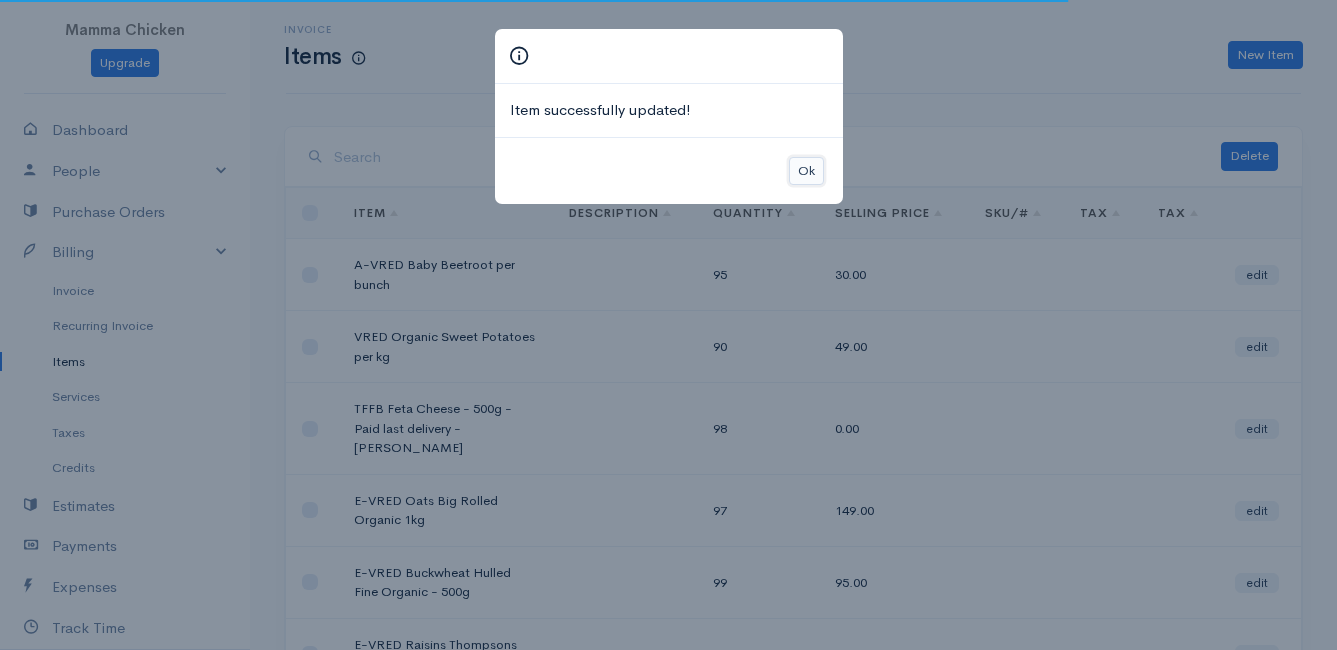 click on "Ok" at bounding box center [806, 171] 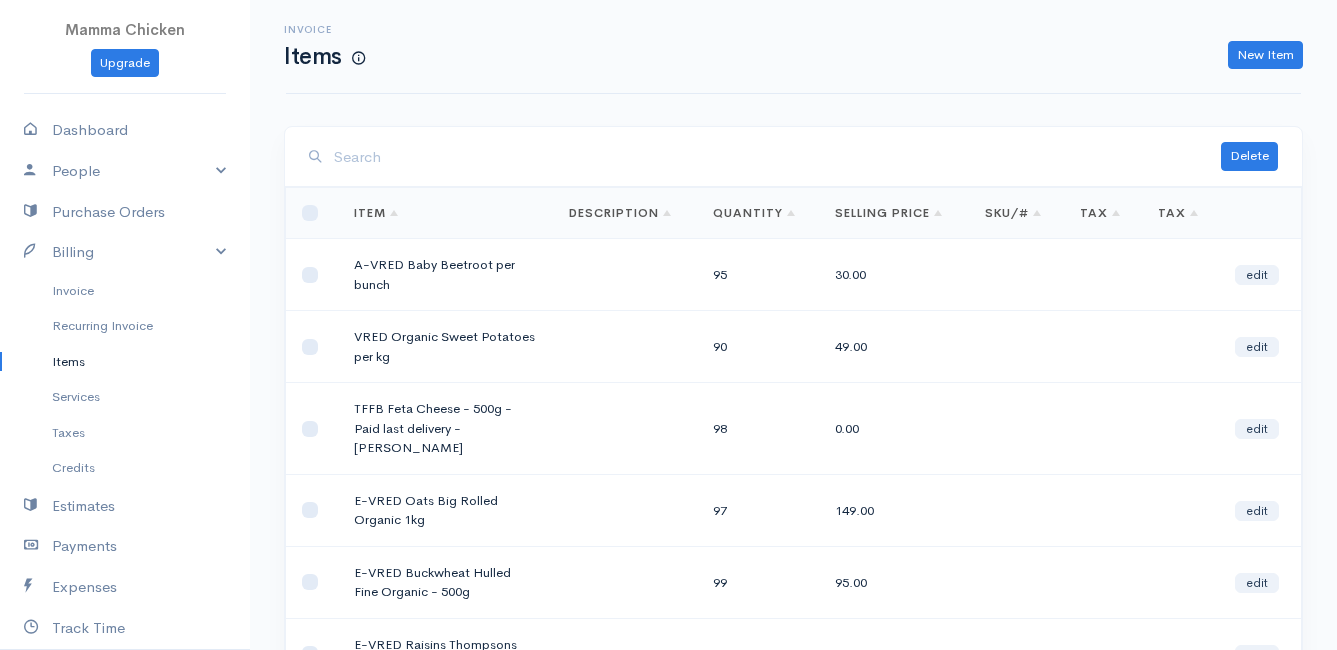 click at bounding box center (777, 157) 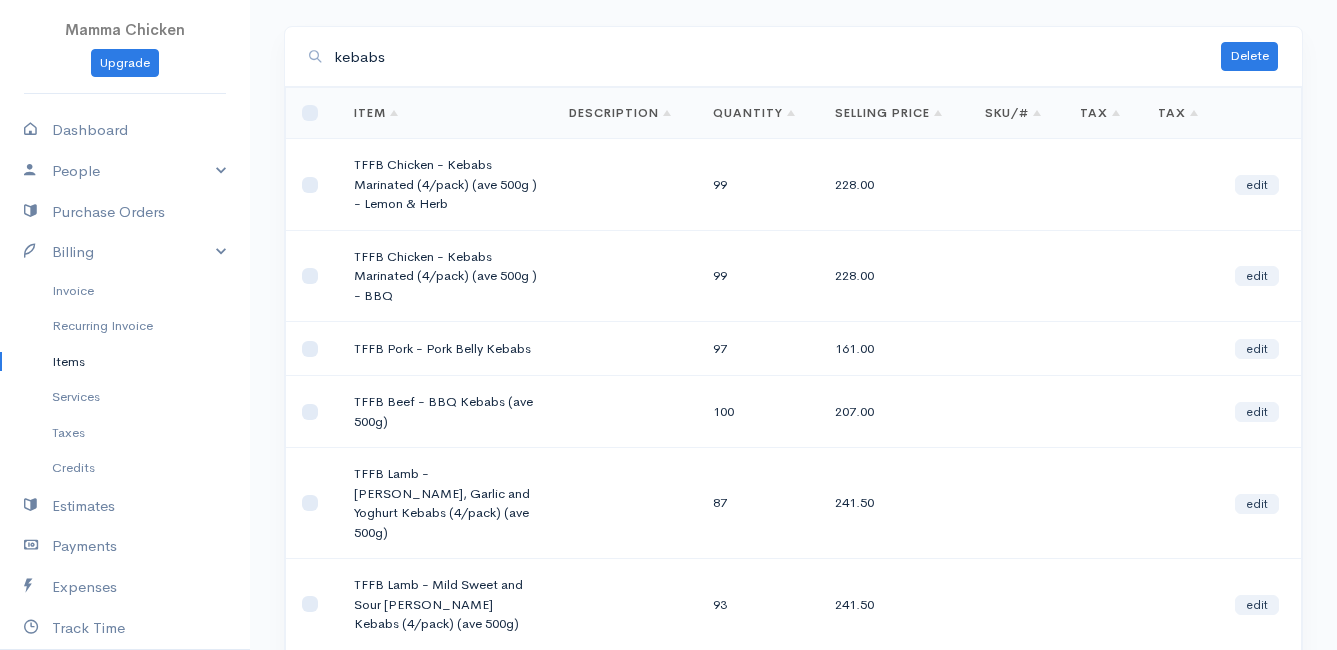 scroll, scrollTop: 0, scrollLeft: 0, axis: both 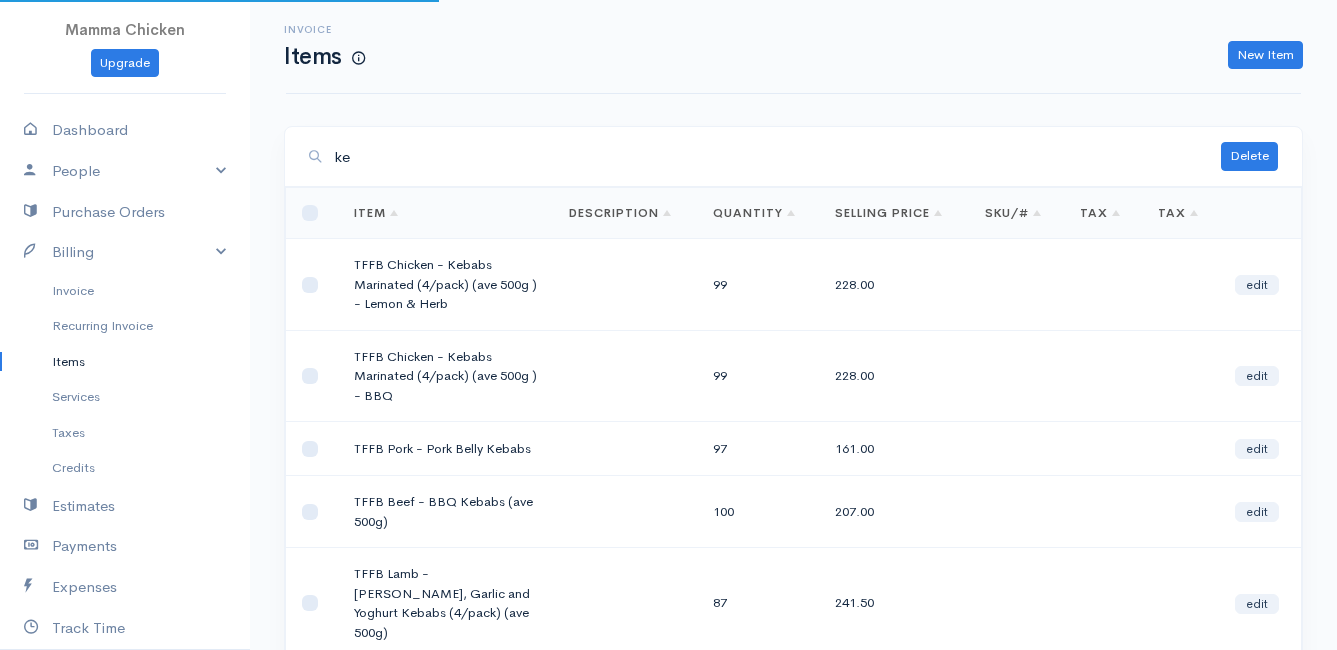 type on "k" 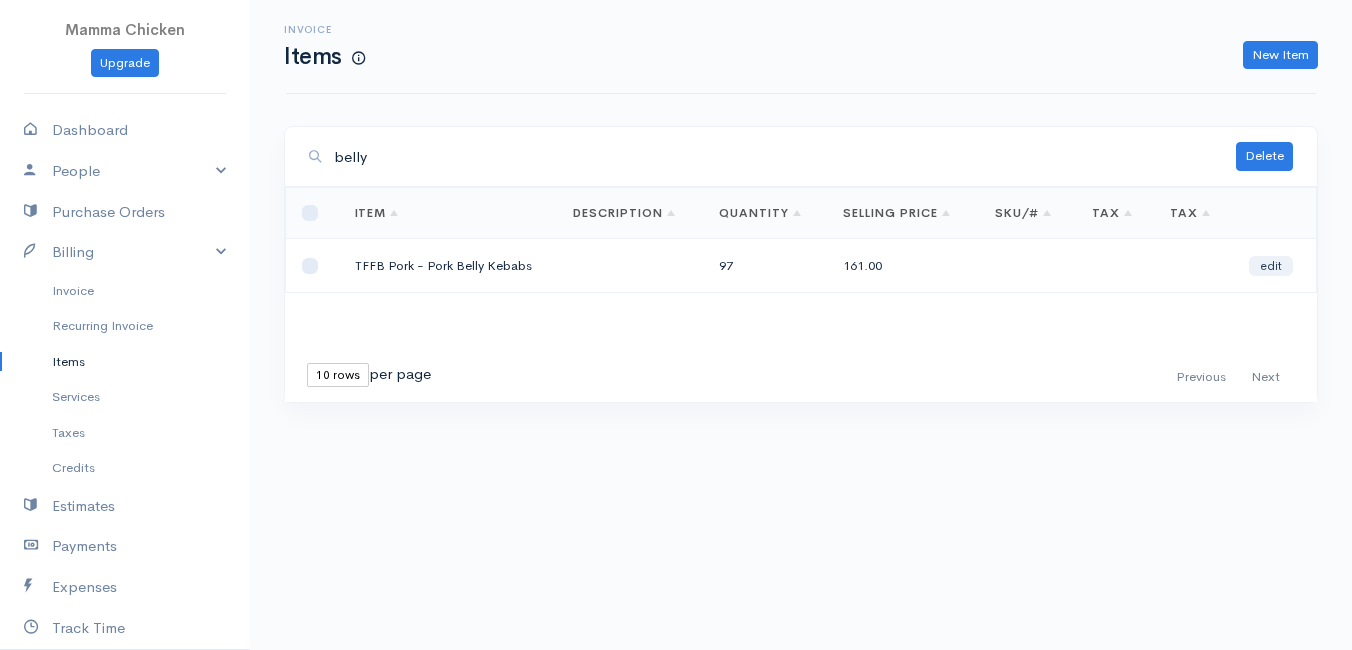 type on "belly" 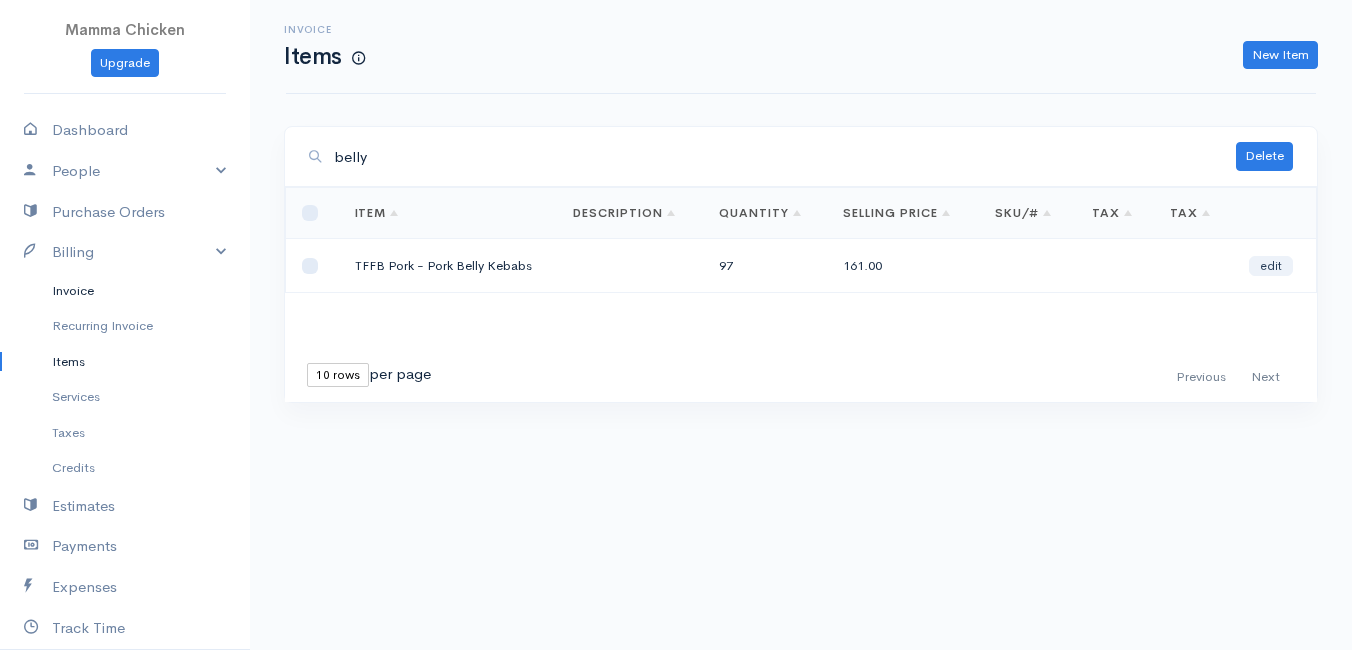click on "Invoice" at bounding box center [125, 291] 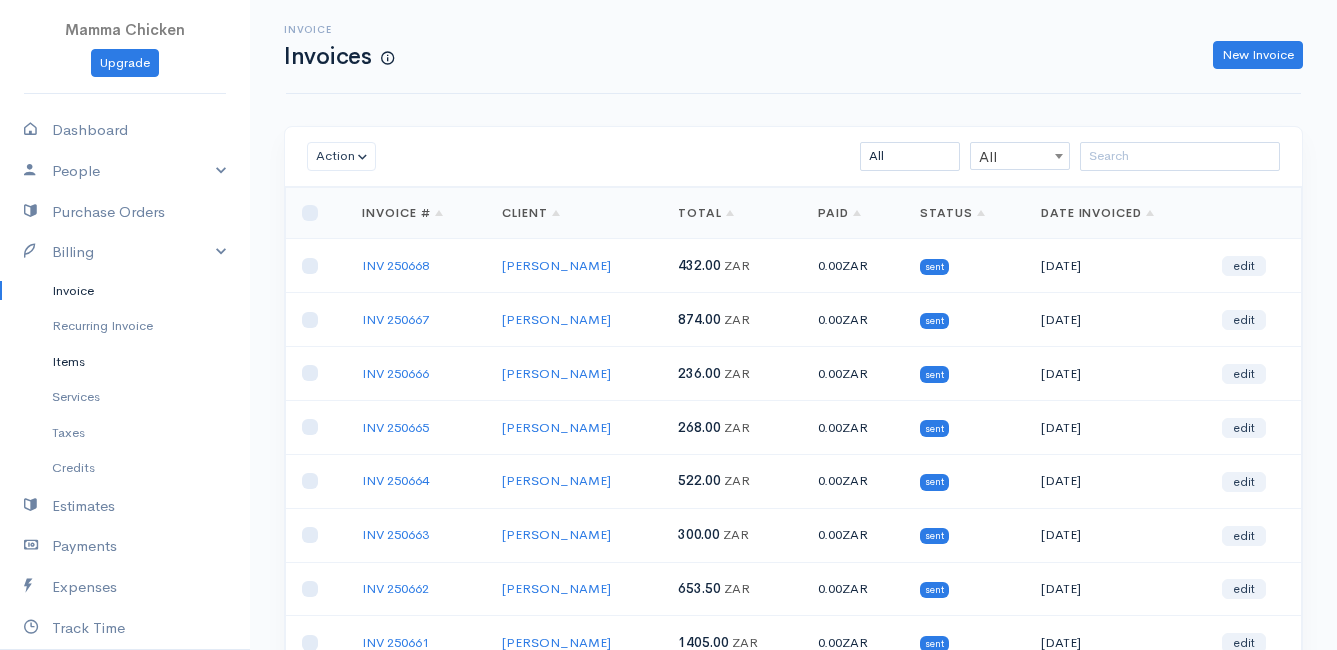 click on "Items" at bounding box center (125, 362) 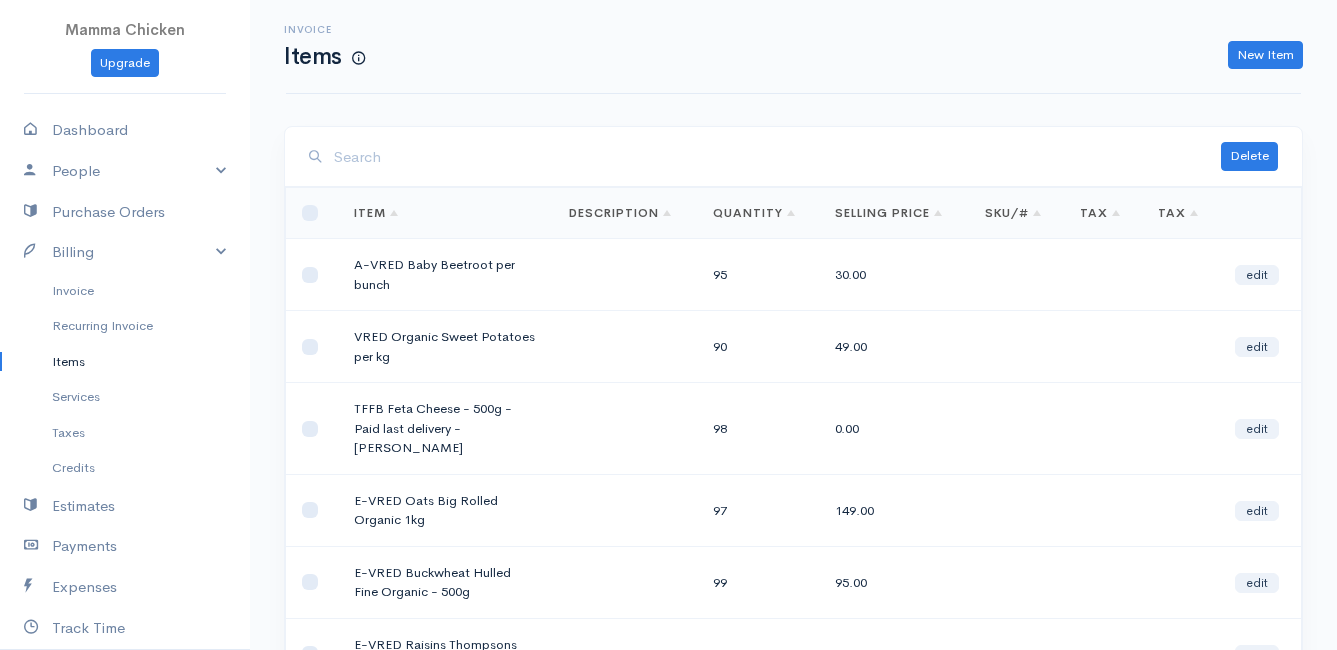 click at bounding box center (777, 157) 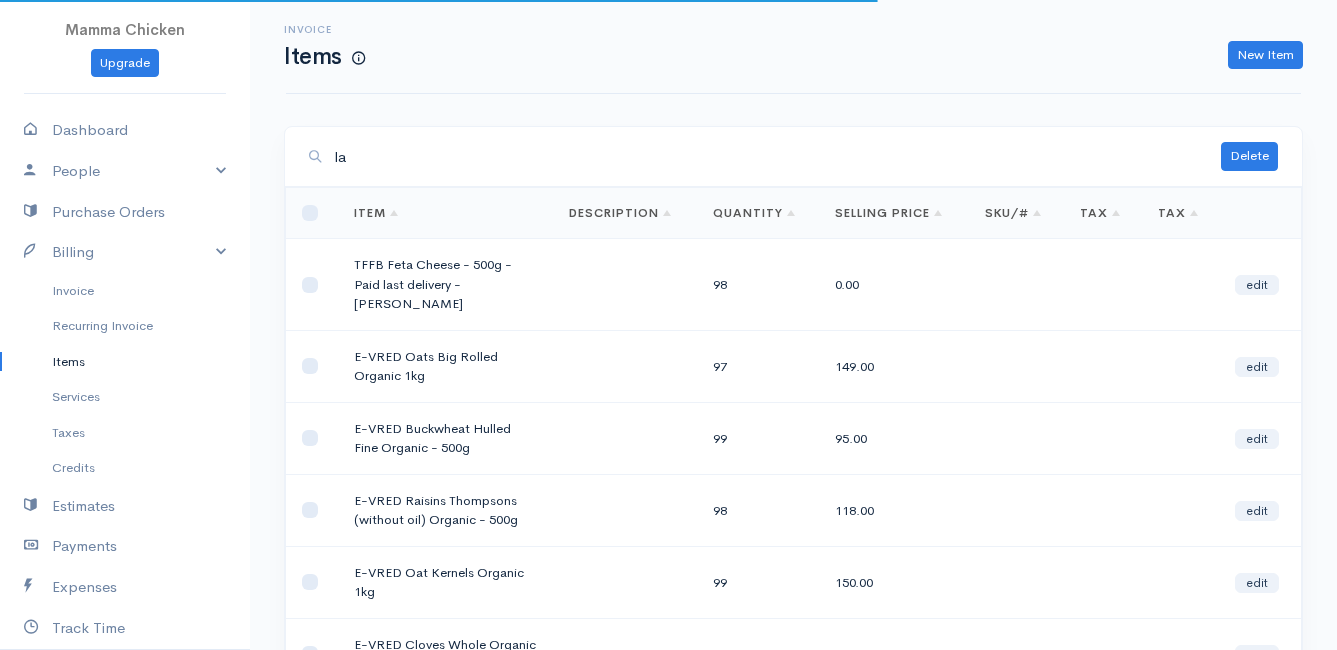 type on "l" 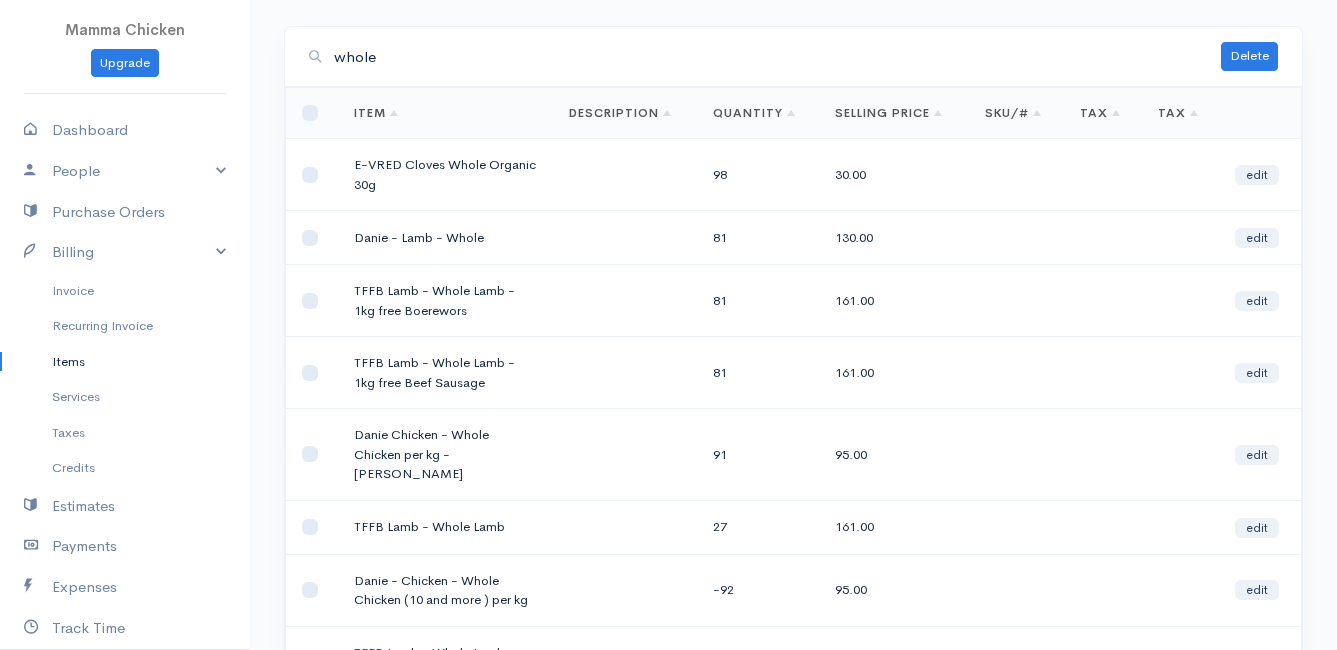 scroll, scrollTop: 200, scrollLeft: 0, axis: vertical 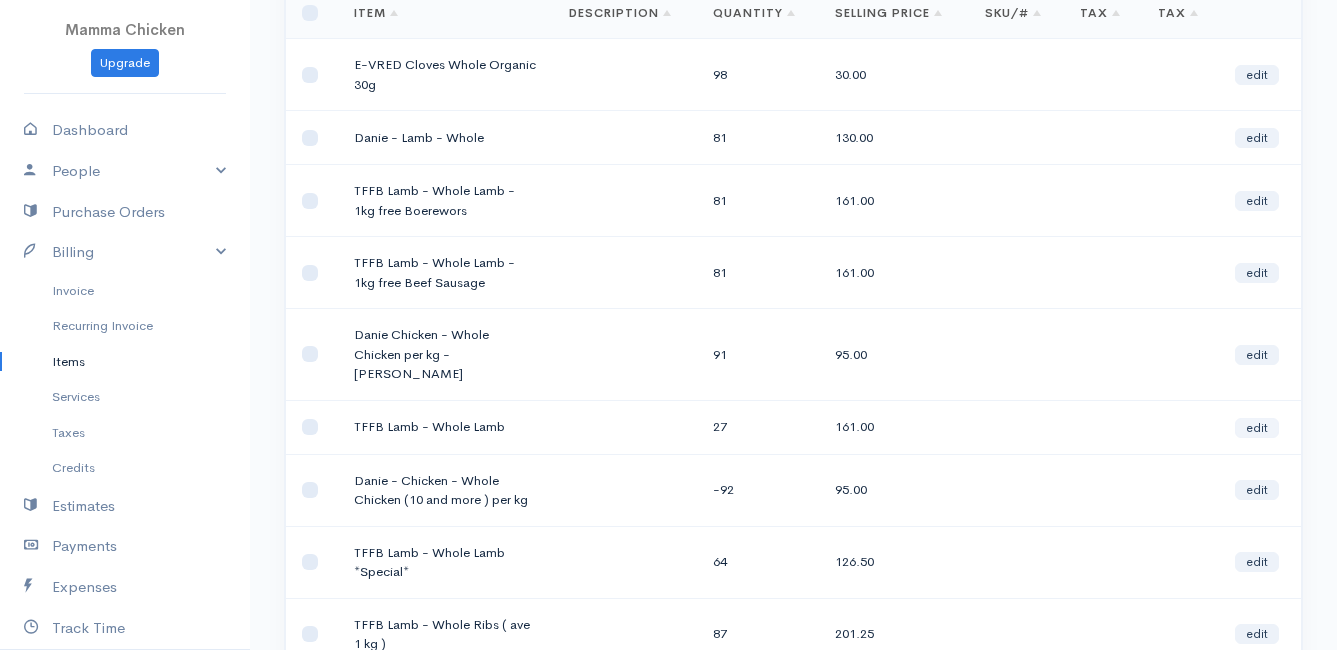 type on "whole" 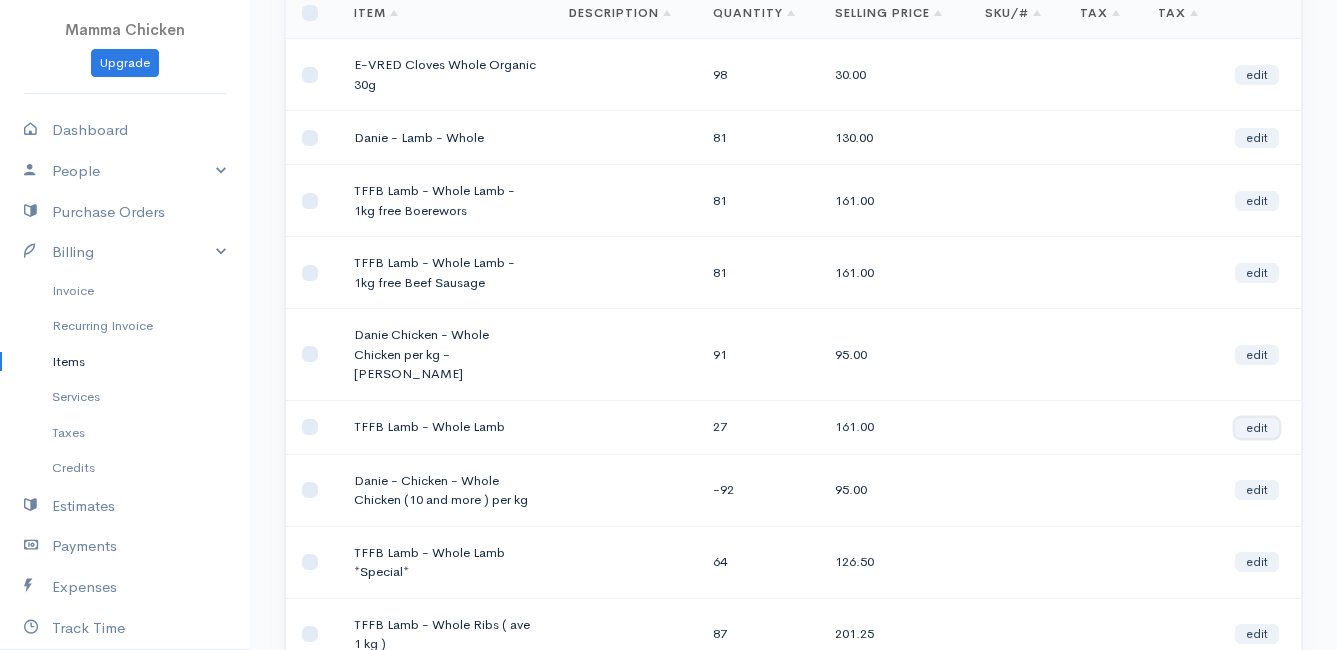 click on "edit" at bounding box center [1257, 428] 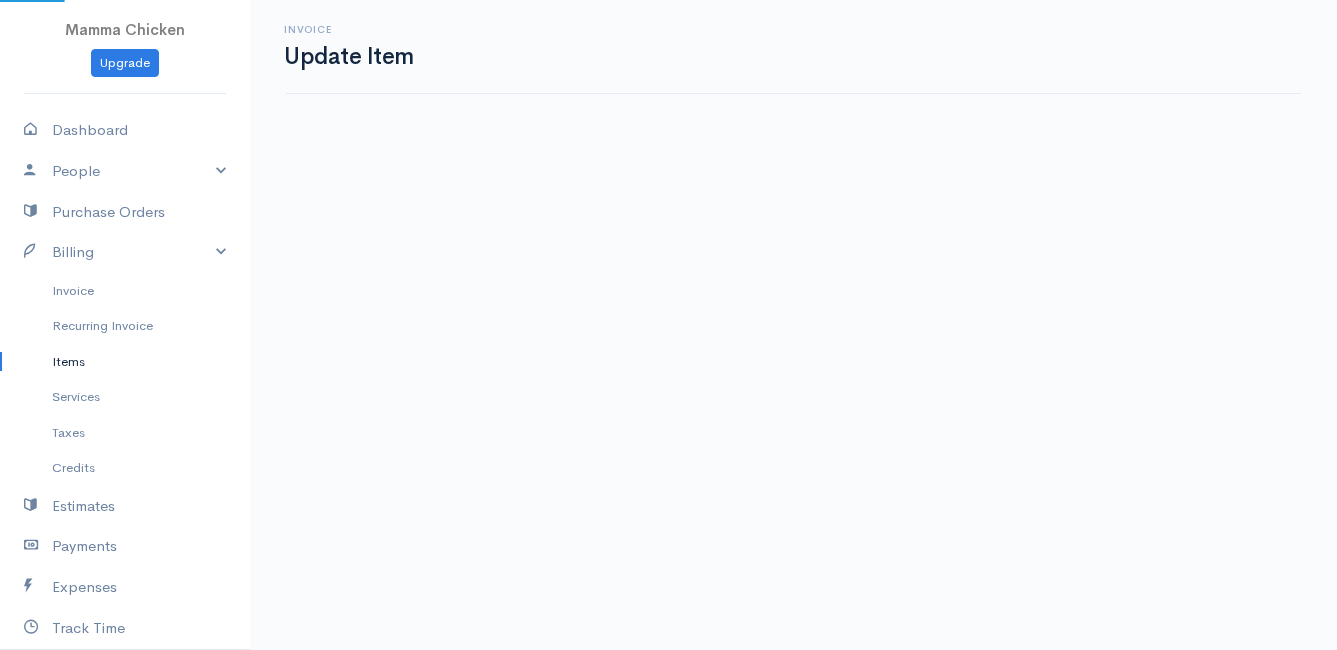 scroll, scrollTop: 0, scrollLeft: 0, axis: both 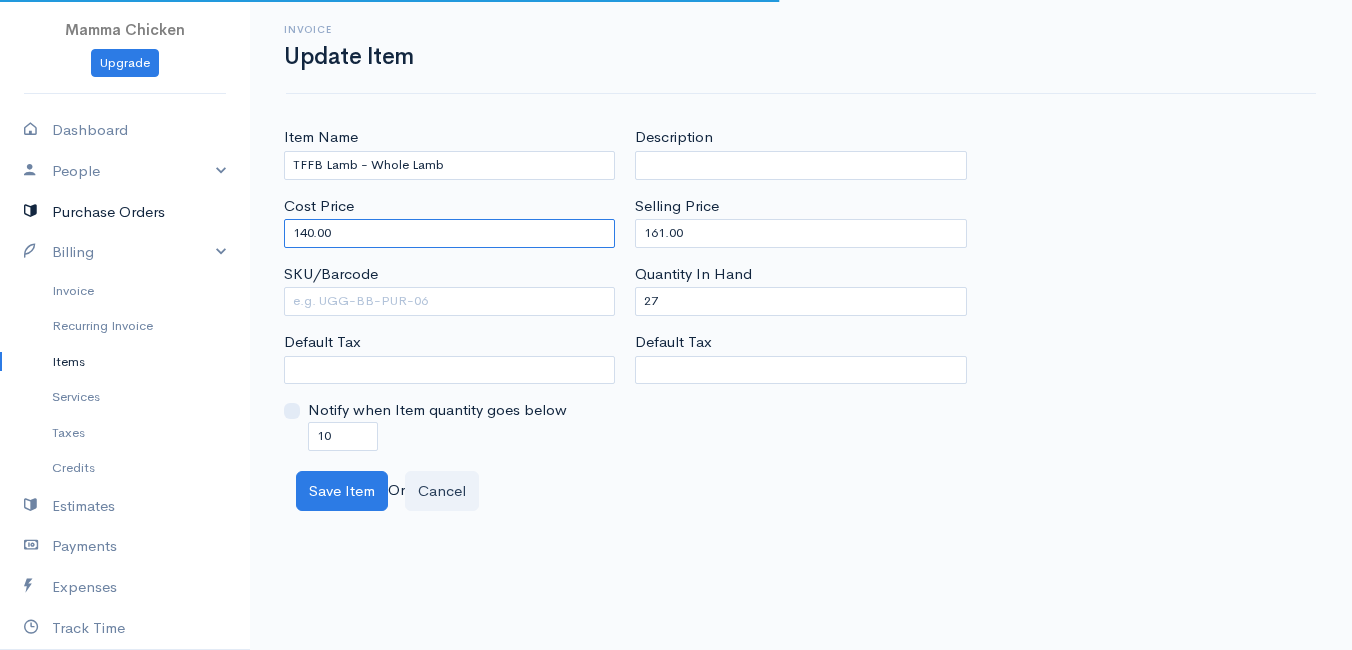 drag, startPoint x: 358, startPoint y: 227, endPoint x: 213, endPoint y: 231, distance: 145.05516 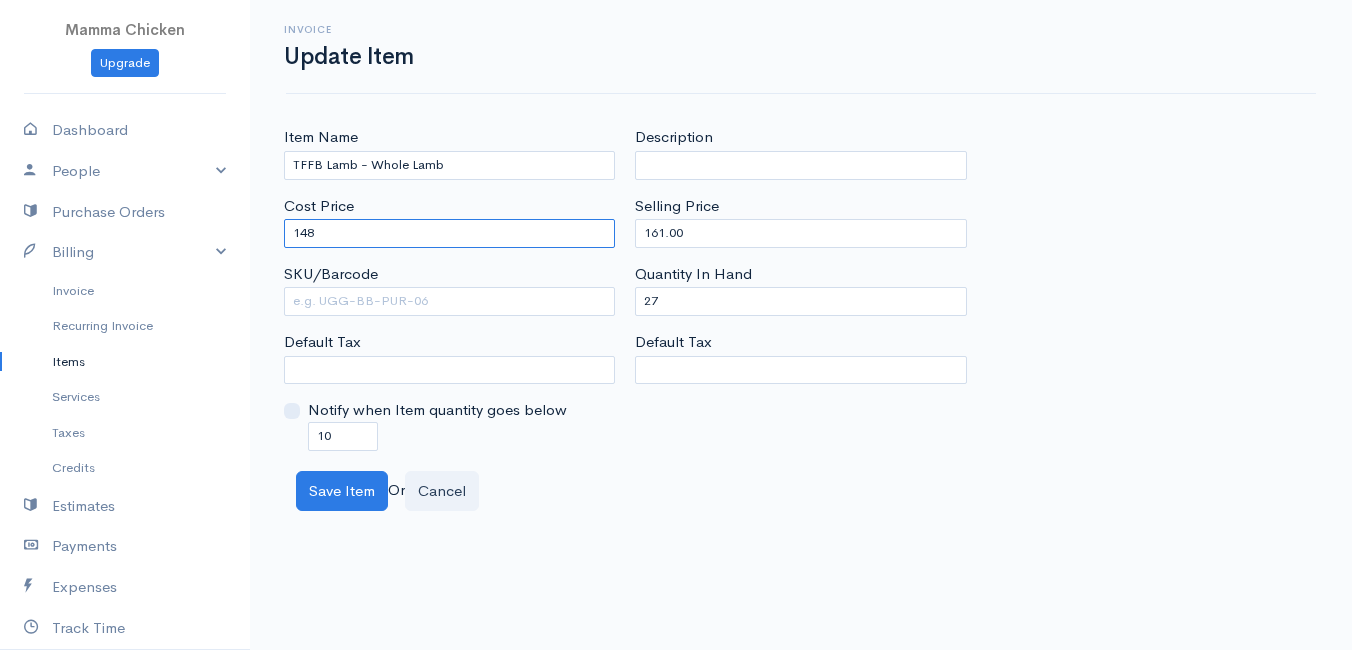 type on "148" 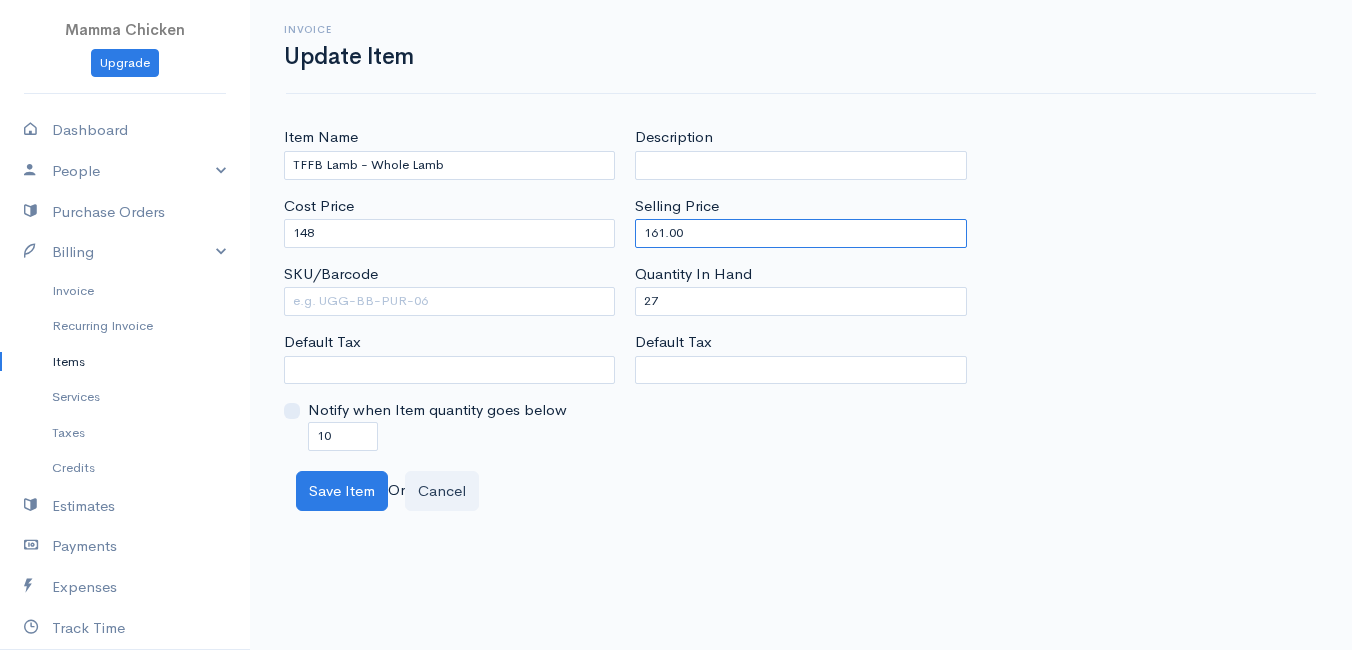 click on "161.00" at bounding box center (800, 233) 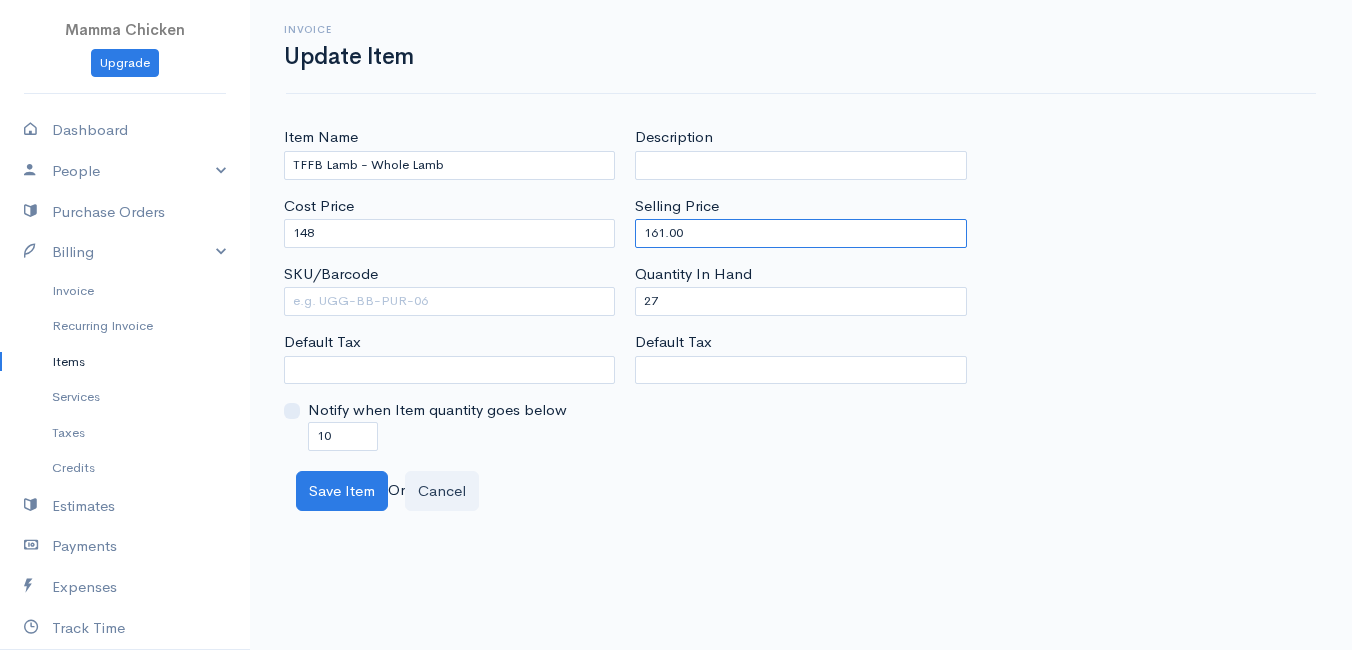 drag, startPoint x: 693, startPoint y: 228, endPoint x: 532, endPoint y: 247, distance: 162.11725 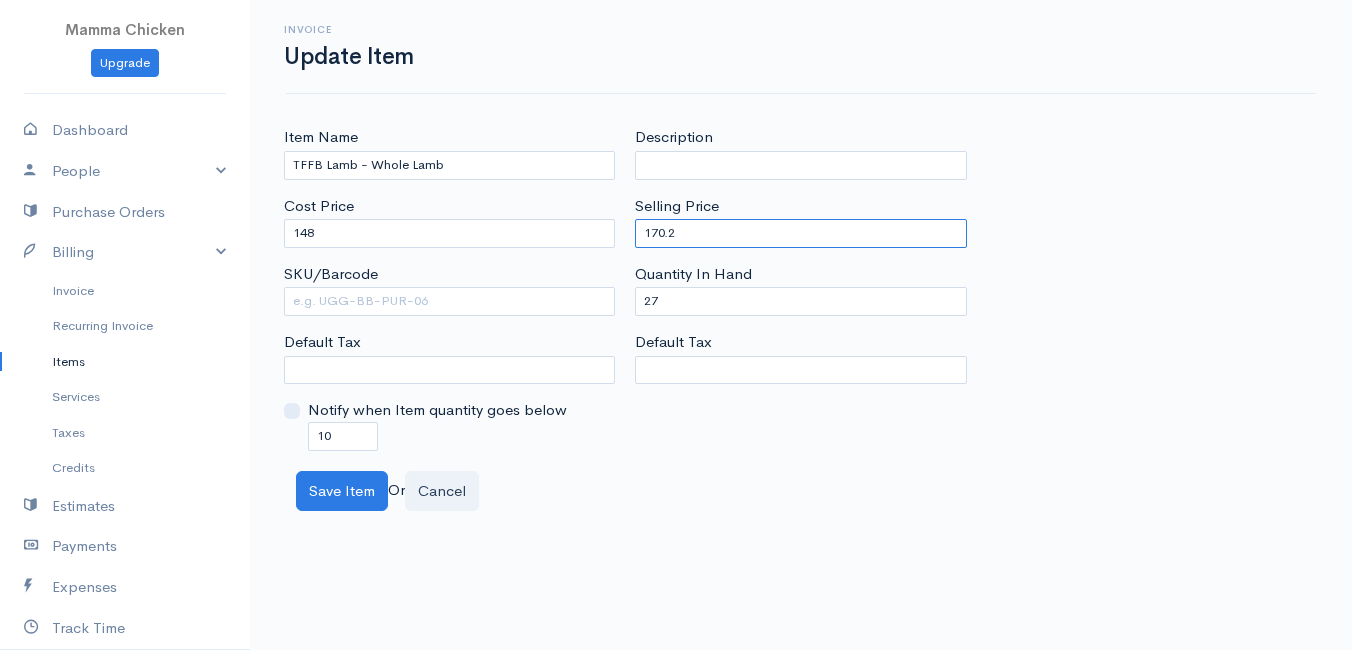 type on "170.2" 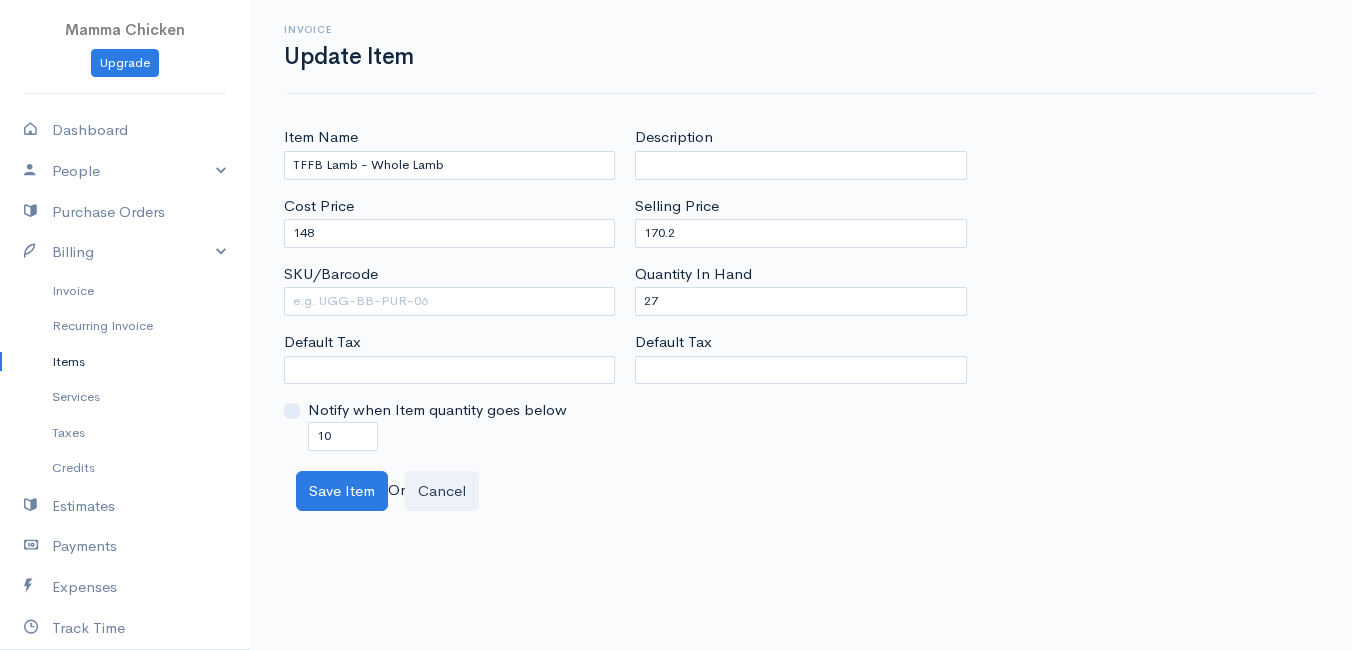 click on "Mamma Chicken
Upgrade
Dashboard
People
Clients
Vendors
Staff Users
Purchase Orders
Billing
Invoice
Recurring Invoice
Items
Services
Taxes
Credits
Estimates
Payments
Expenses
Track Time
Projects
Reports
Settings
My Organizations
Logout
Help
@CloudBooksApp 2022
Invoice
Update Item
Item Name TFFB Lamb - Whole Lamb Cost Price 148 SKU/Barcode Default Tax Notify when Item quantity goes below 10 Description Selling Price 170.2 Quantity In Hand 27 Default Tax Save Item   Or" at bounding box center [676, 325] 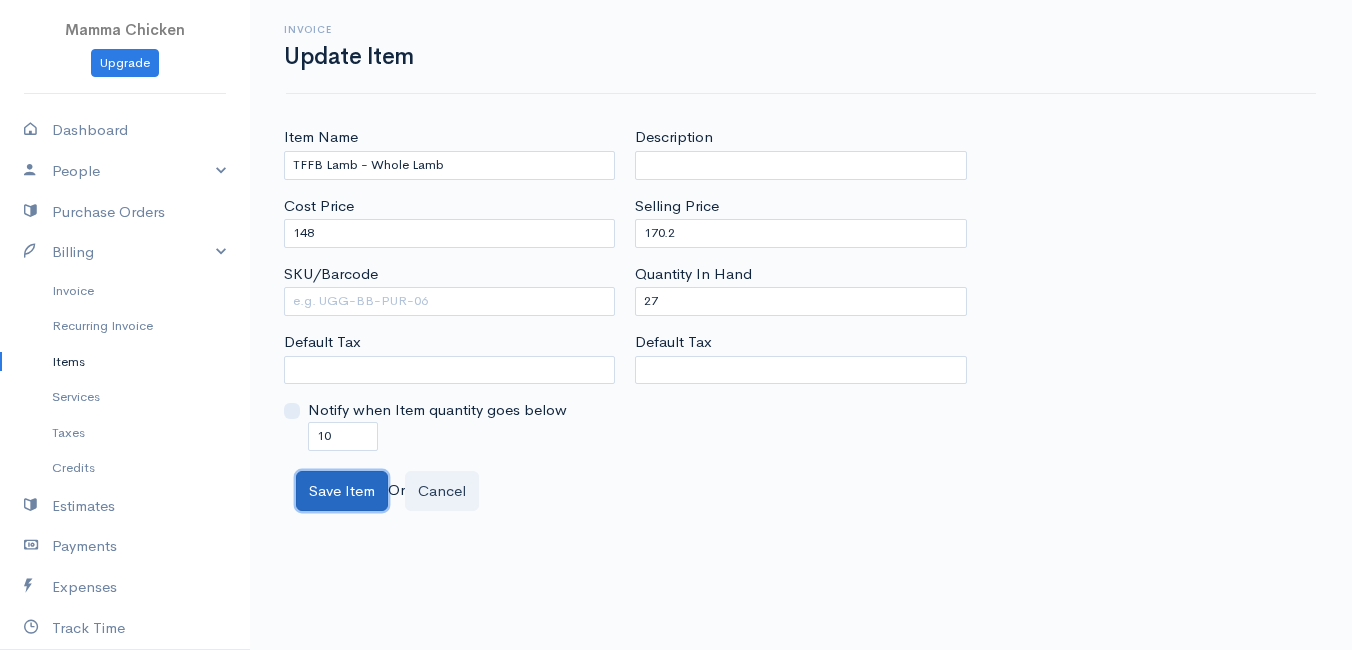 click on "Save Item" at bounding box center (342, 491) 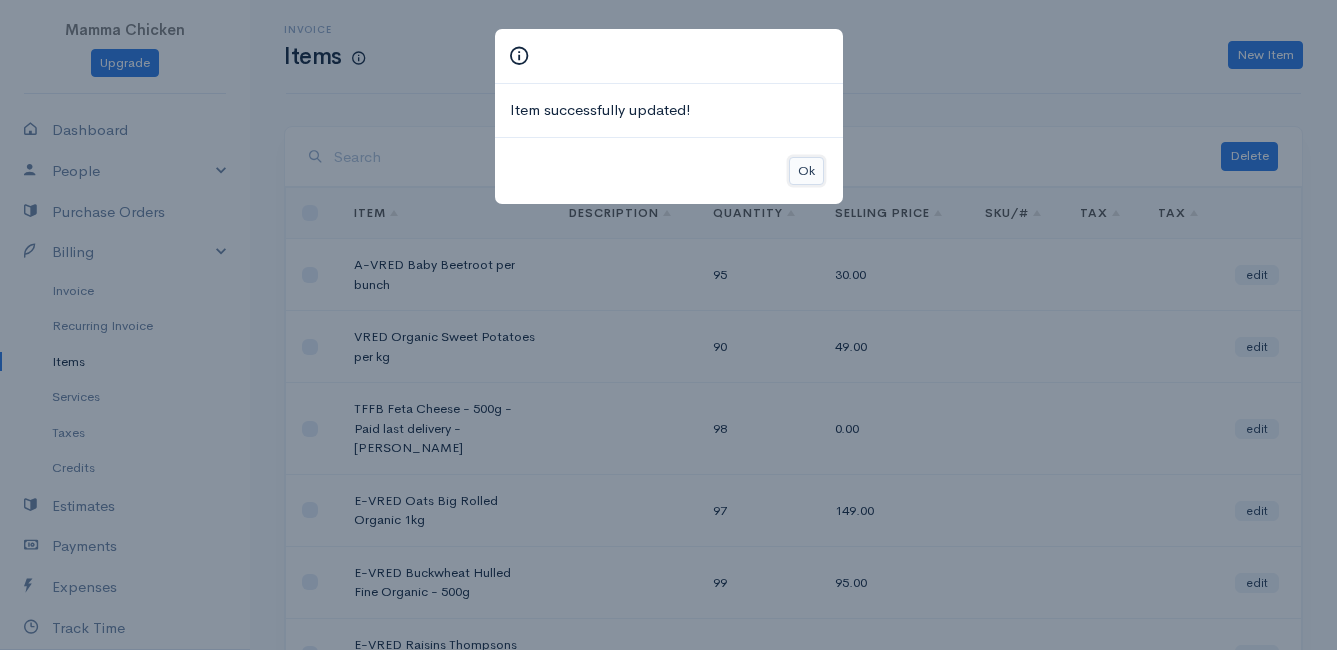 click on "Ok" at bounding box center [806, 171] 